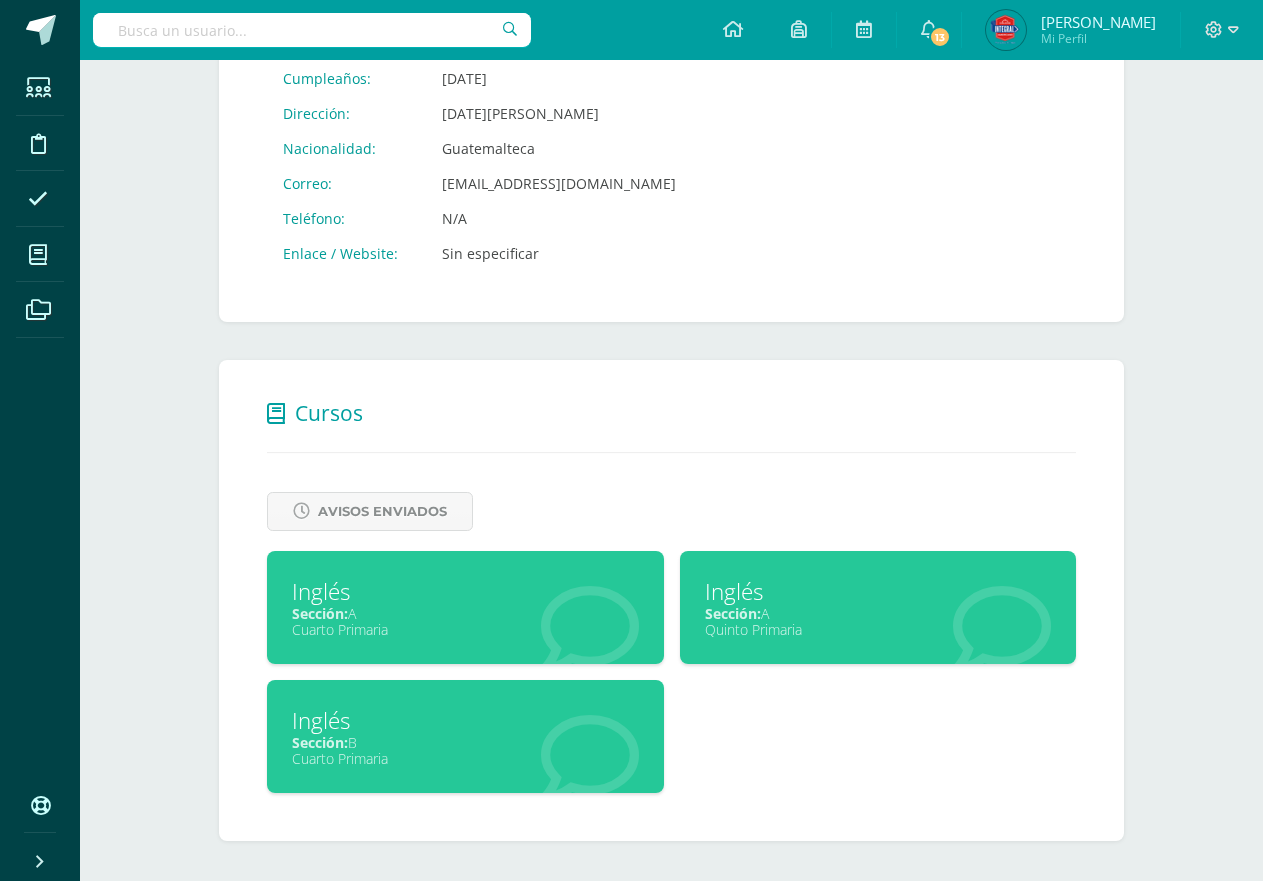 scroll, scrollTop: 450, scrollLeft: 0, axis: vertical 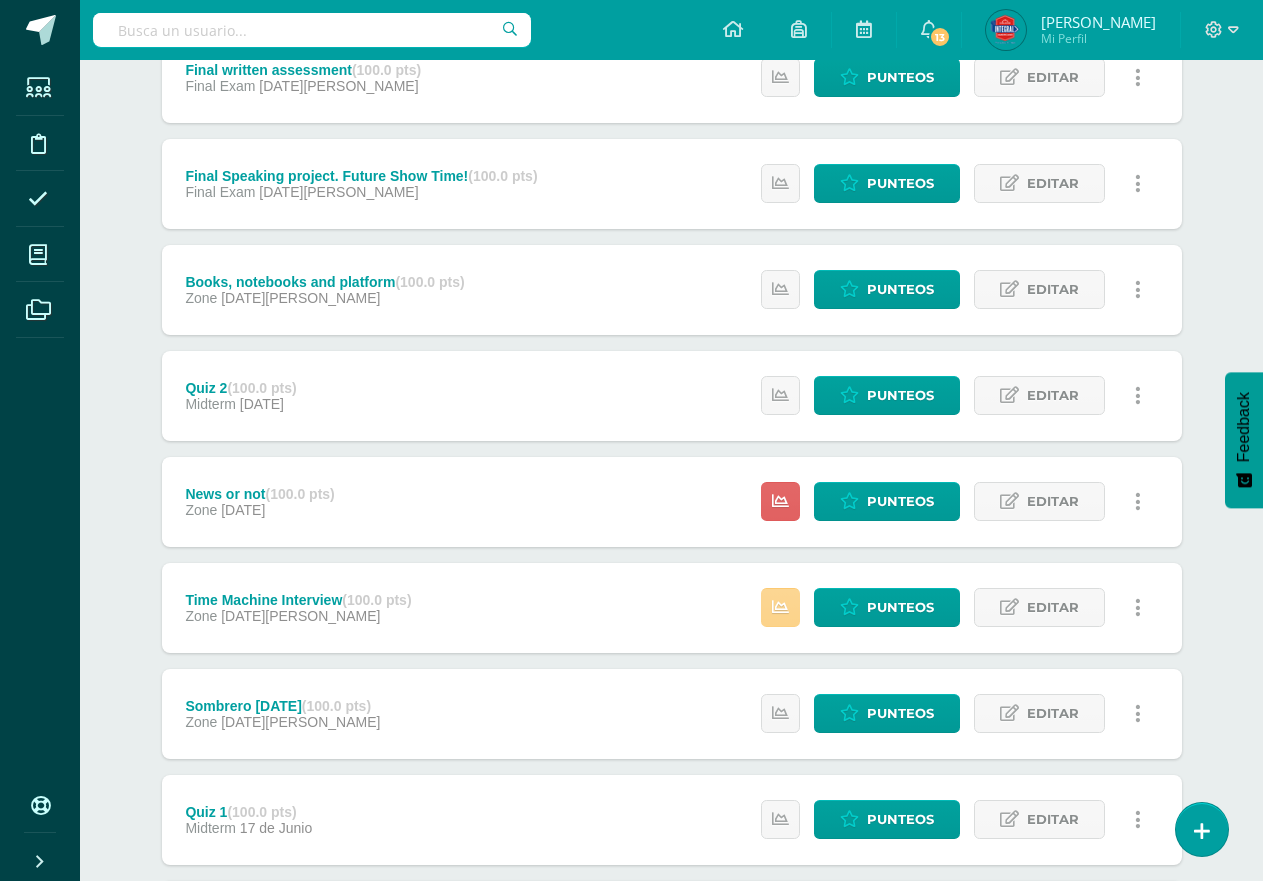 click at bounding box center [780, 607] 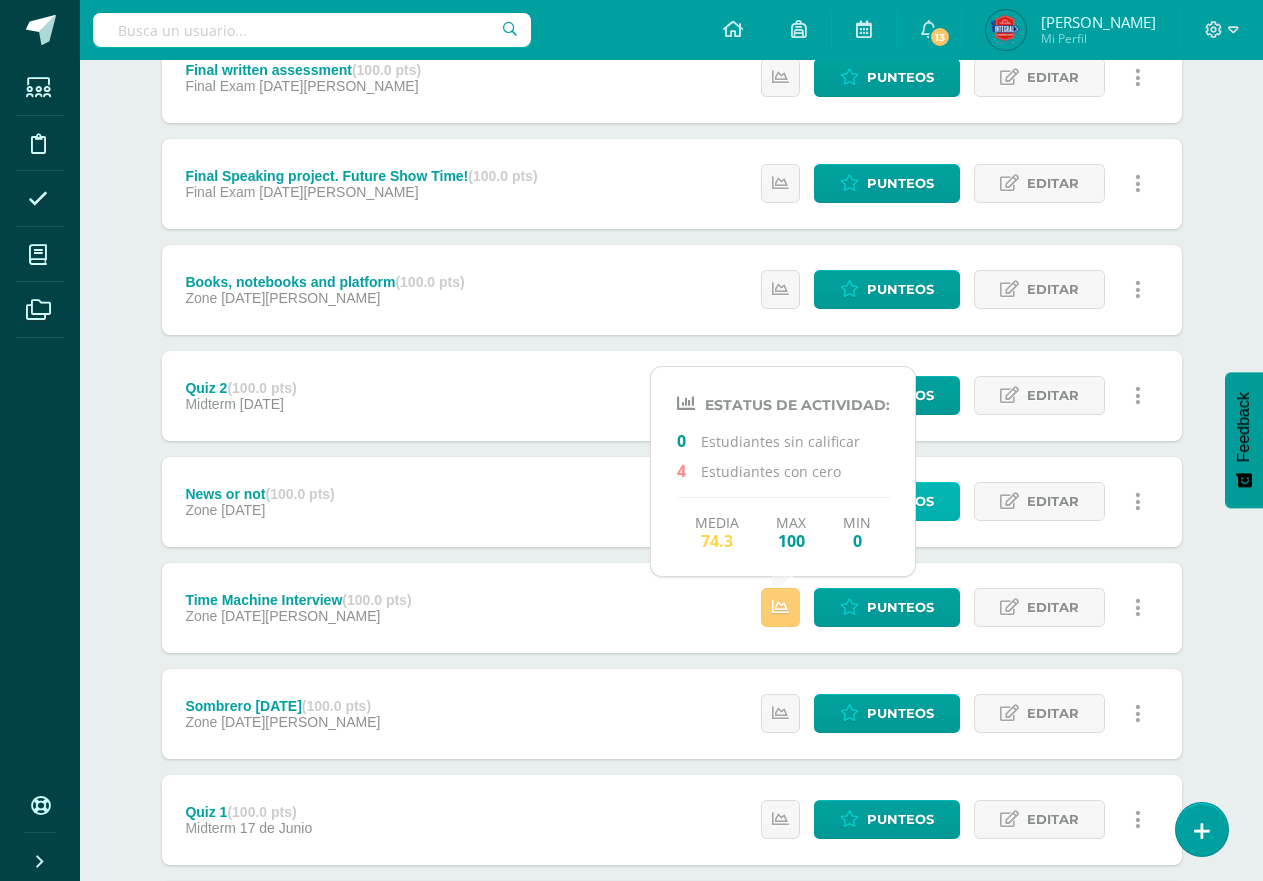 click on "Punteos" at bounding box center (900, 501) 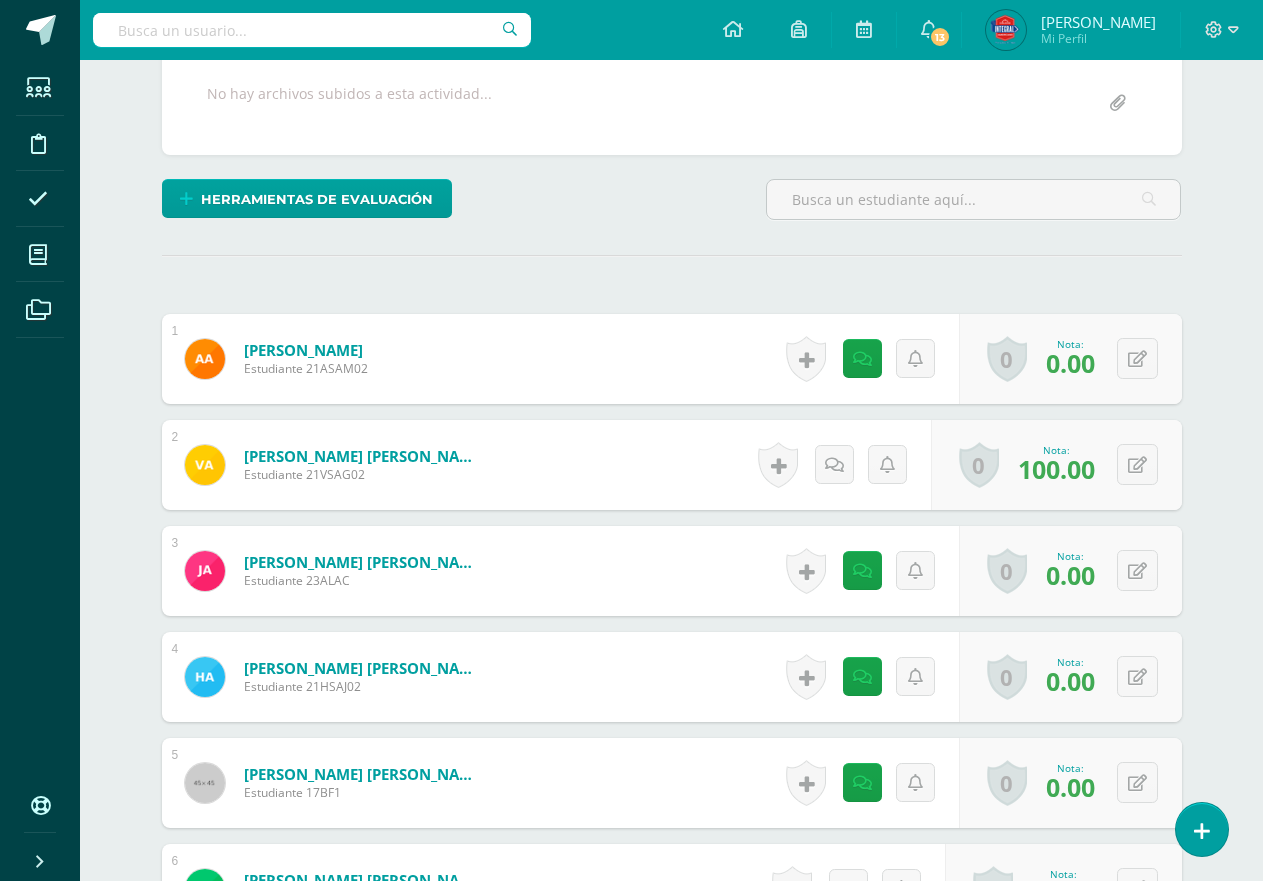 scroll, scrollTop: 440, scrollLeft: 0, axis: vertical 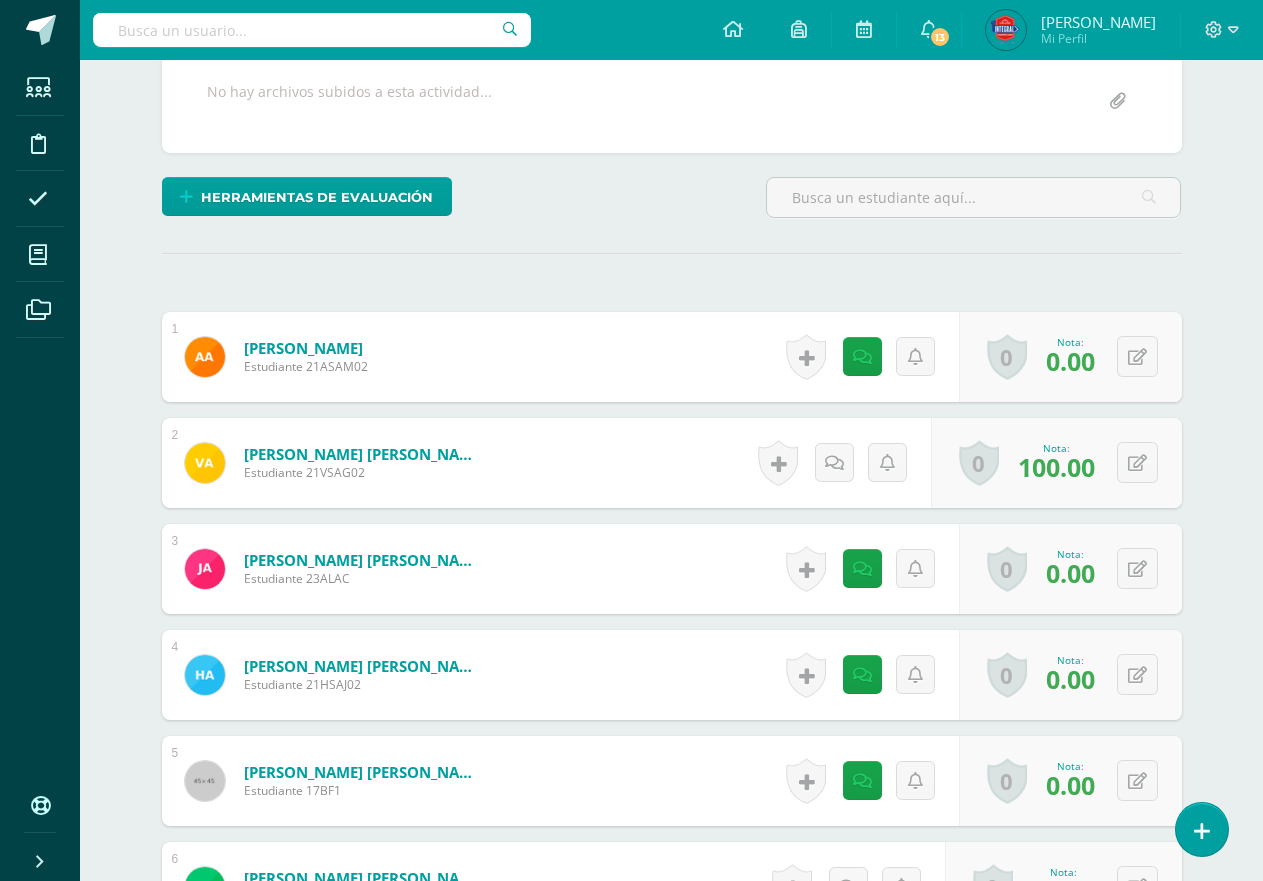 click on "¿Estás seguro que quieres  eliminar  esta actividad?
Esto borrará la actividad y cualquier nota que hayas registrado
permanentemente. Esta acción no se puede revertir. Cancelar Eliminar
Administración de escalas de valoración
escala de valoración
Aún no has creado una escala de valoración.
Cancelar Agregar nueva escala de valoración: Agrega una división a la escala de valoración  (ej. Ortografía, redacción, trabajo en equipo, etc.)
Agregar
Cancelar Crear escala de valoración
Agrega listas de cotejo
Mostrar todos                             Mostrar todos Mis listas Generales Comunicación y Lenguaje Matemática Ciencia Estudios Sociales Arte Robótica" at bounding box center [672, 1678] 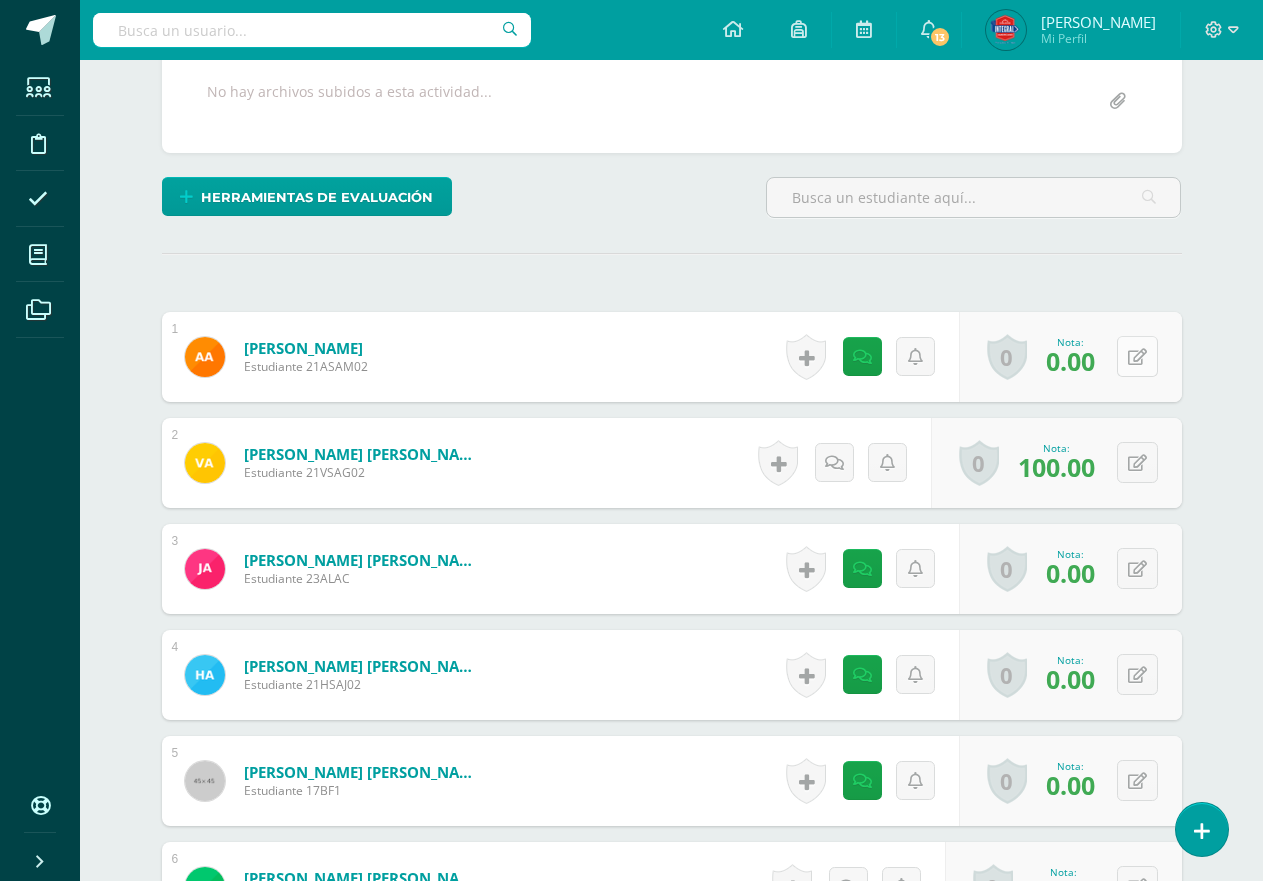 click at bounding box center [1137, 356] 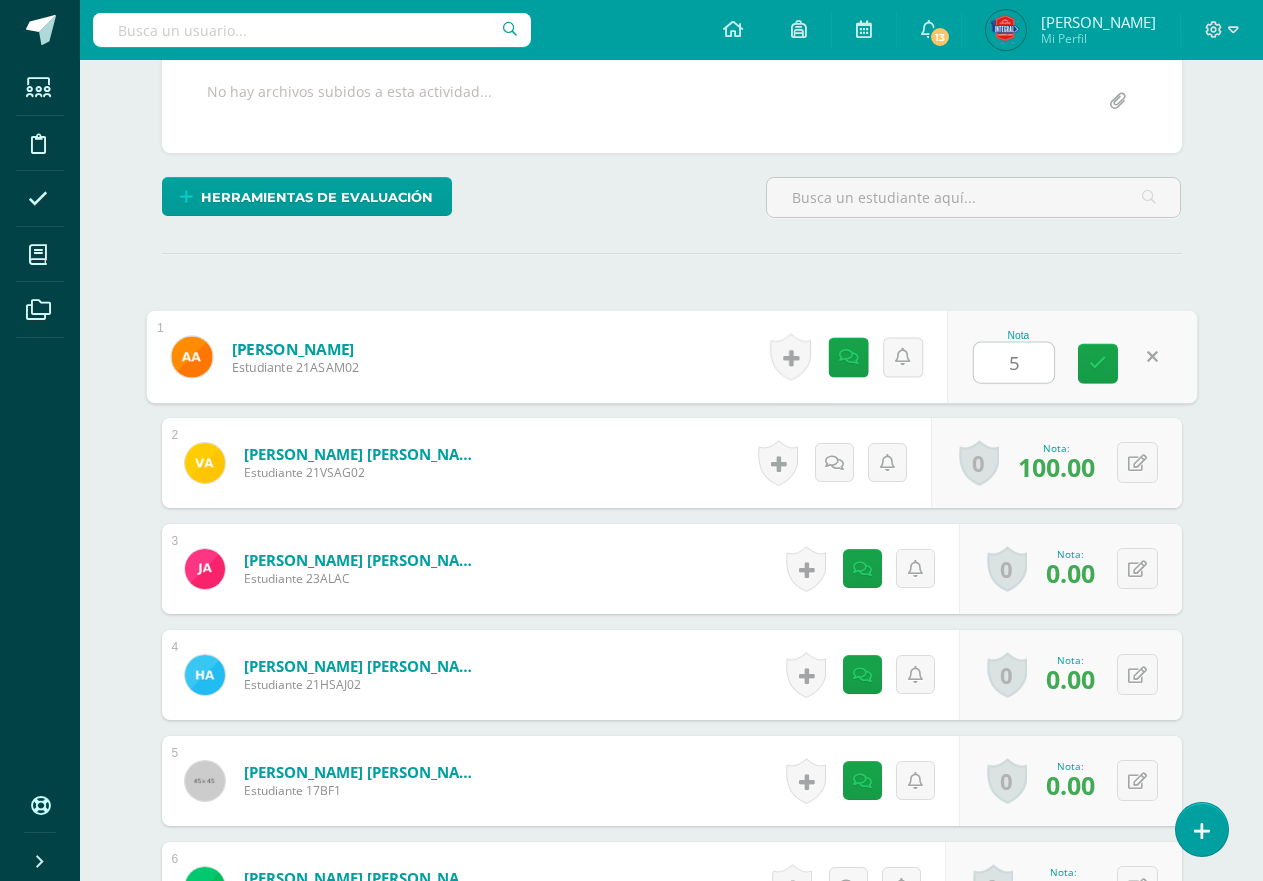 type on "50" 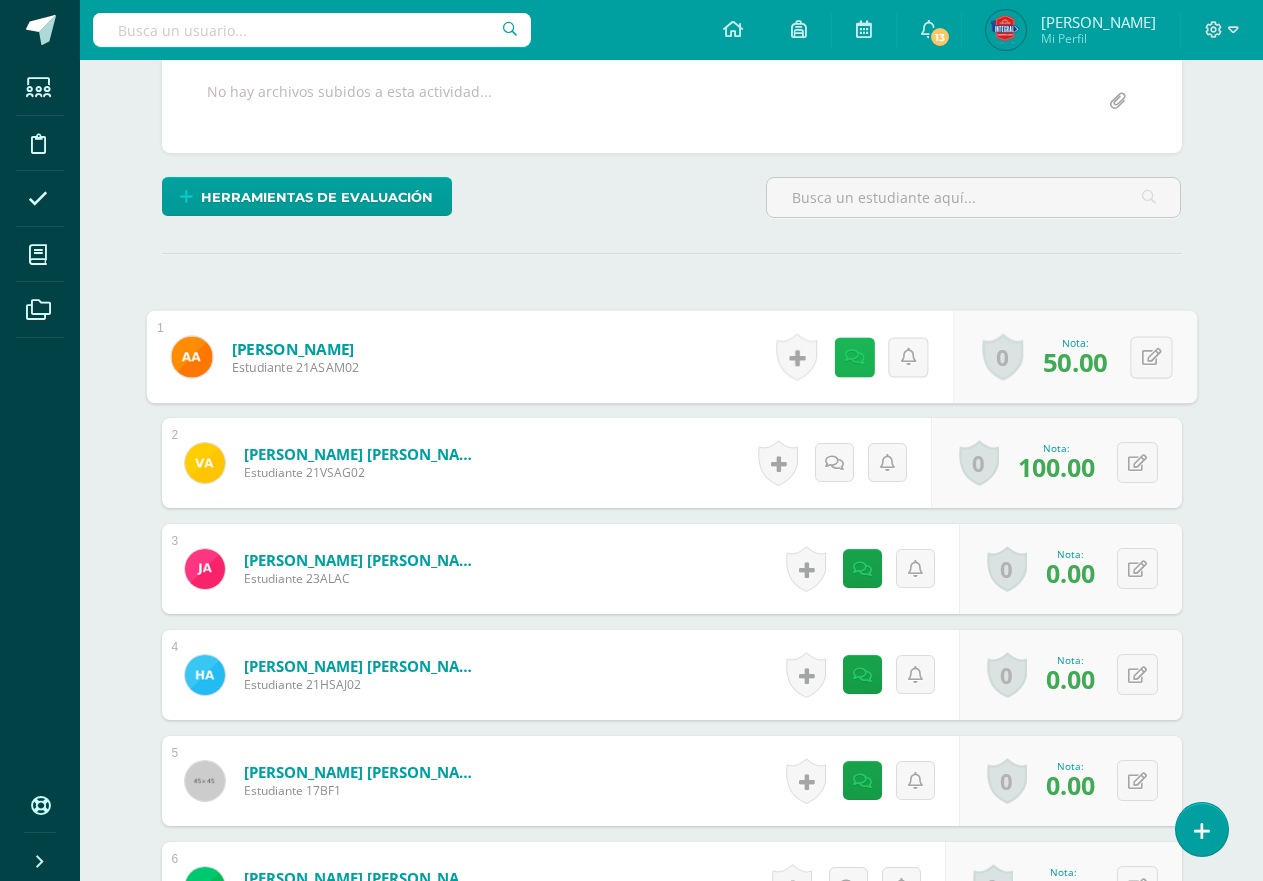 click at bounding box center [854, 356] 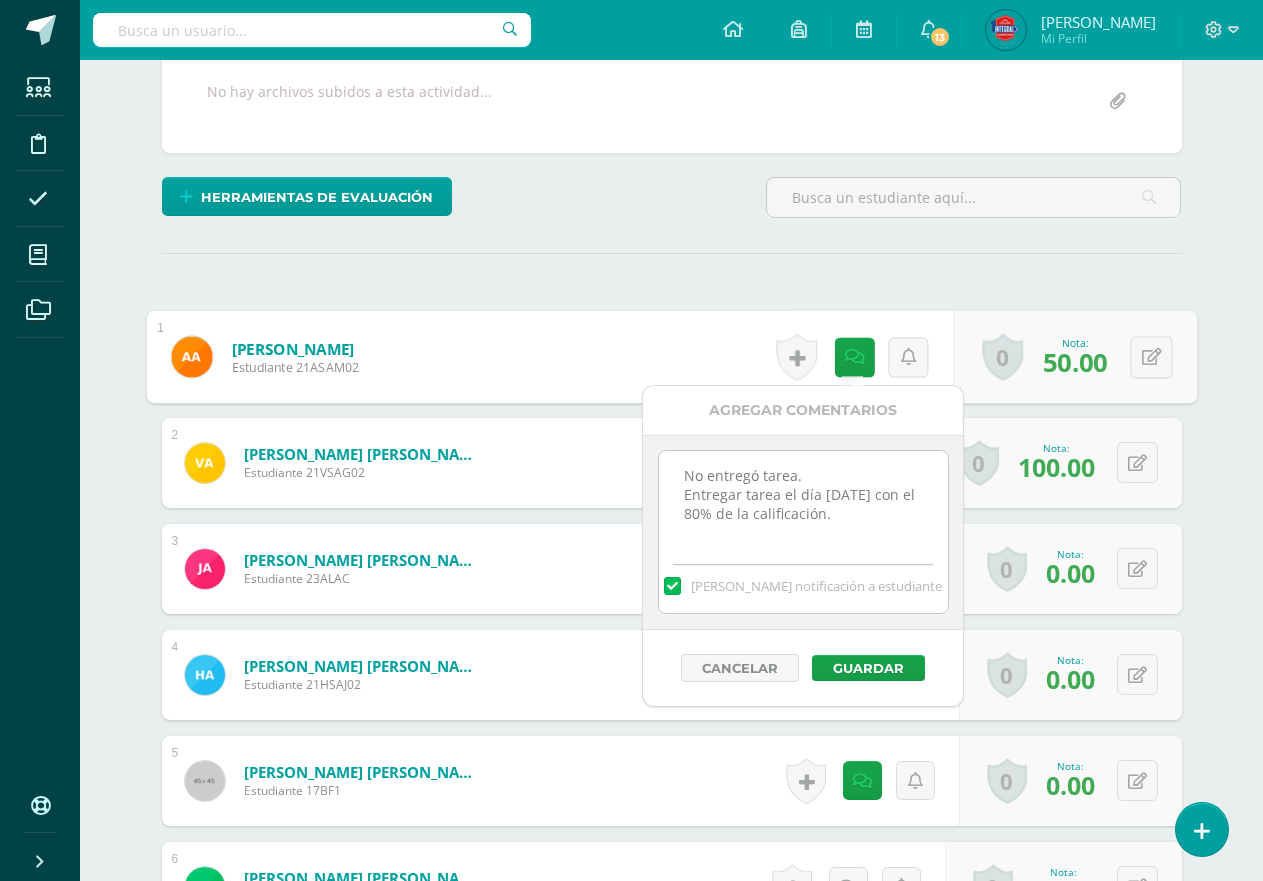 click on "[PERSON_NAME] notificación a estudiante" at bounding box center [816, 586] 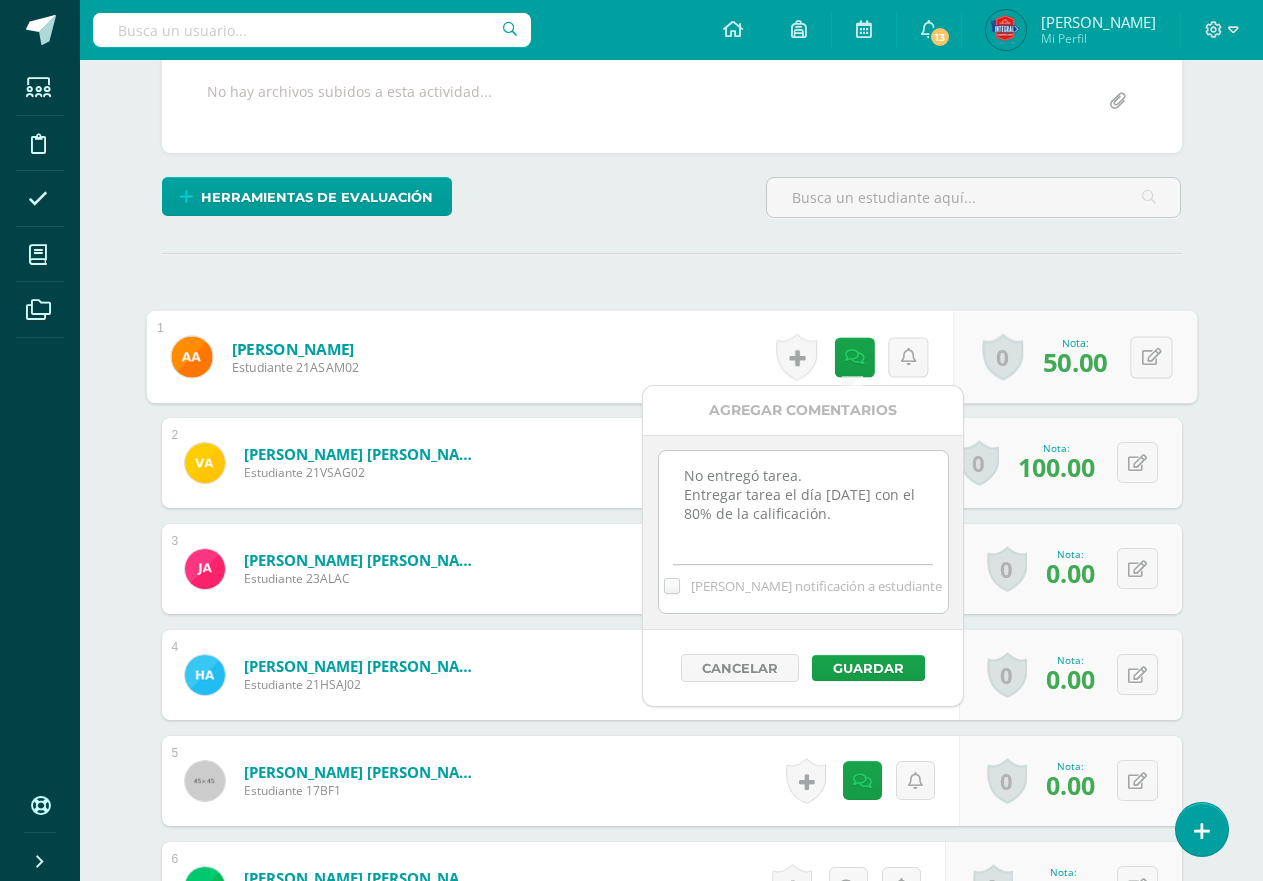 click on "[PERSON_NAME] notificación a estudiante" at bounding box center [0, 0] 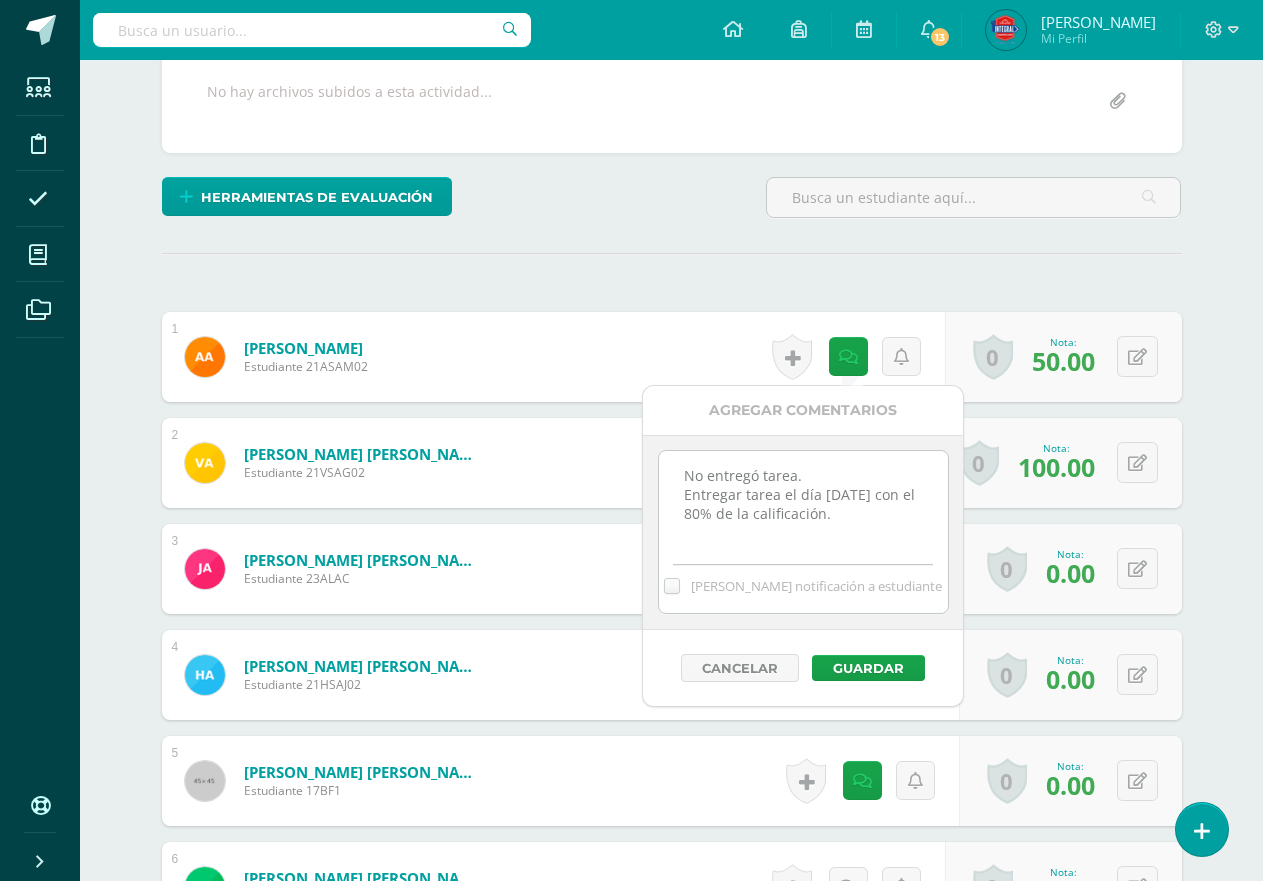 click on "No entregó tarea.
Entregar tarea el día lunes 14/07/25 con el 80% de la calificación." at bounding box center (803, 501) 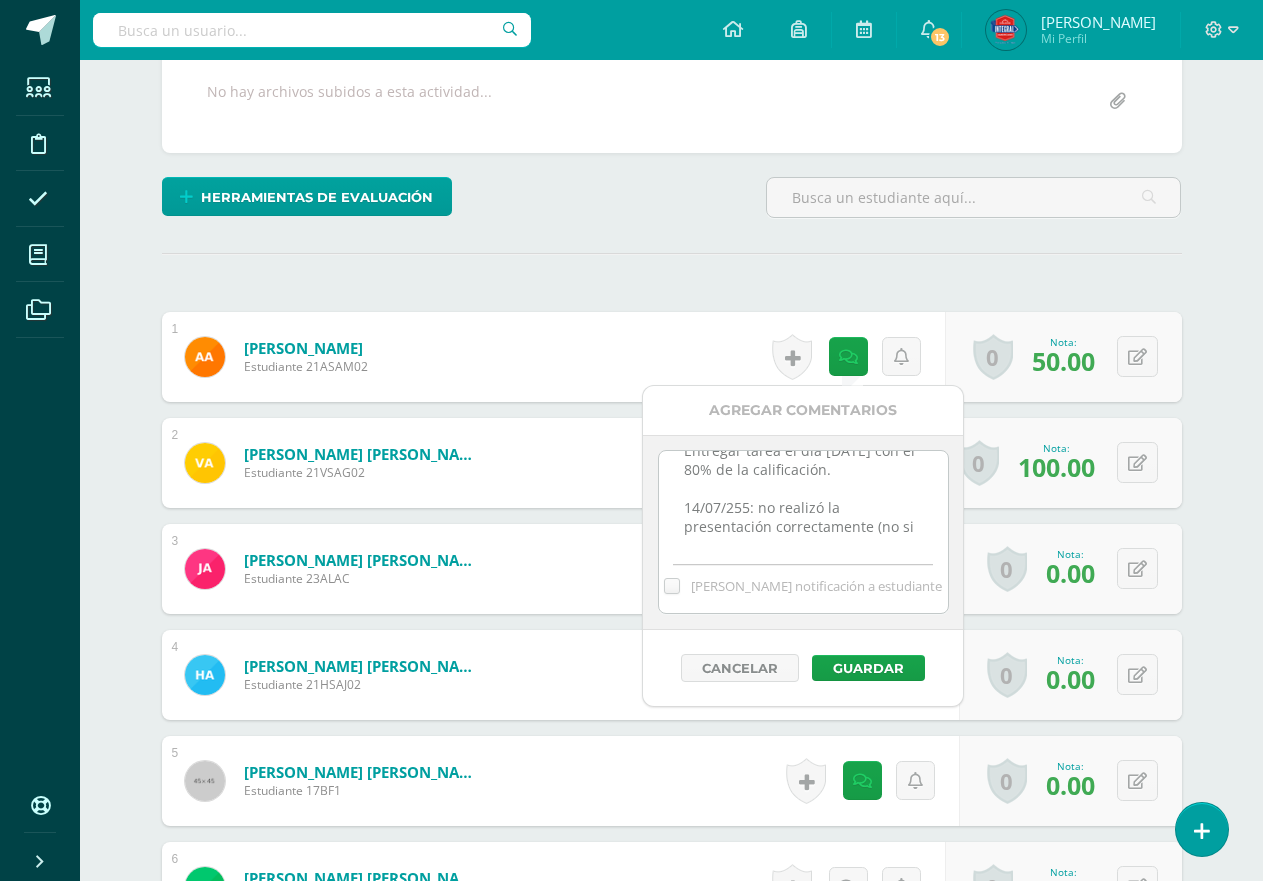 scroll, scrollTop: 68, scrollLeft: 0, axis: vertical 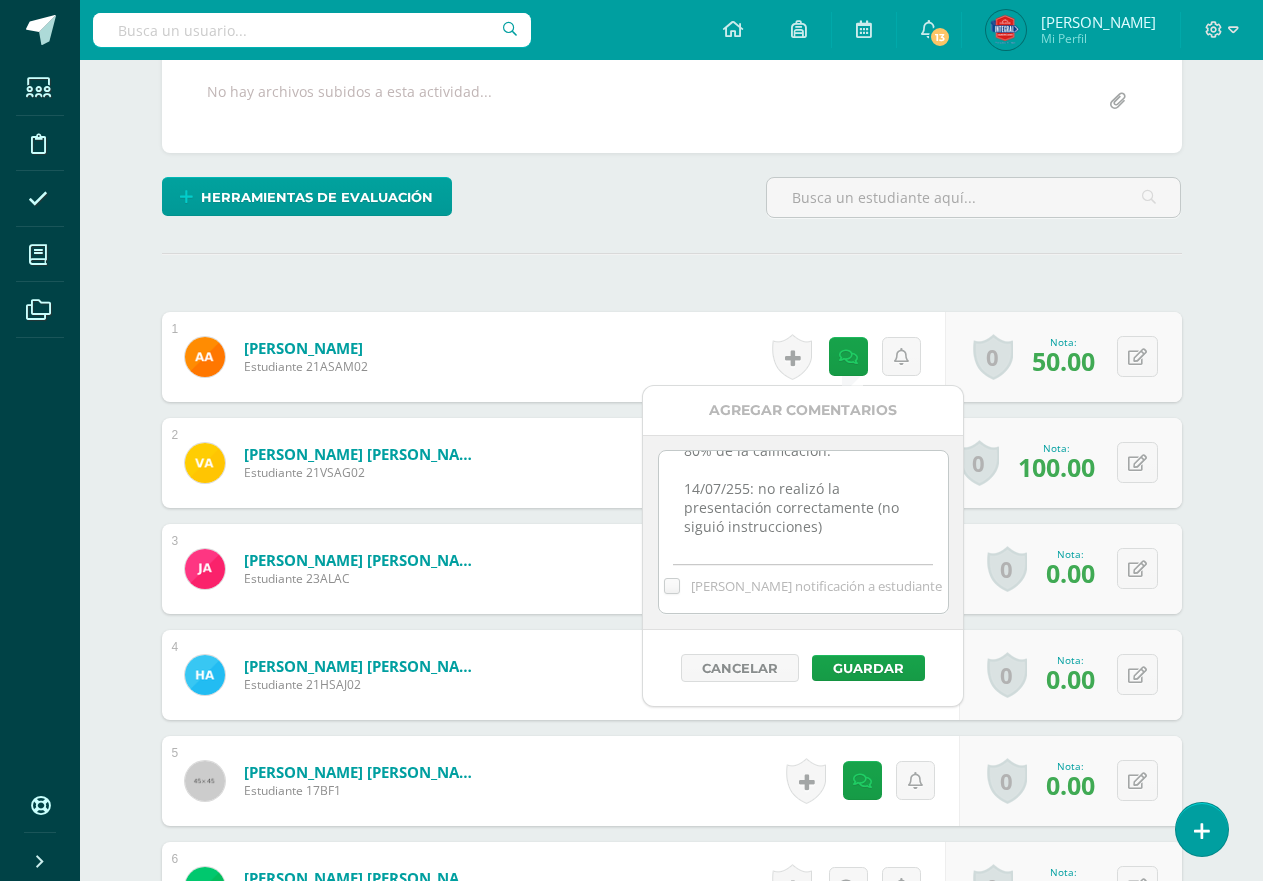 drag, startPoint x: 837, startPoint y: 543, endPoint x: 683, endPoint y: 497, distance: 160.72336 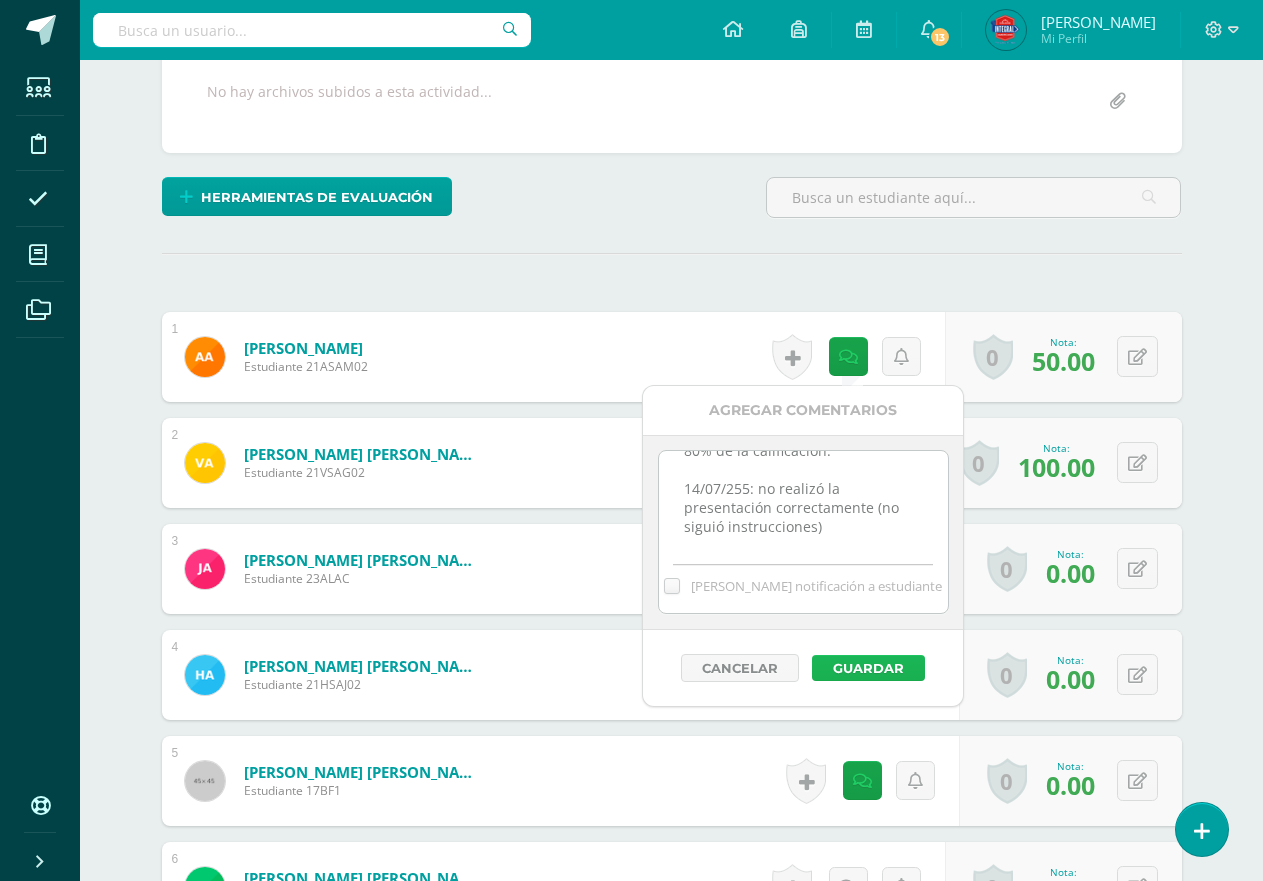 click on "Guardar" at bounding box center (868, 668) 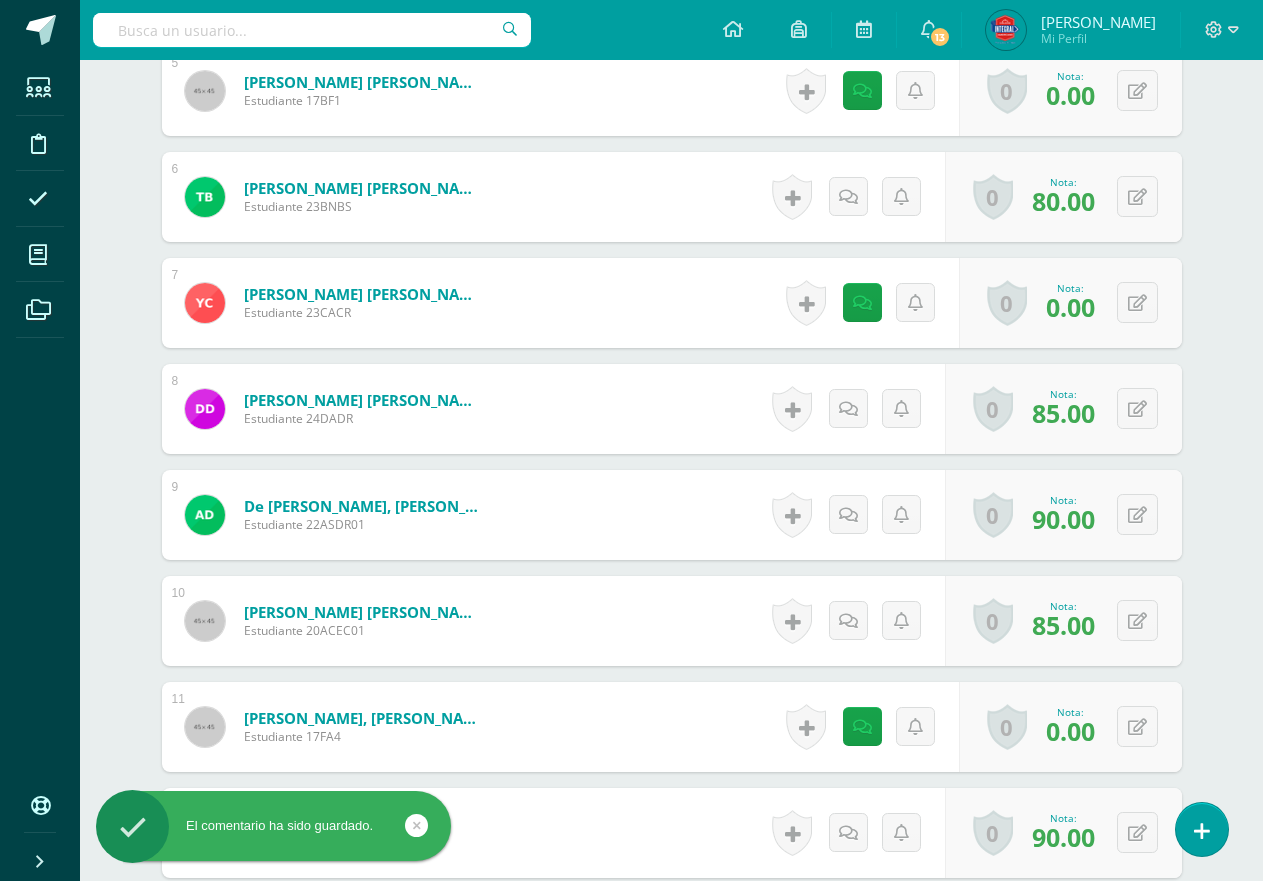 scroll, scrollTop: 1140, scrollLeft: 0, axis: vertical 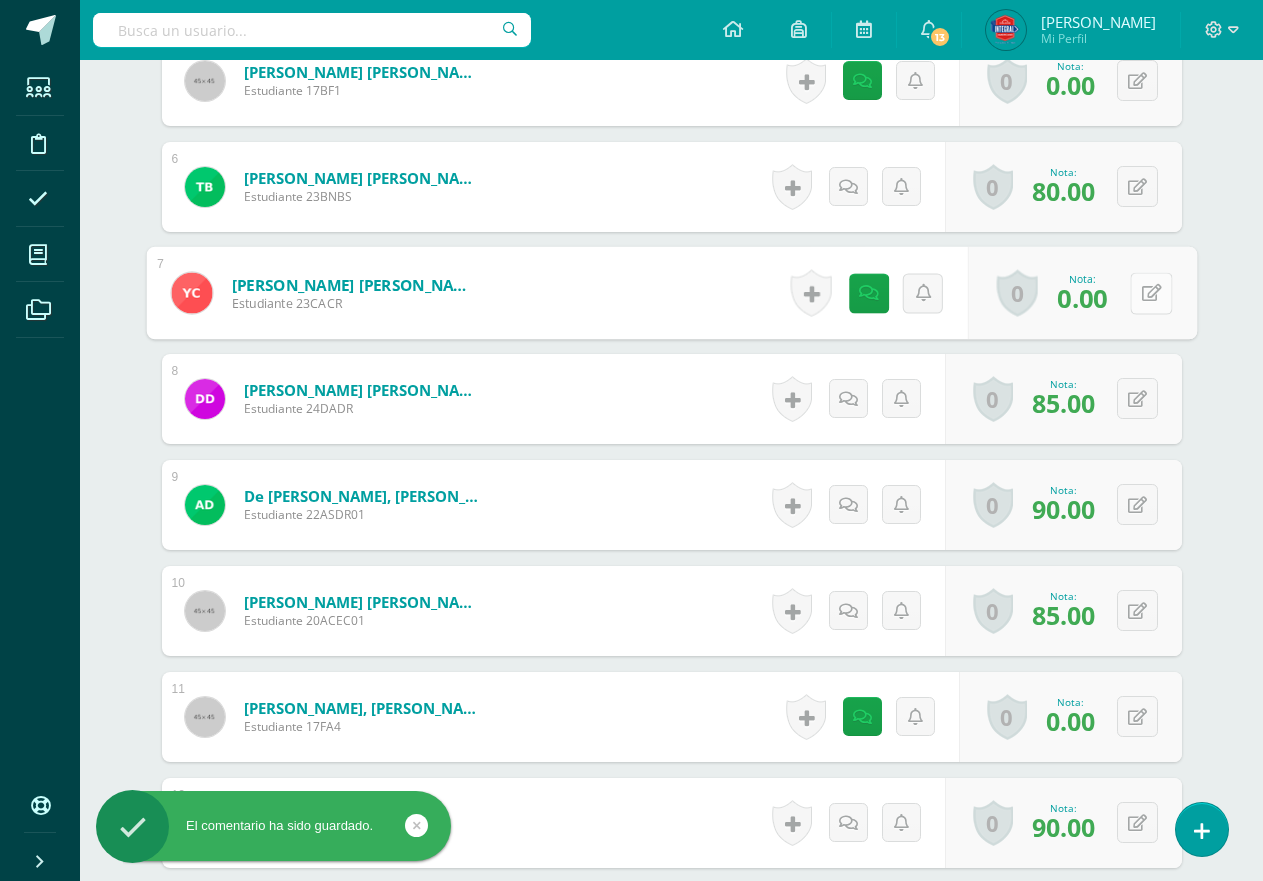 click at bounding box center (1151, 293) 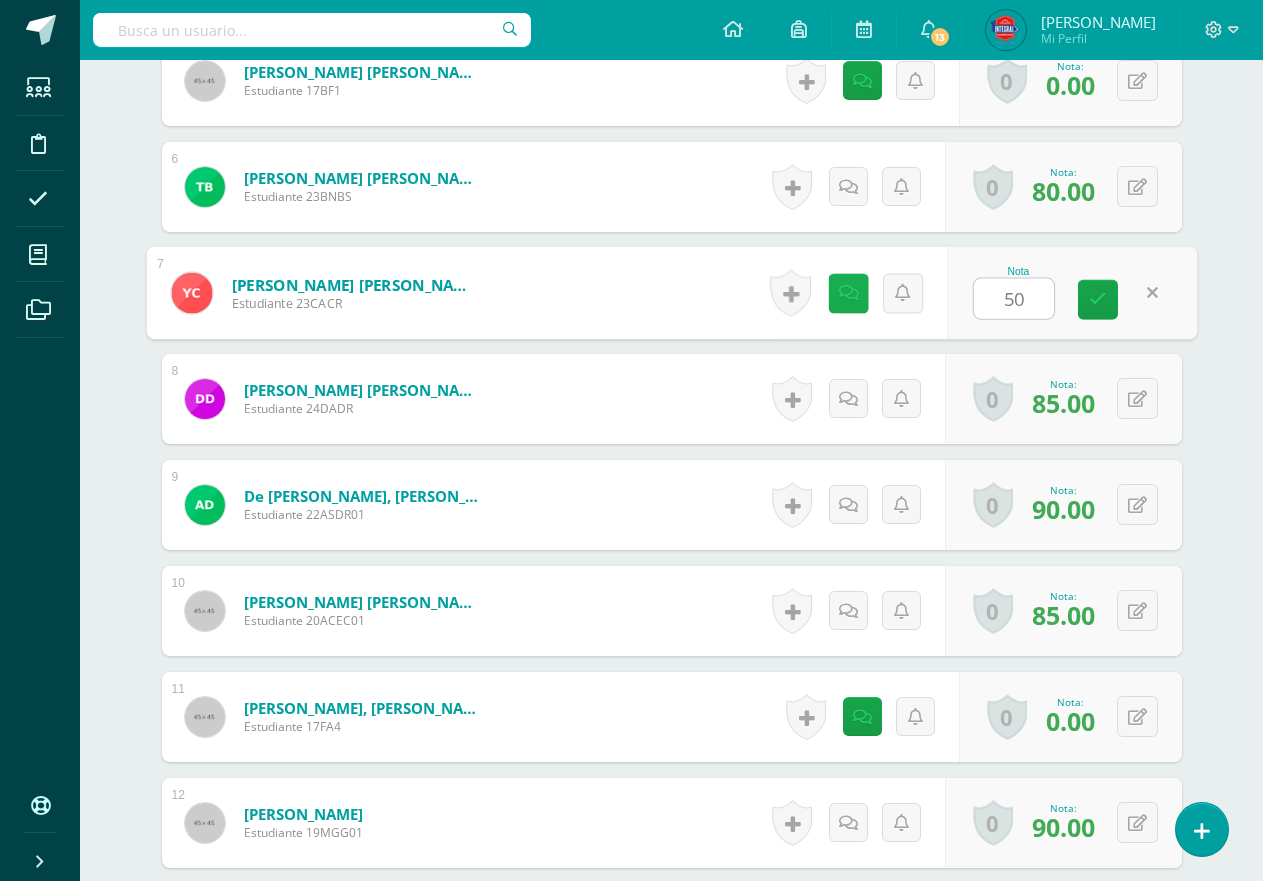 type on "50" 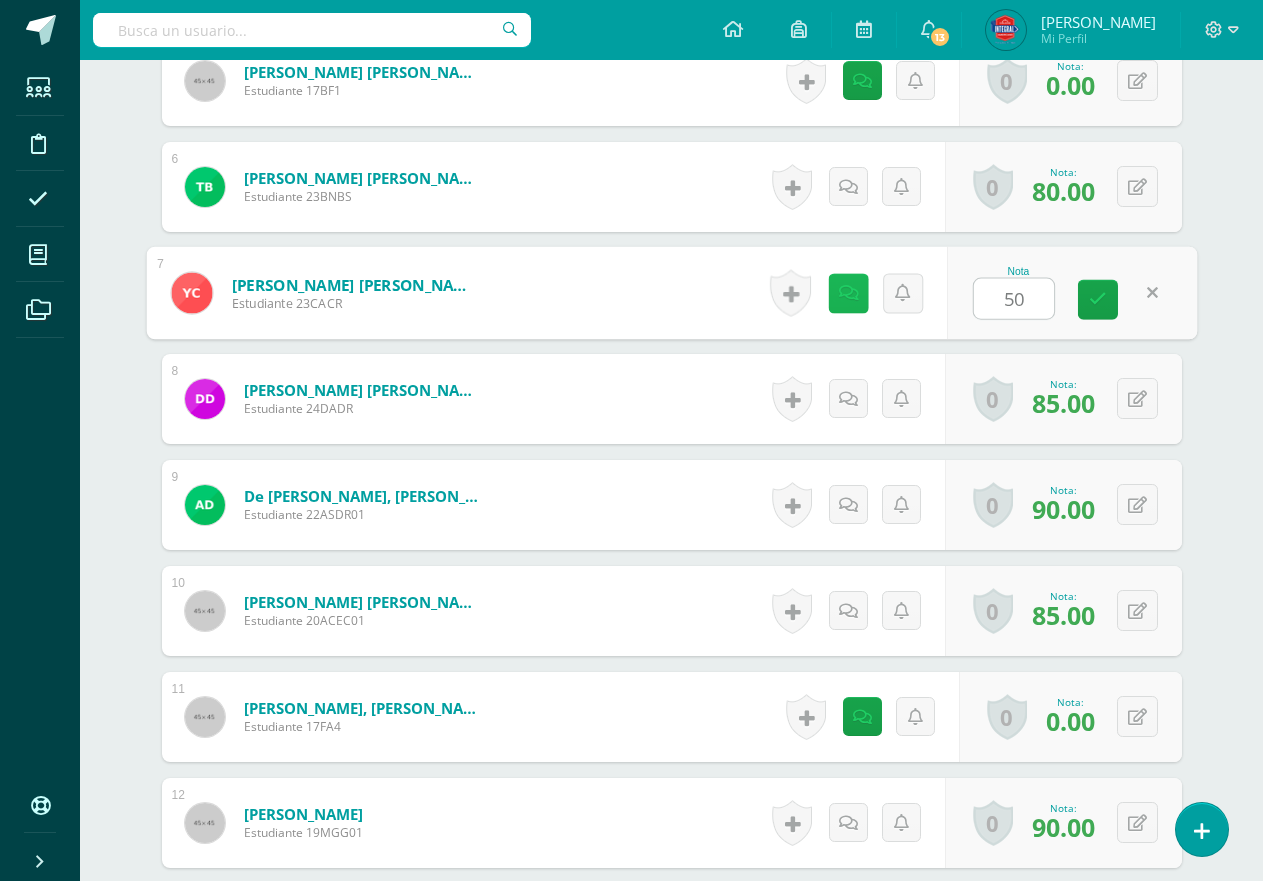 click at bounding box center (848, 292) 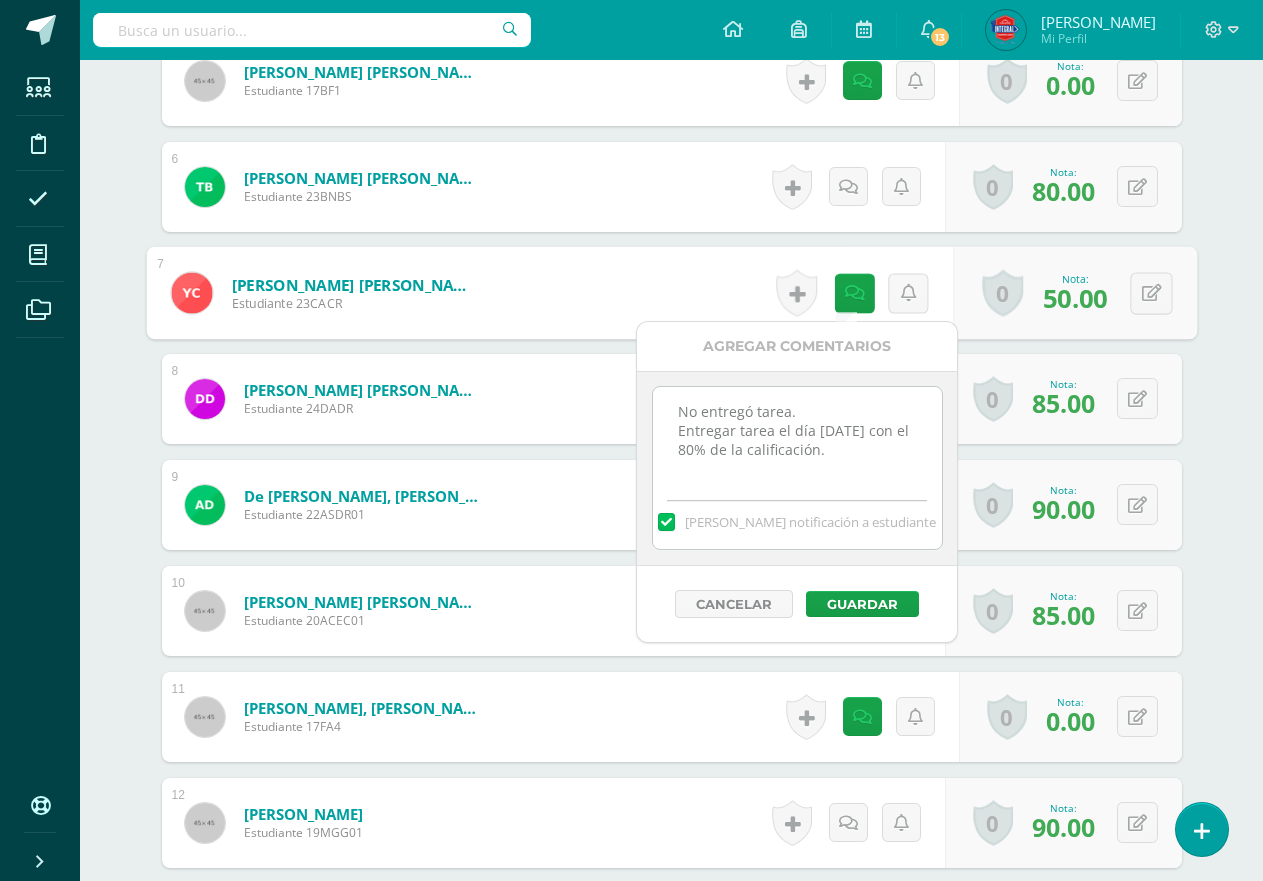 click on "No entregó tarea.
Entregar tarea el día lunes 14/07/25 con el 80% de la calificación." at bounding box center [797, 437] 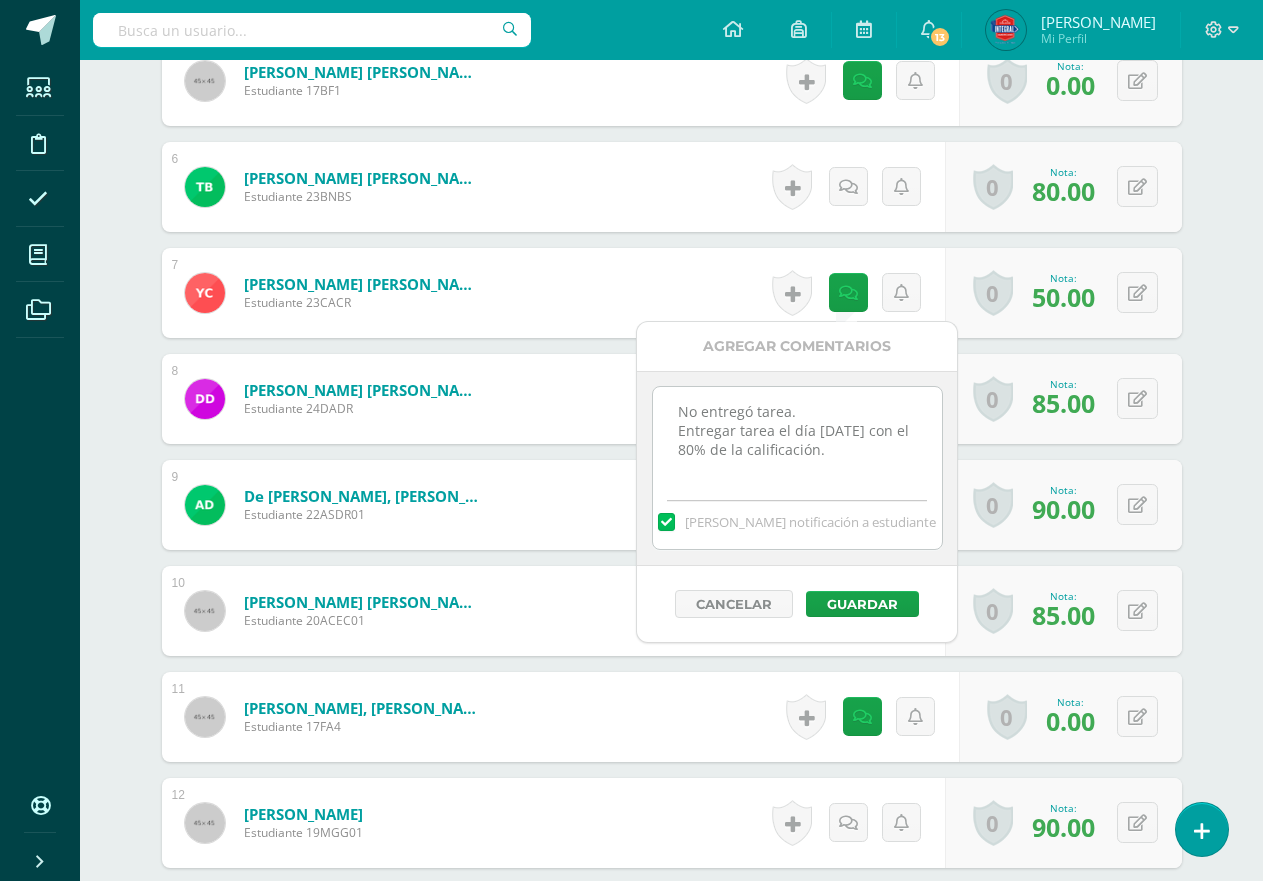 paste on "14/07/255: no realizó la presentación correctamente (no siguió instrucciones)" 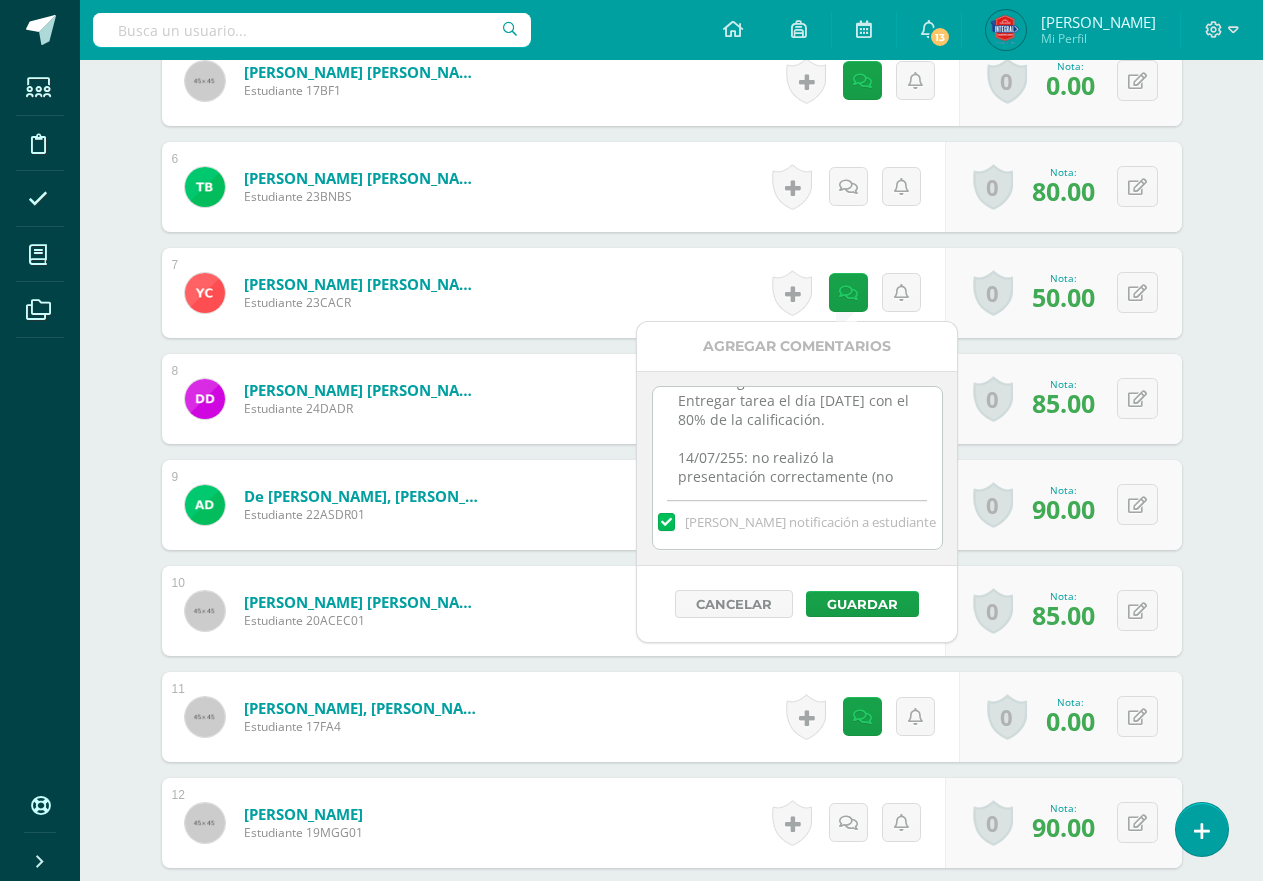 scroll, scrollTop: 68, scrollLeft: 0, axis: vertical 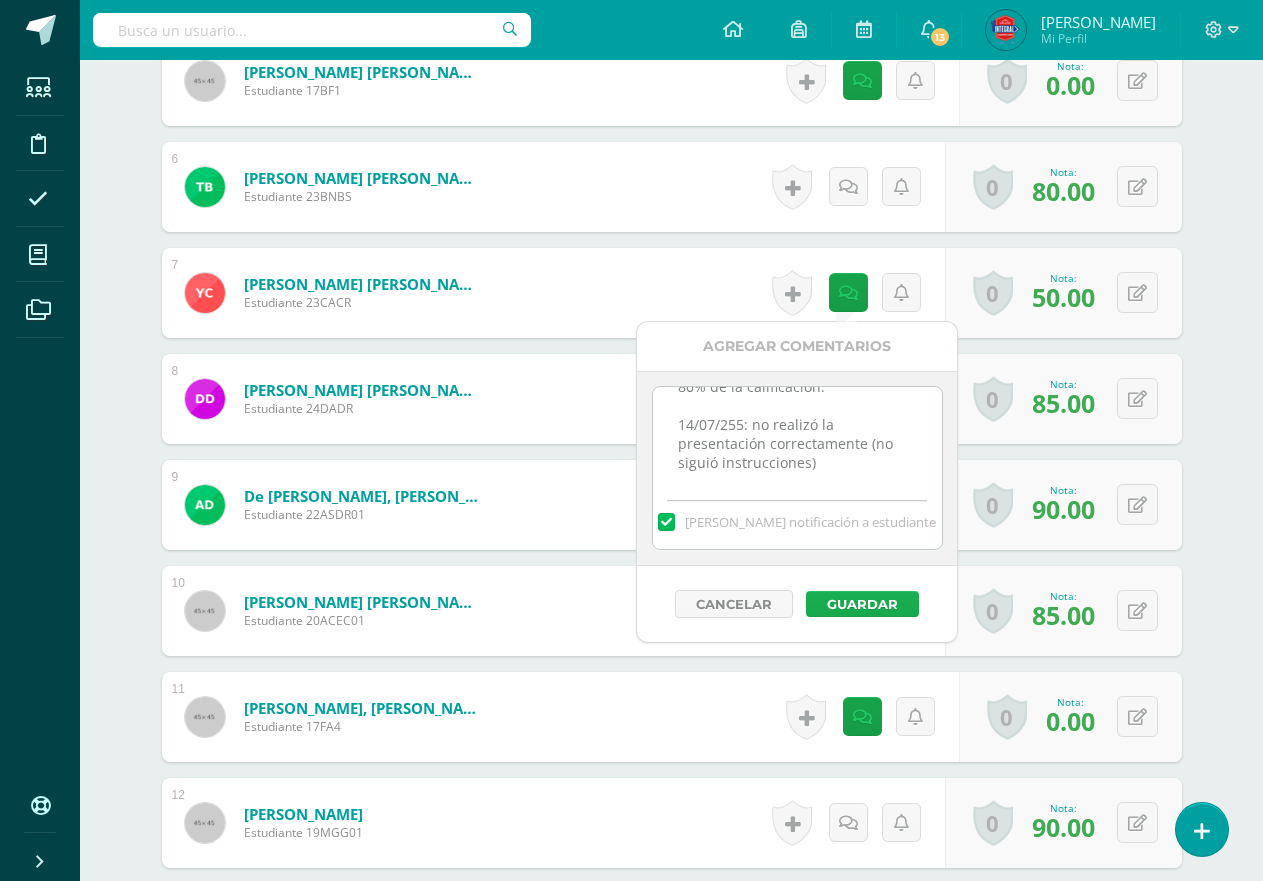 type on "No entregó tarea.
Entregar tarea el día lunes 14/07/25 con el 80% de la calificación.
14/07/255: no realizó la presentación correctamente (no siguió instrucciones)" 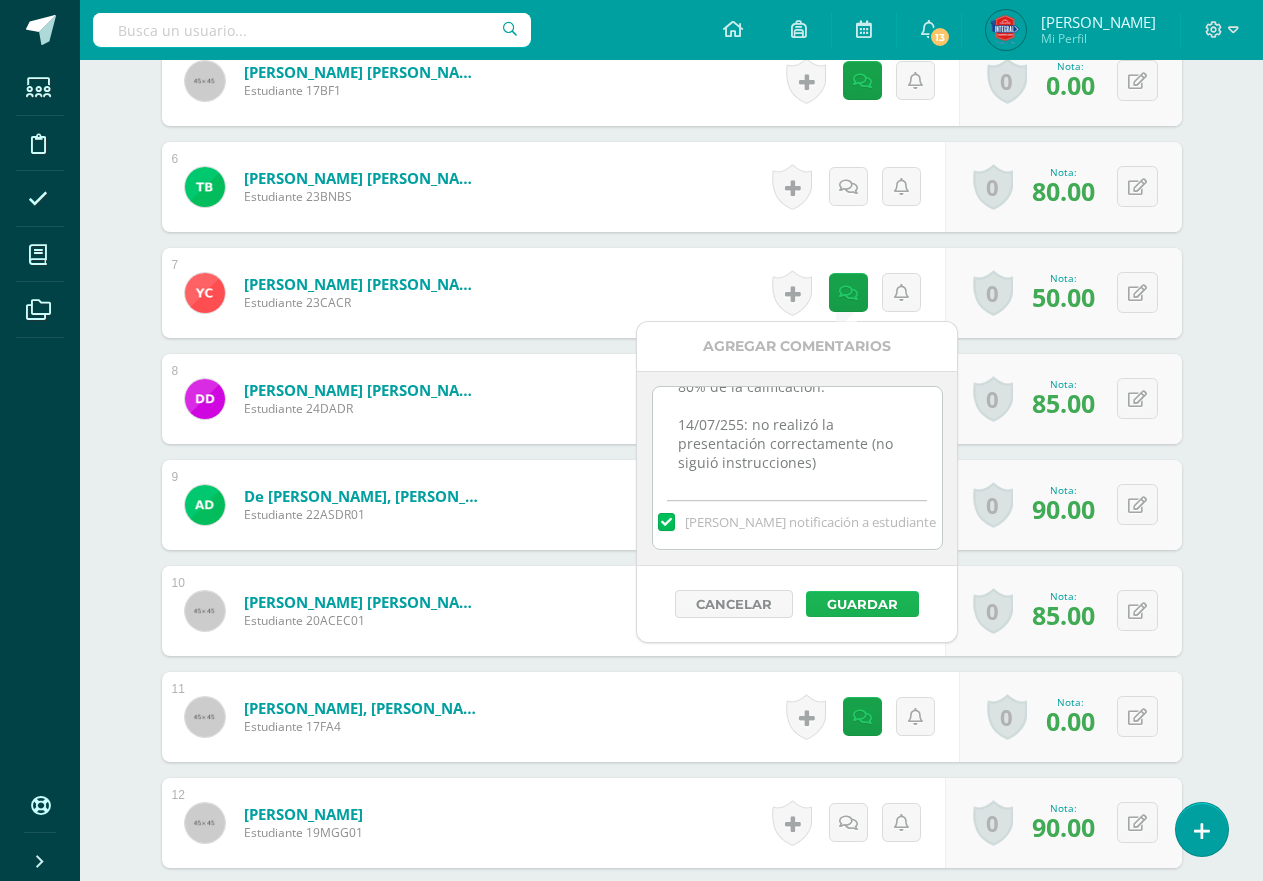 click on "Guardar" at bounding box center (862, 604) 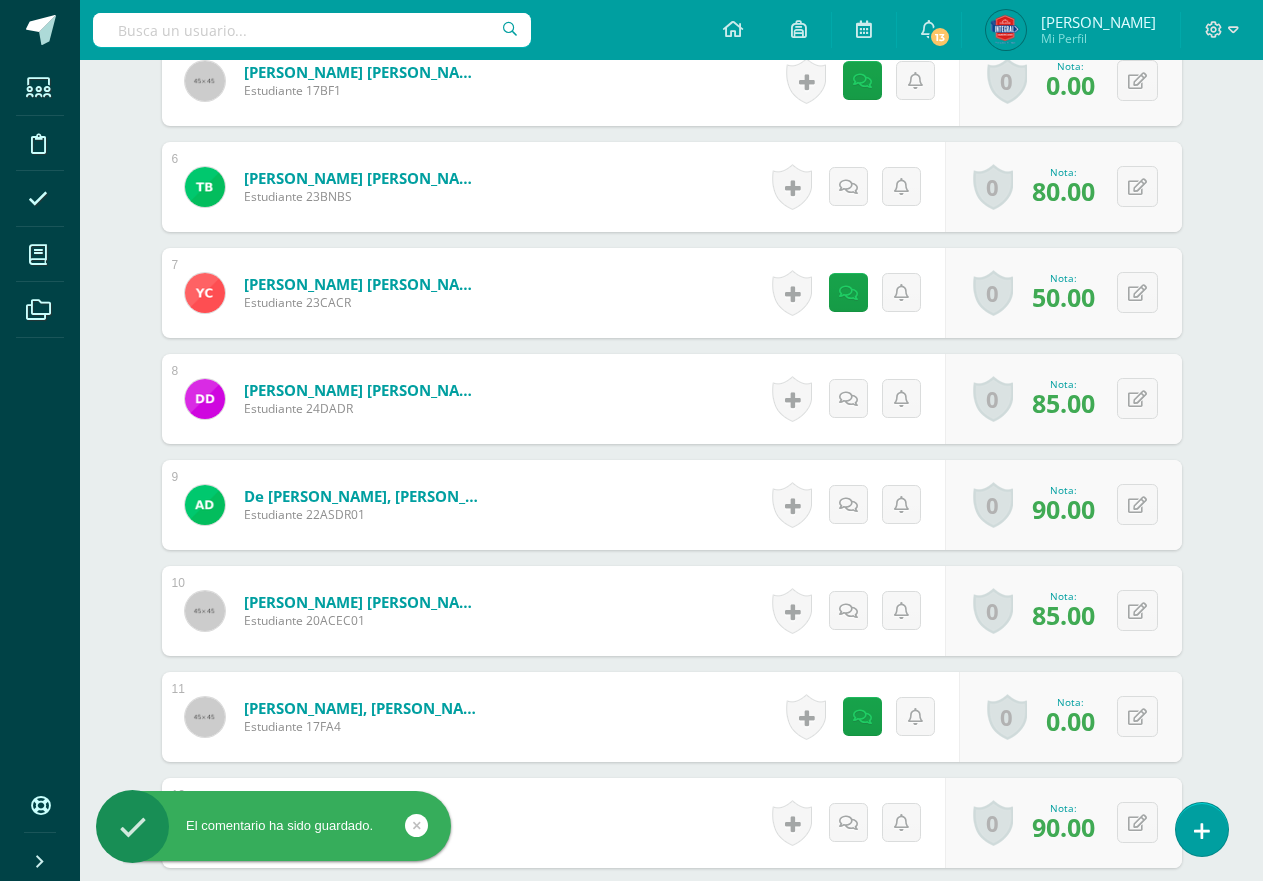 click on "Inglés
Quinto Primaria "A"
Herramientas
Detalle de asistencias
Actividad
Anuncios
Actividades
Estudiantes
Planificación
Dosificación
Conferencias
¿Estás seguro que quieres  eliminar  esta actividad?
Esto borrará la actividad y cualquier nota que hayas registrado
permanentemente. Esta acción no se puede revertir. Cancelar Eliminar
Administración de escalas de valoración
escala de valoración
Aún no has creado una escala de valoración.
Cancelar Agregar nueva escala de valoración: Cancelar Crear escala de valoración         1" at bounding box center [671, 909] 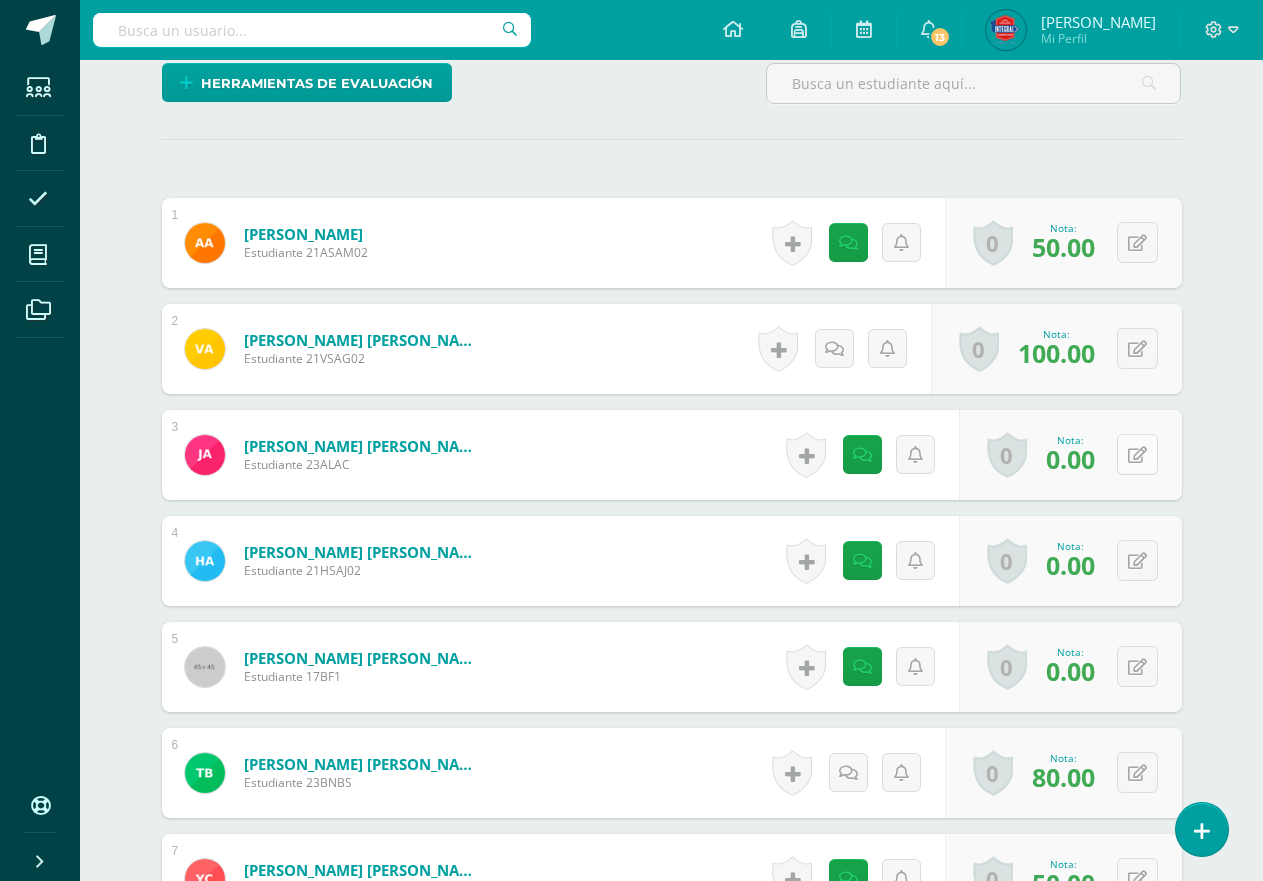 scroll, scrollTop: 600, scrollLeft: 0, axis: vertical 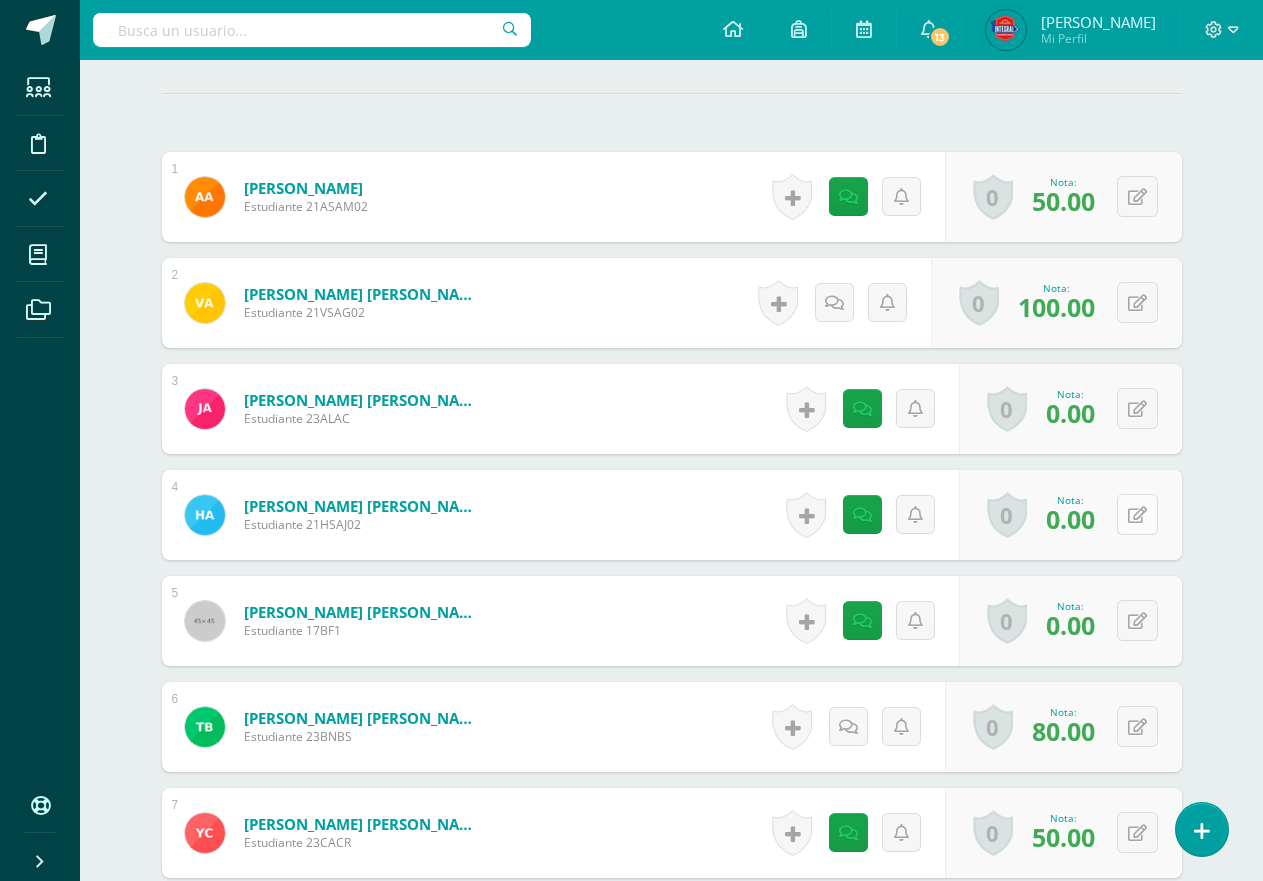 click at bounding box center (1137, 514) 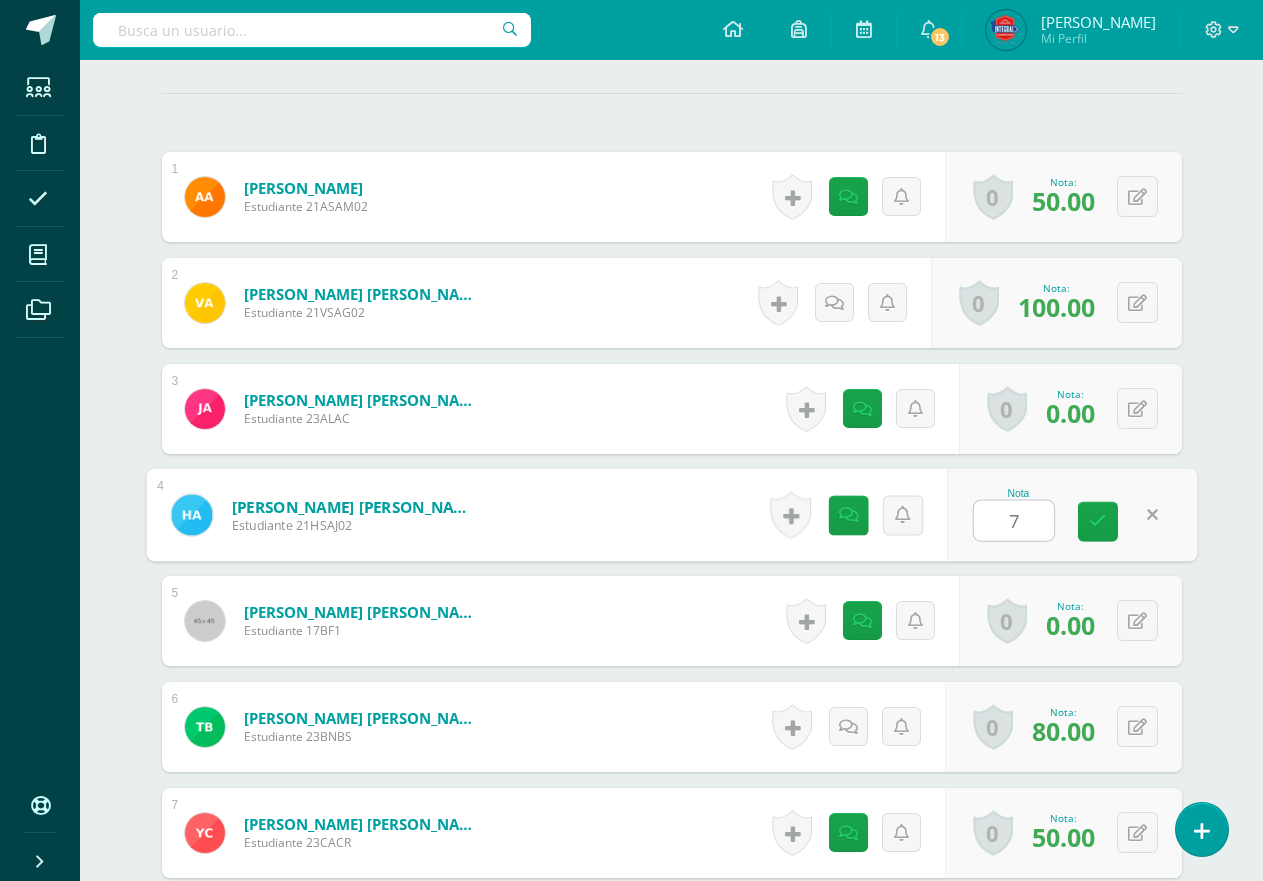 type on "70" 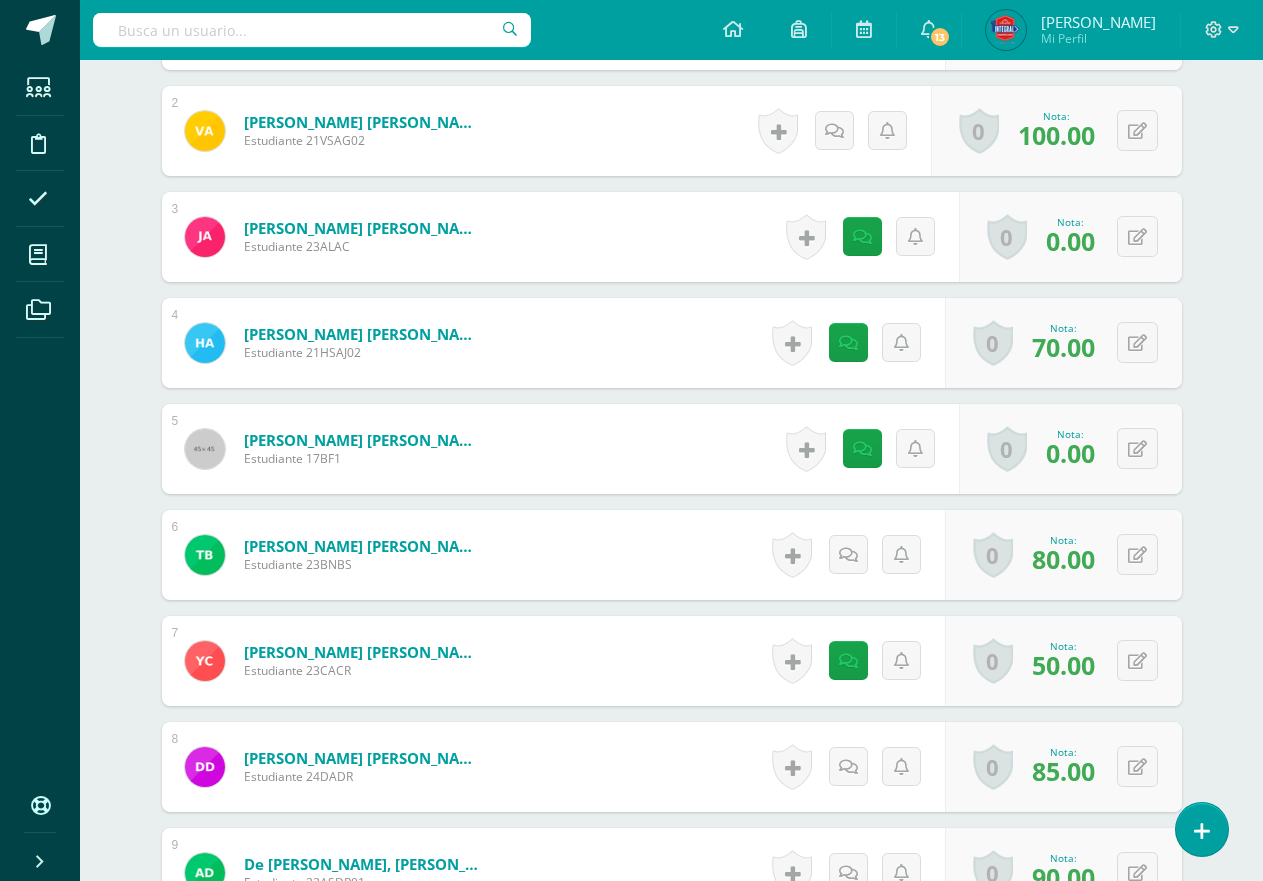 scroll, scrollTop: 800, scrollLeft: 0, axis: vertical 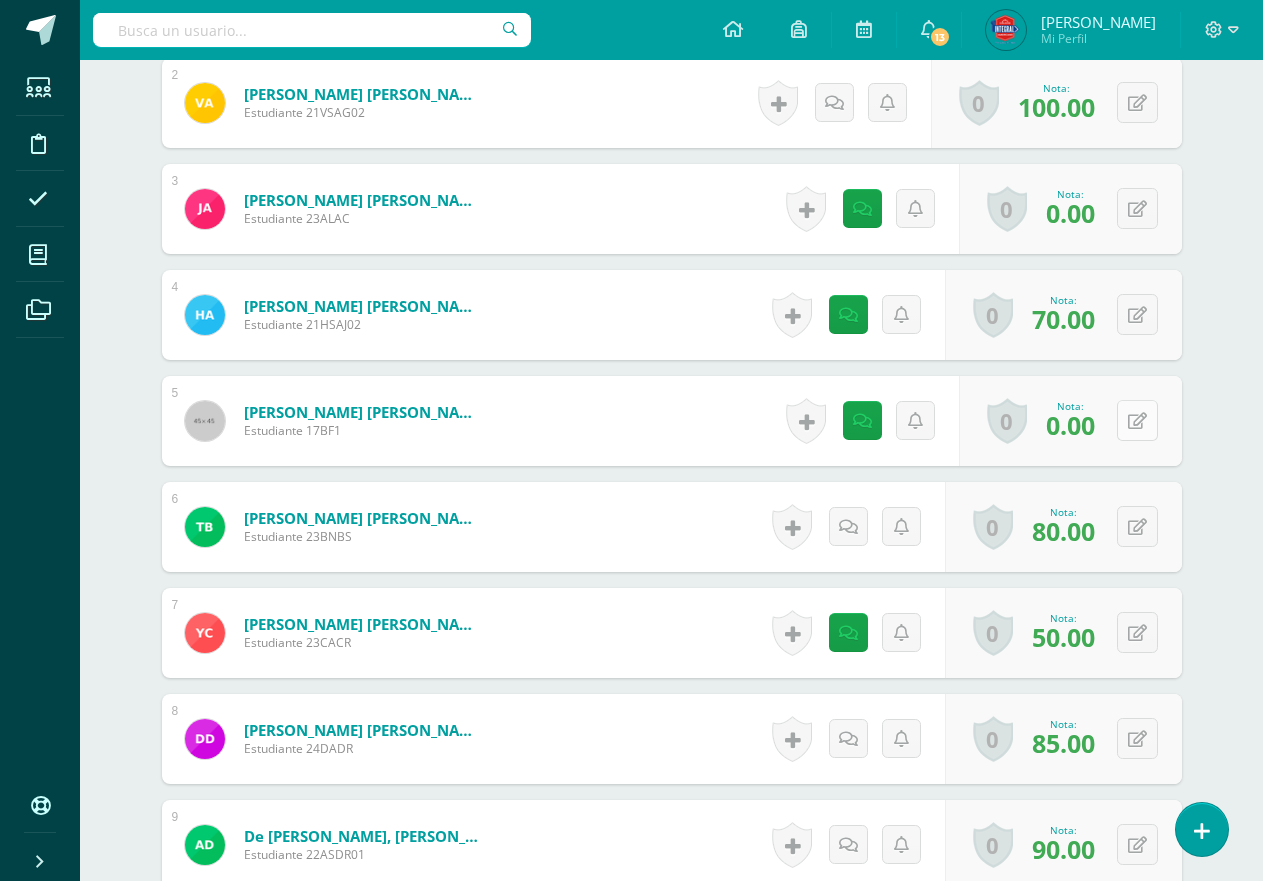 click at bounding box center (1137, 420) 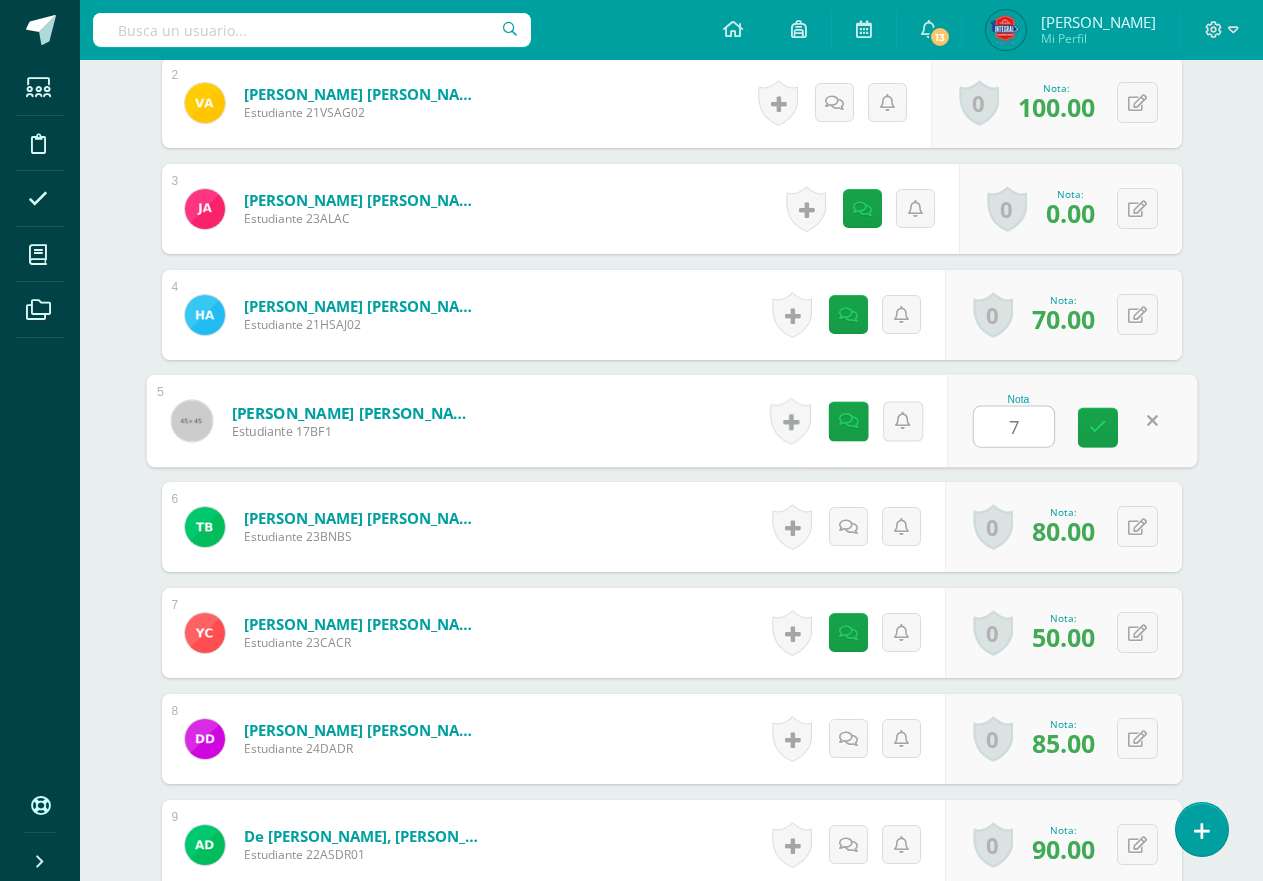 type on "70" 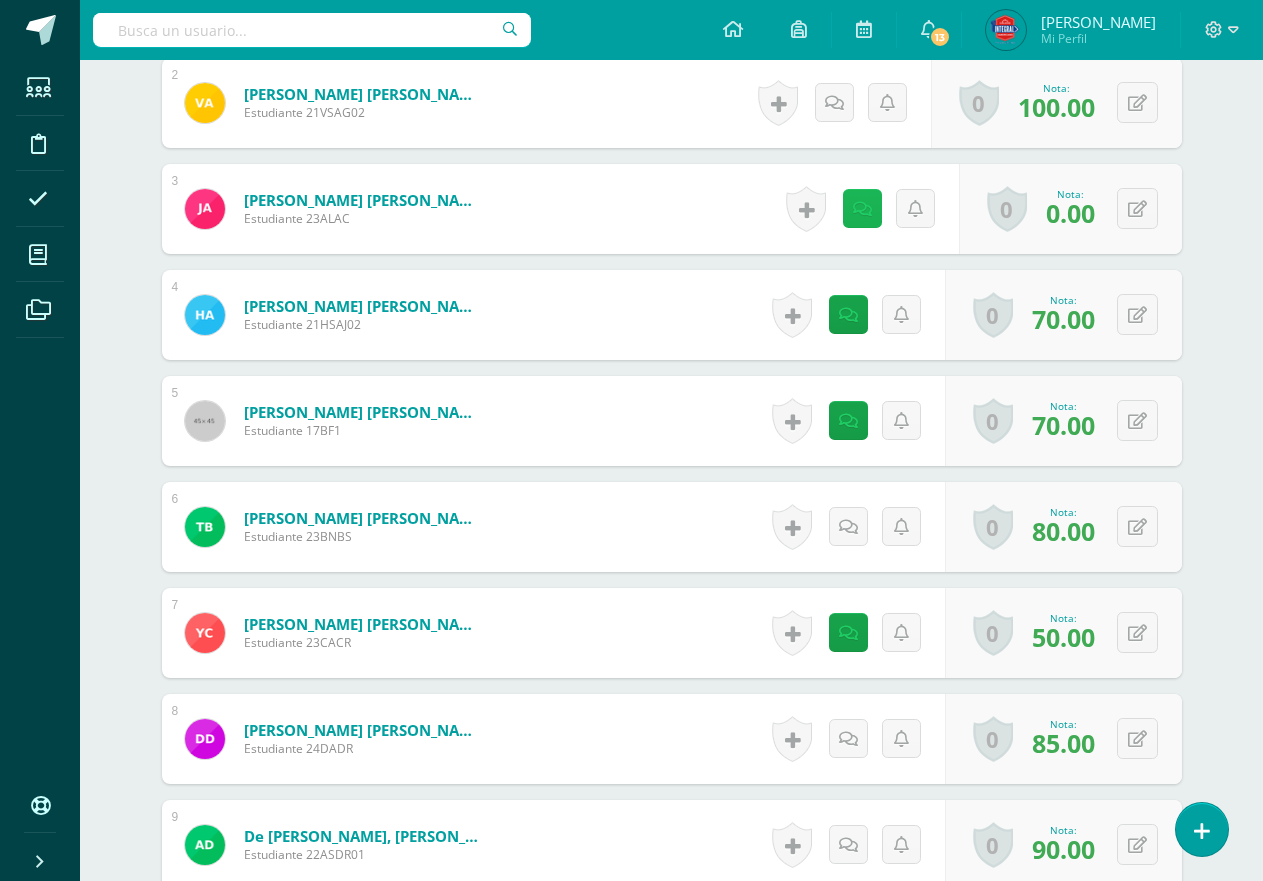 click at bounding box center [862, 209] 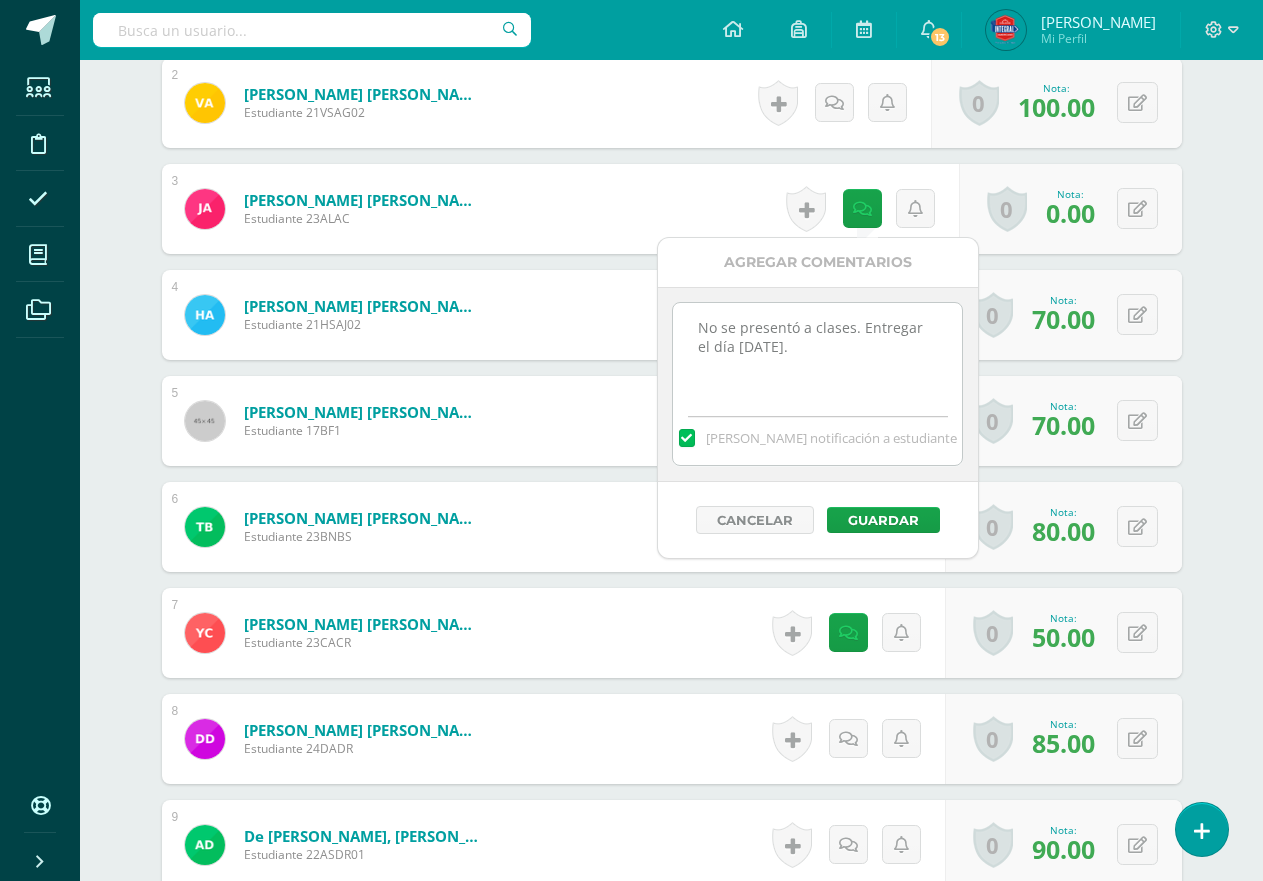click on "No se presentó a clases. Entregar el día lunes 14/07/25." at bounding box center [817, 353] 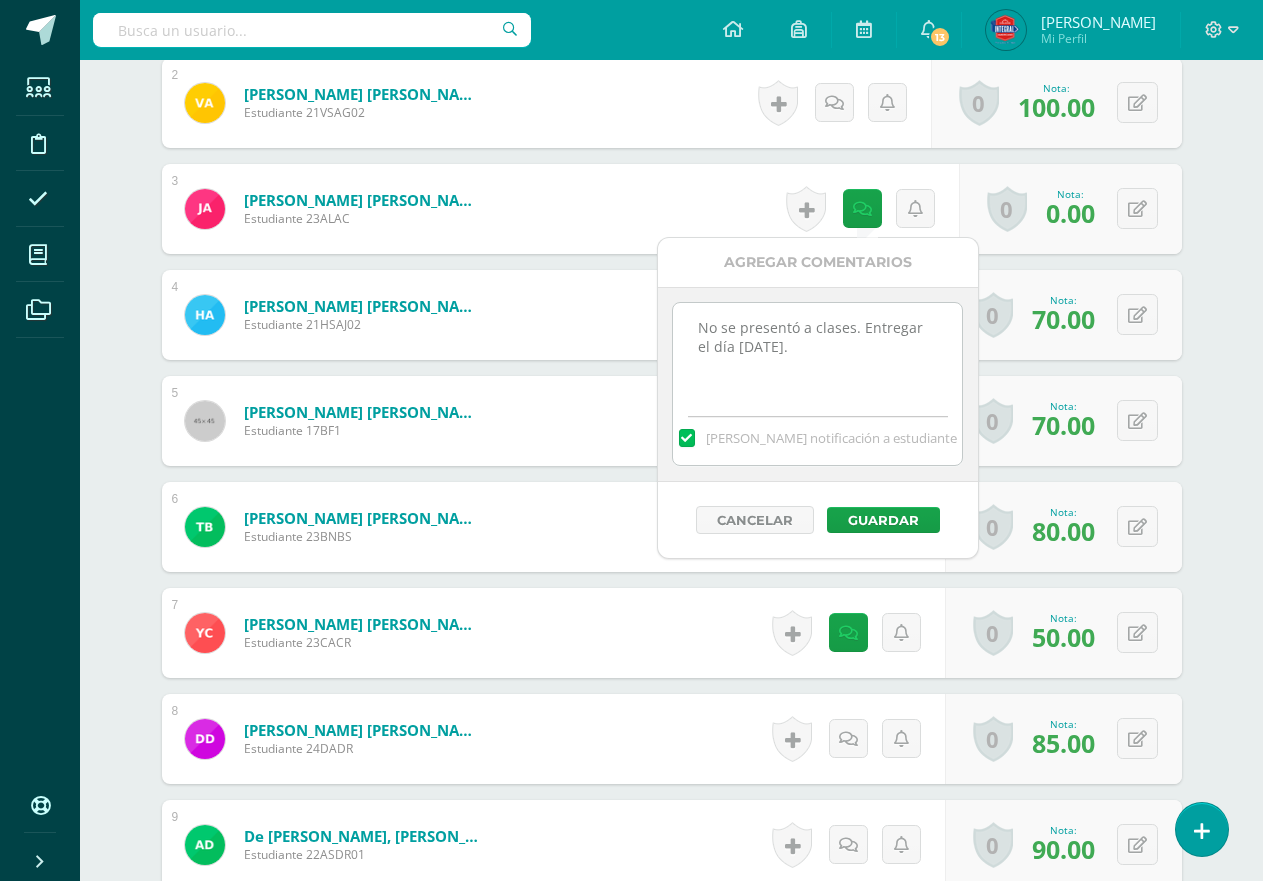 paste on "14/07/255: no realizó la presentación correctamente (no siguió instrucciones)" 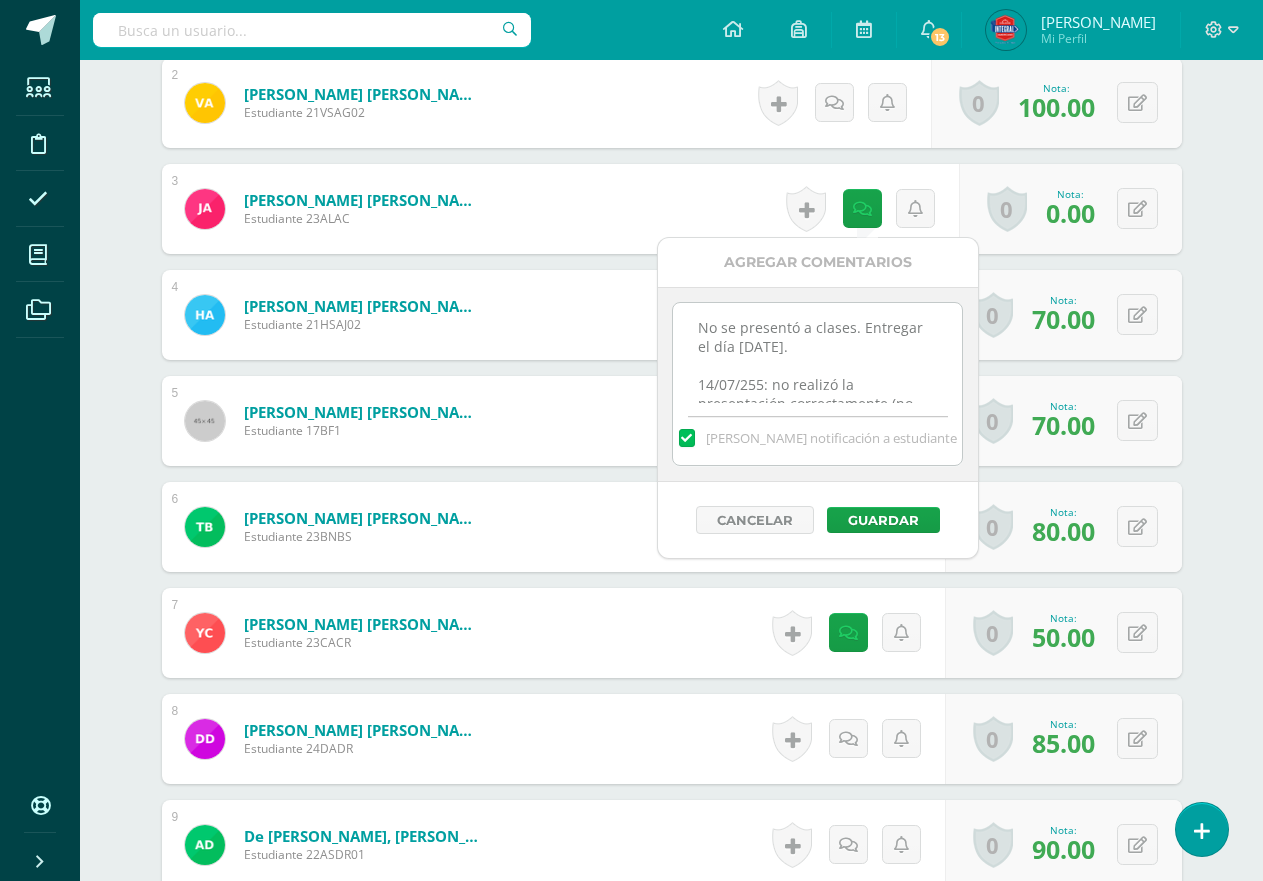 scroll, scrollTop: 30, scrollLeft: 0, axis: vertical 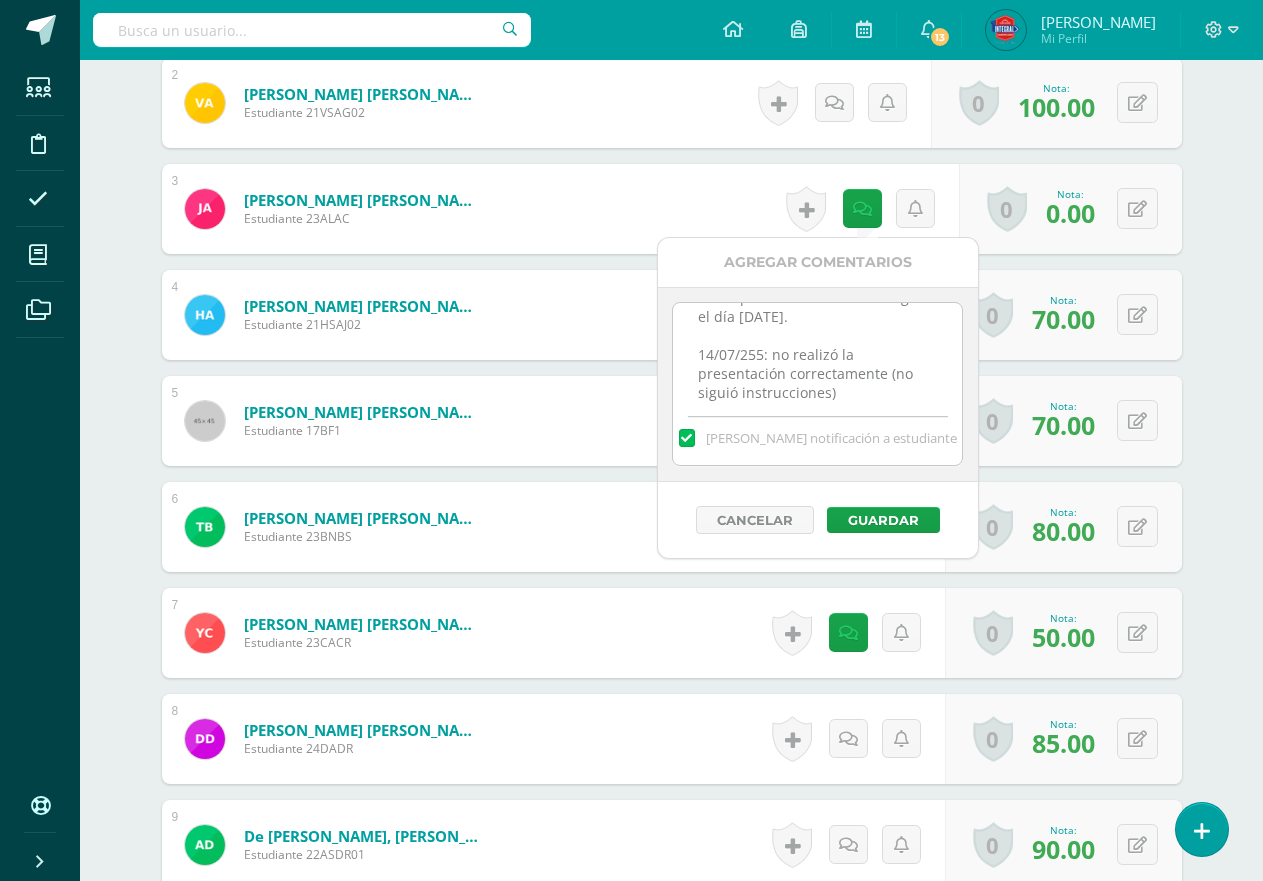 drag, startPoint x: 855, startPoint y: 395, endPoint x: 841, endPoint y: 357, distance: 40.496914 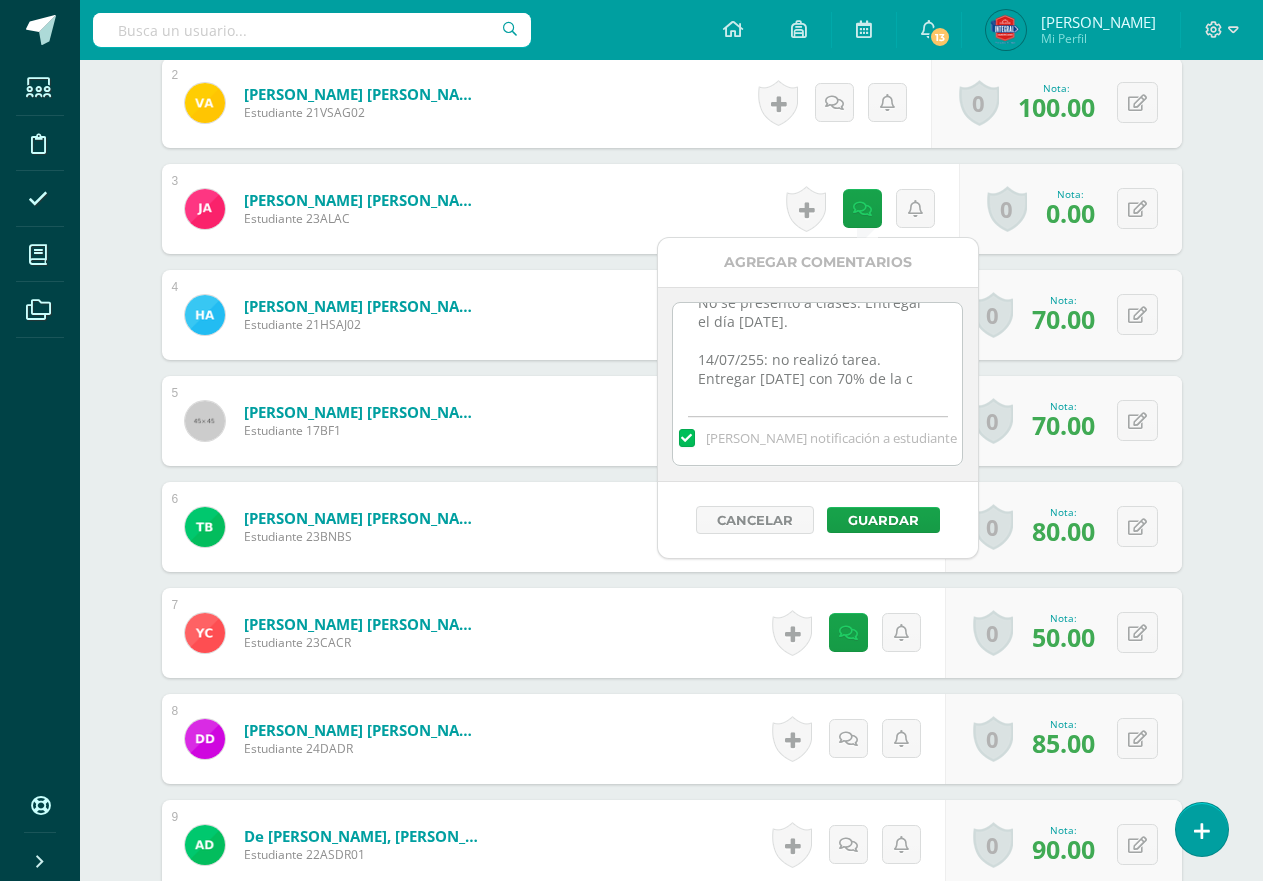 scroll, scrollTop: 30, scrollLeft: 0, axis: vertical 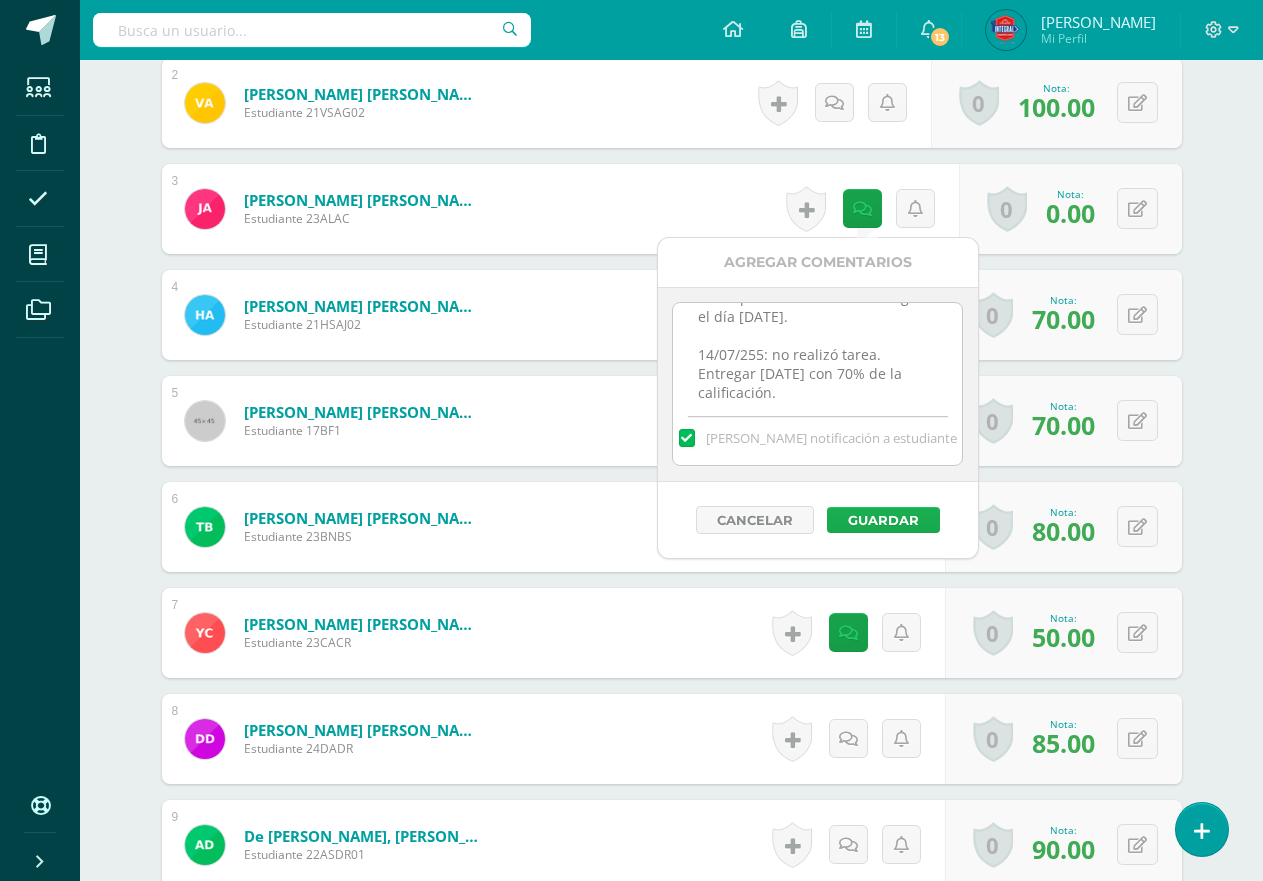 type on "No se presentó a clases. Entregar el día lunes 14/07/25.
14/07/255: no realizó tarea. Entregar mañana con 70% de la calificación." 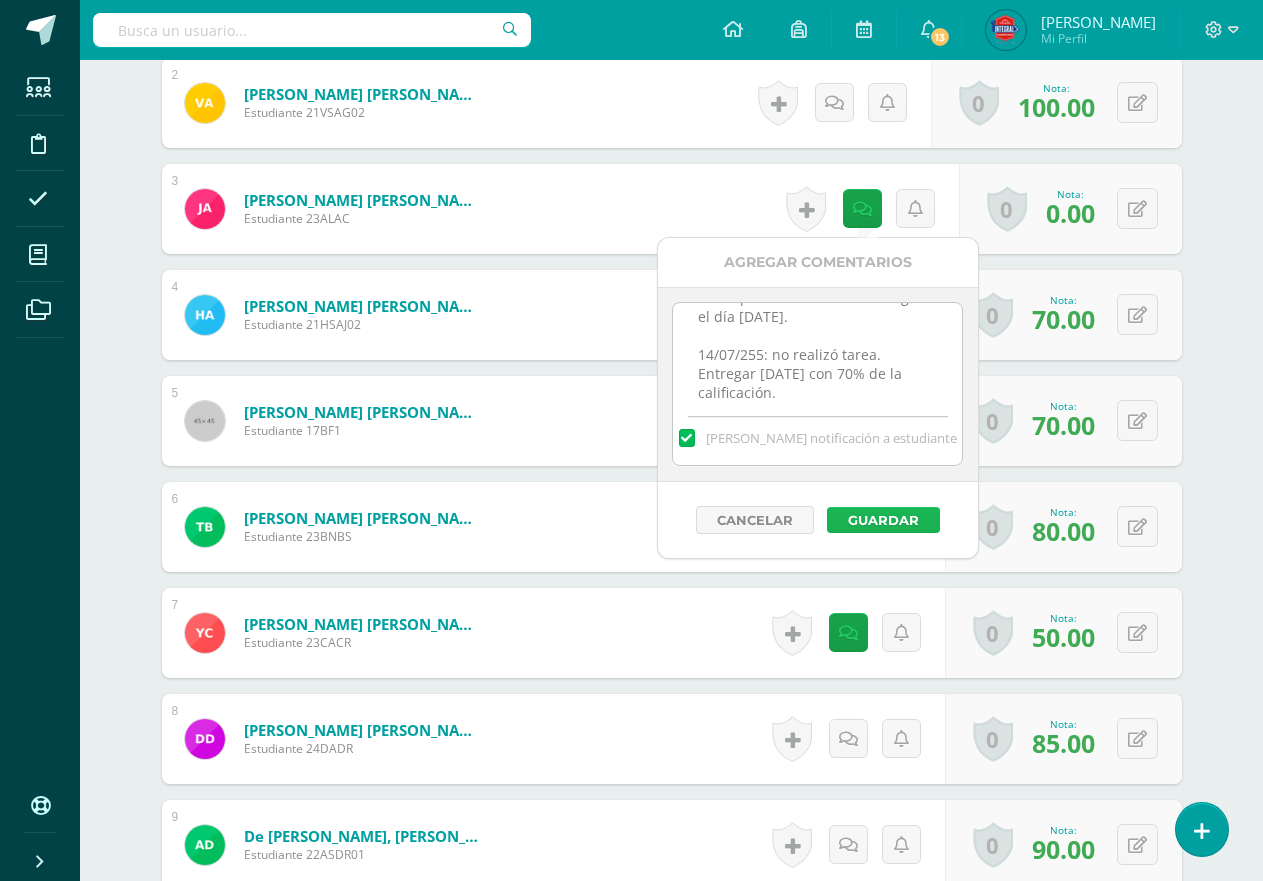 click on "Guardar" at bounding box center [883, 520] 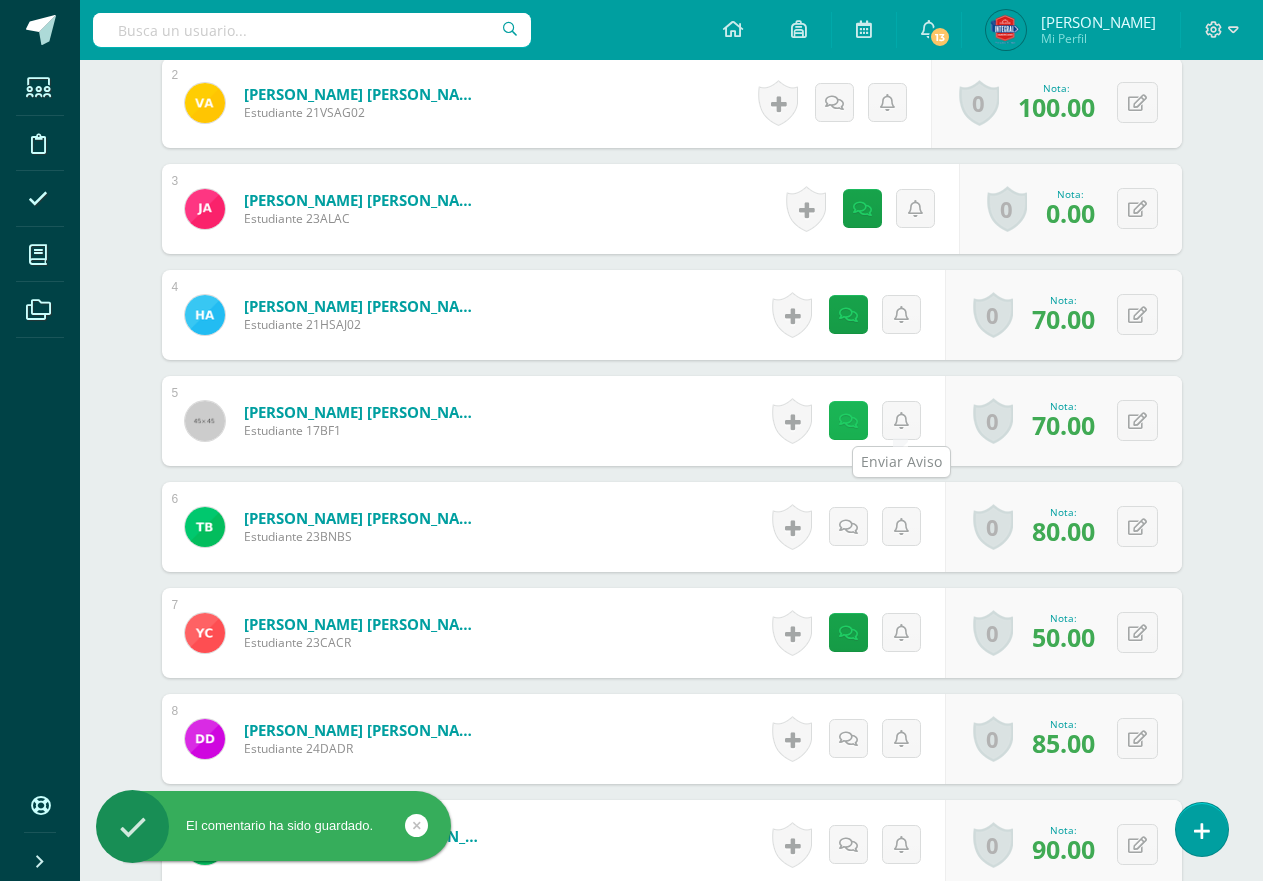 click at bounding box center [848, 421] 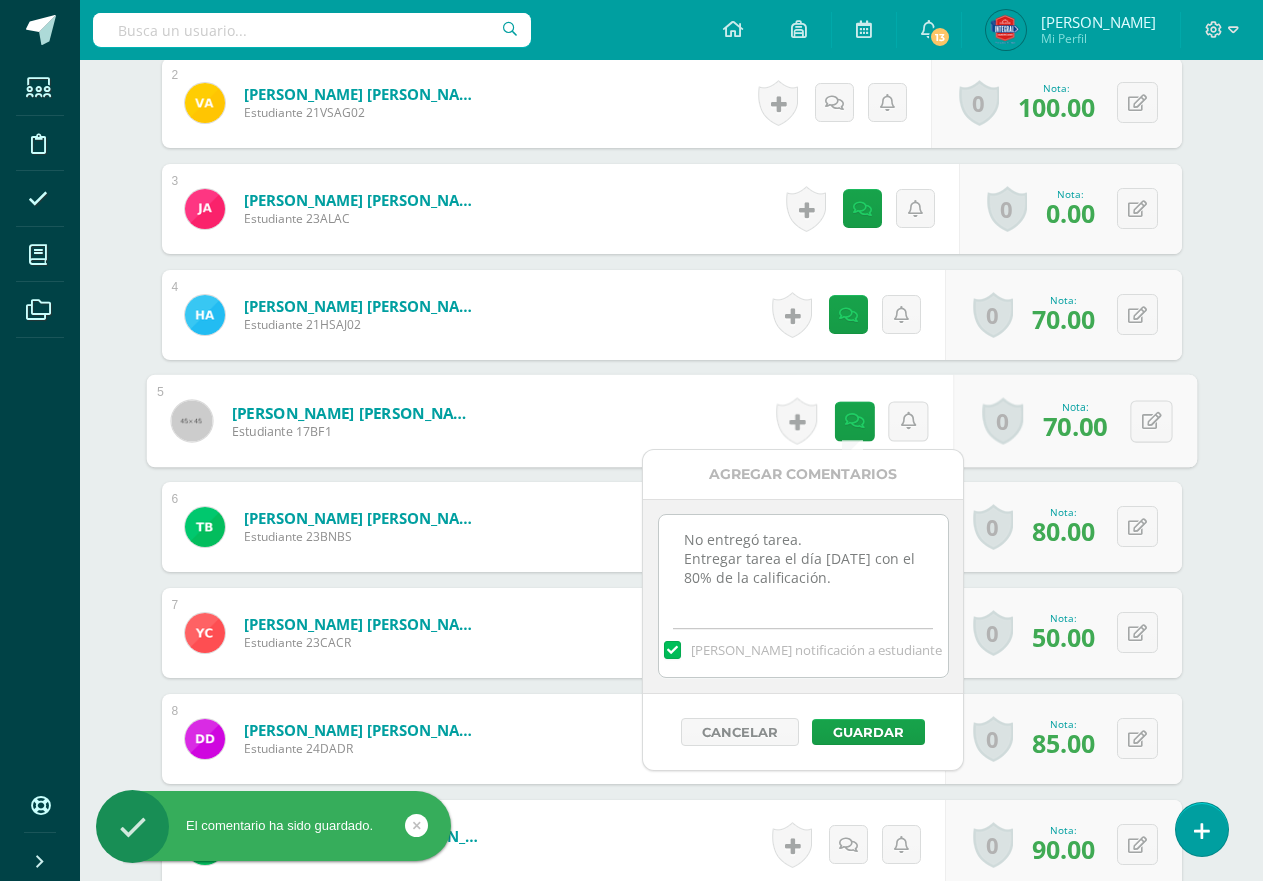 click on "No entregó tarea.
Entregar tarea el día lunes 14/07/25 con el 80% de la calificación." at bounding box center (803, 565) 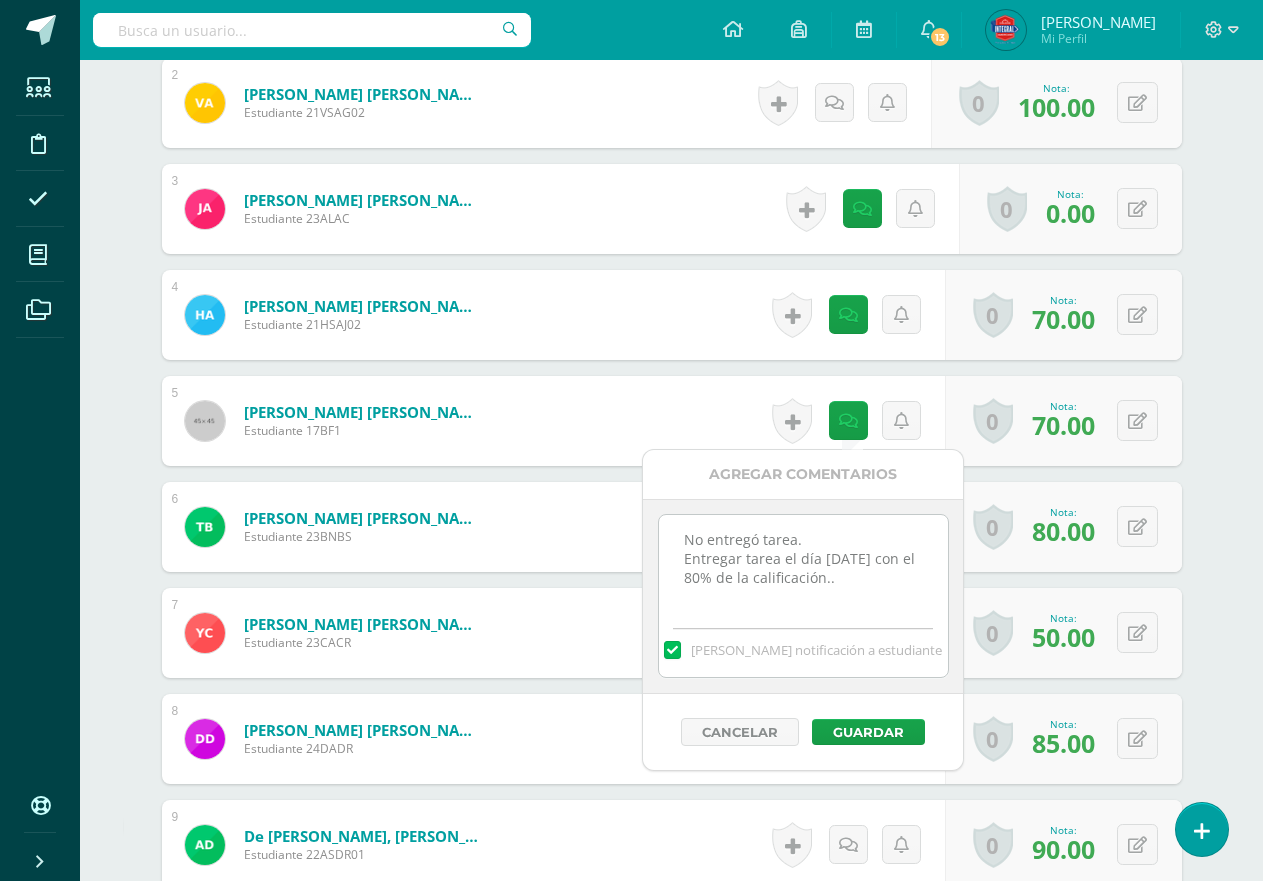 paste on "14/07/255: no realizó la presentación correctamente (no siguió instrucciones)" 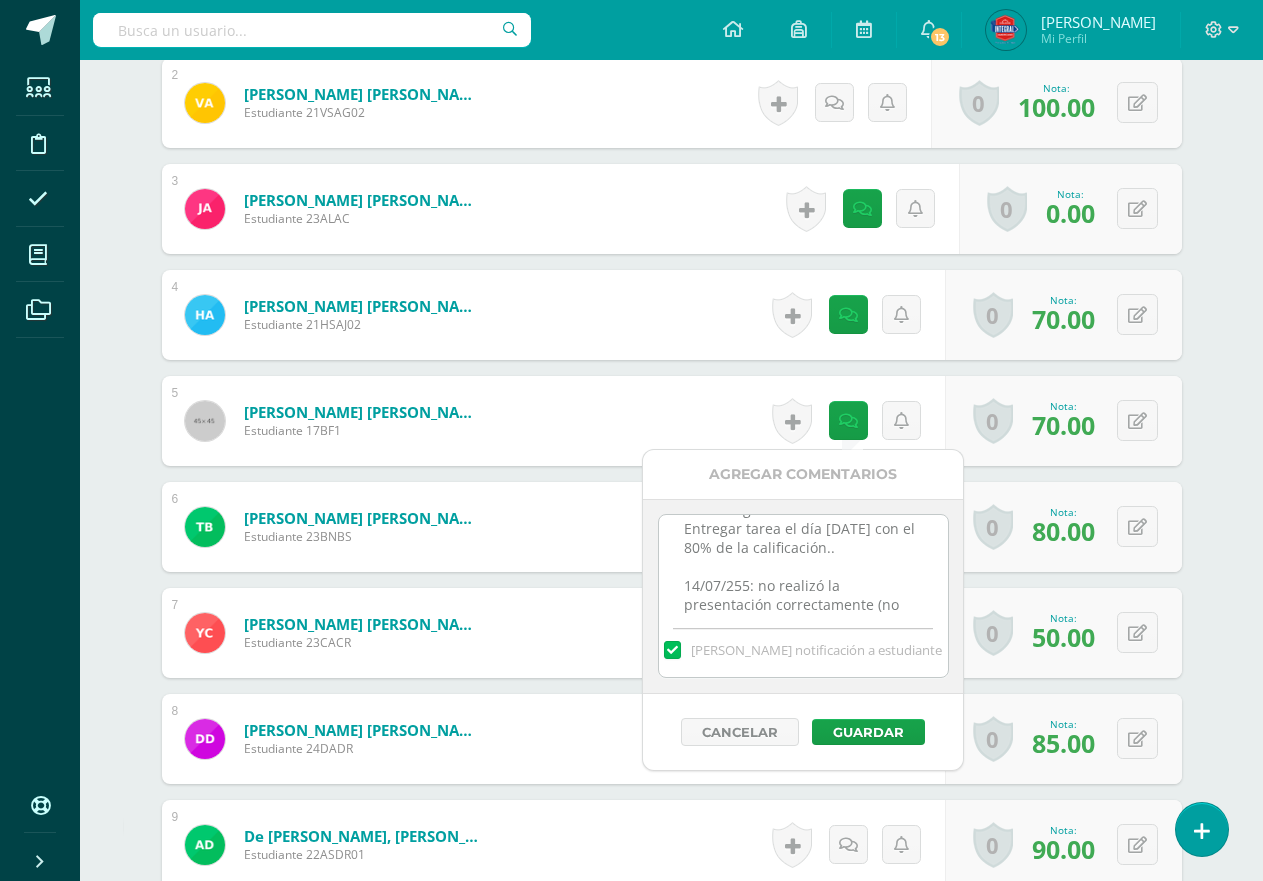 scroll, scrollTop: 68, scrollLeft: 0, axis: vertical 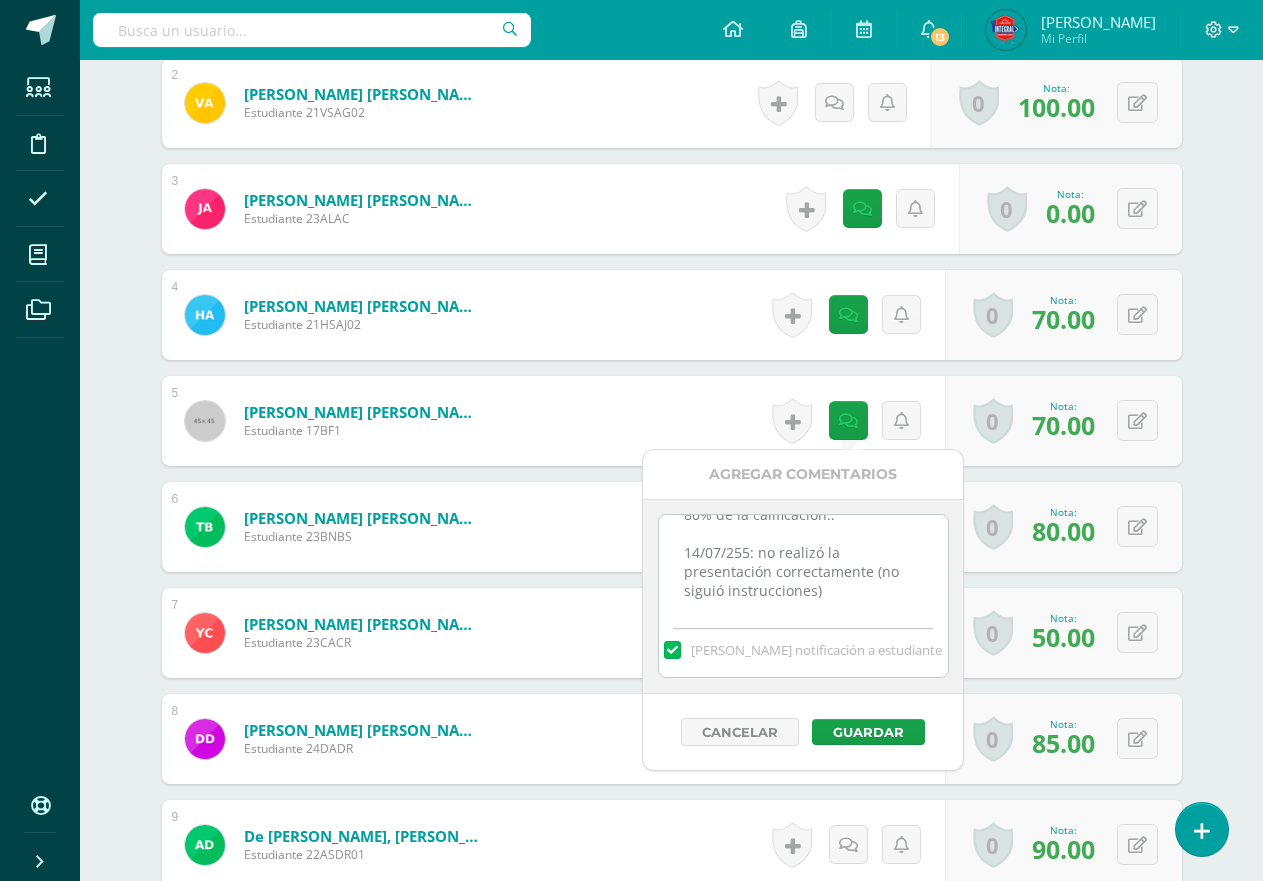 drag, startPoint x: 817, startPoint y: 608, endPoint x: 761, endPoint y: 555, distance: 77.10383 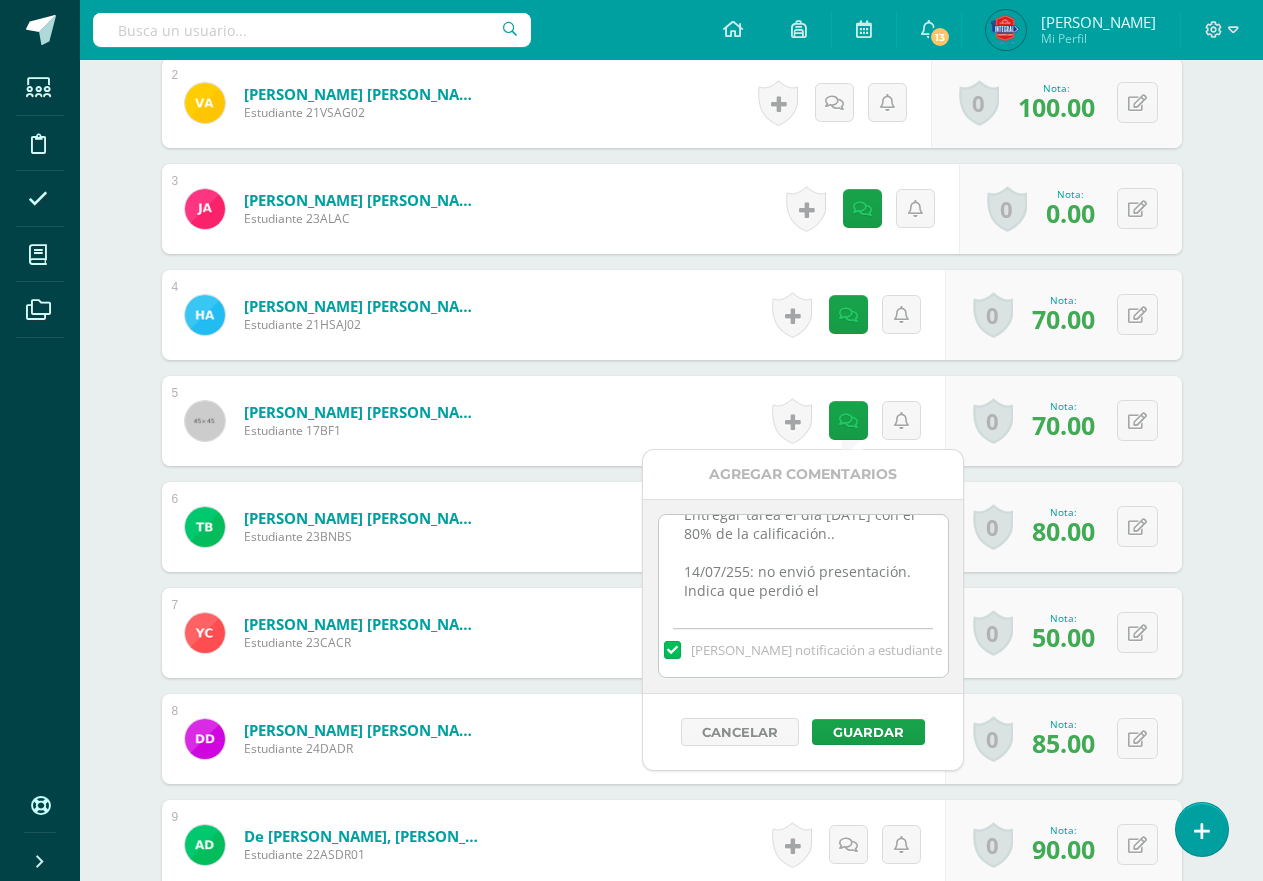 scroll, scrollTop: 82, scrollLeft: 0, axis: vertical 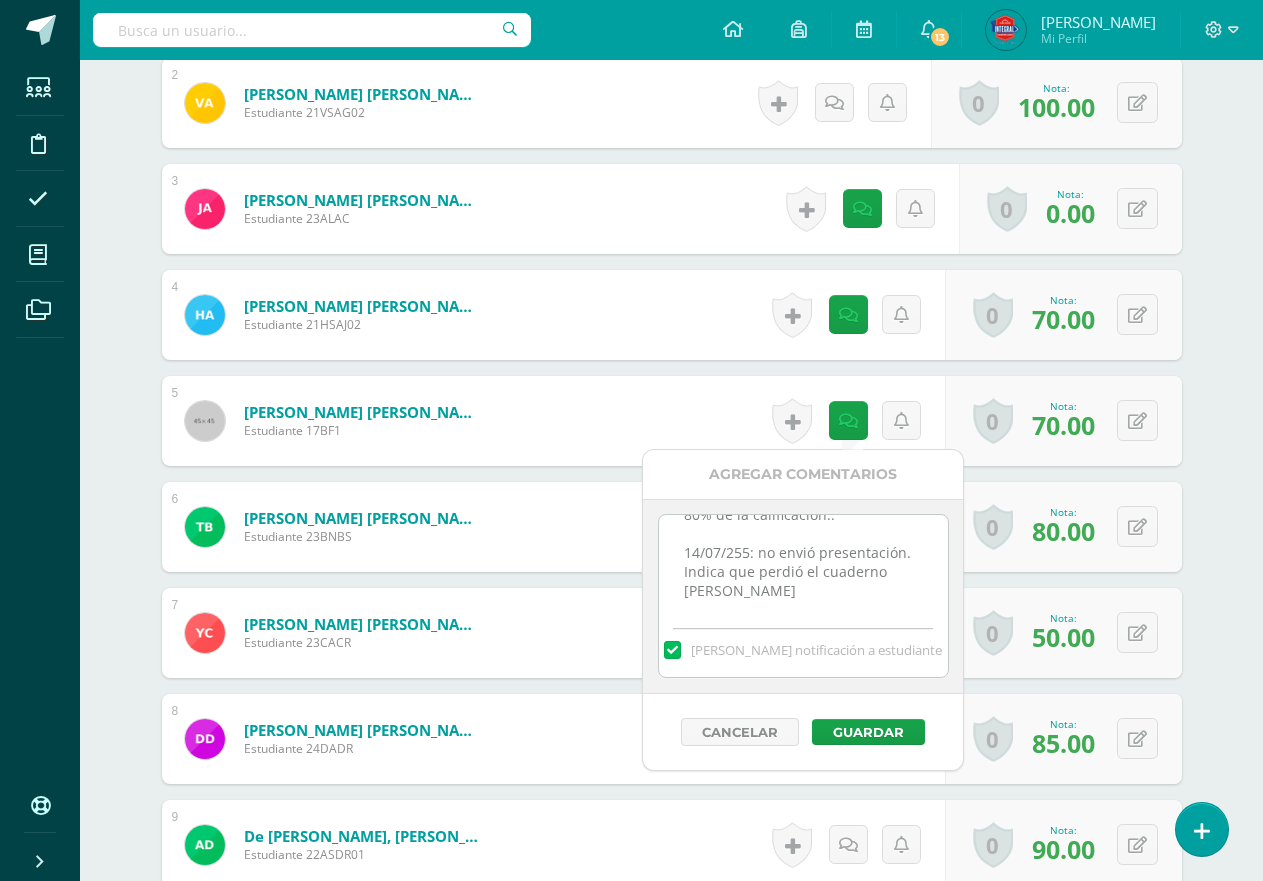 click on "No entregó tarea.
Entregar tarea el día lunes 14/07/25 con el 80% de la calificación." at bounding box center [803, 565] 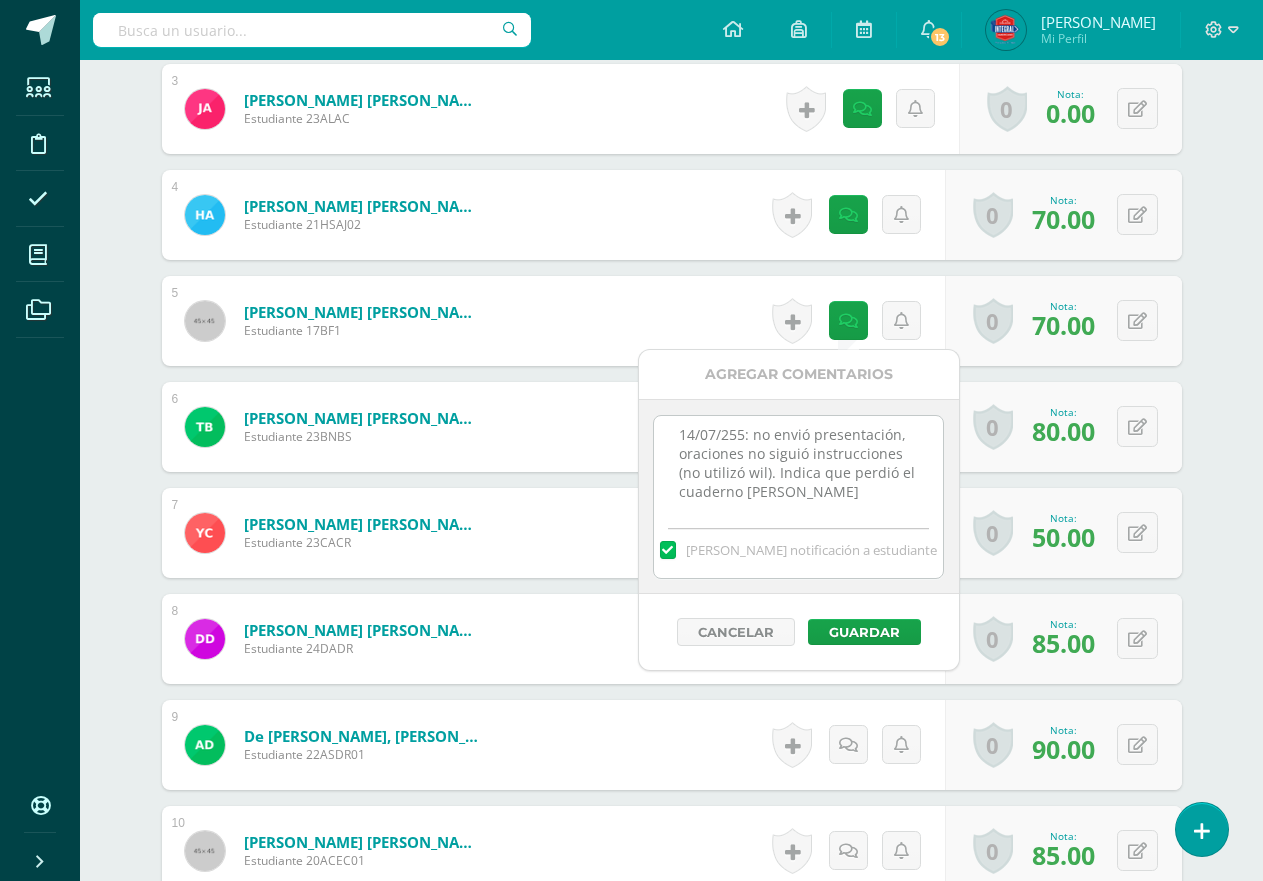 scroll, scrollTop: 1000, scrollLeft: 0, axis: vertical 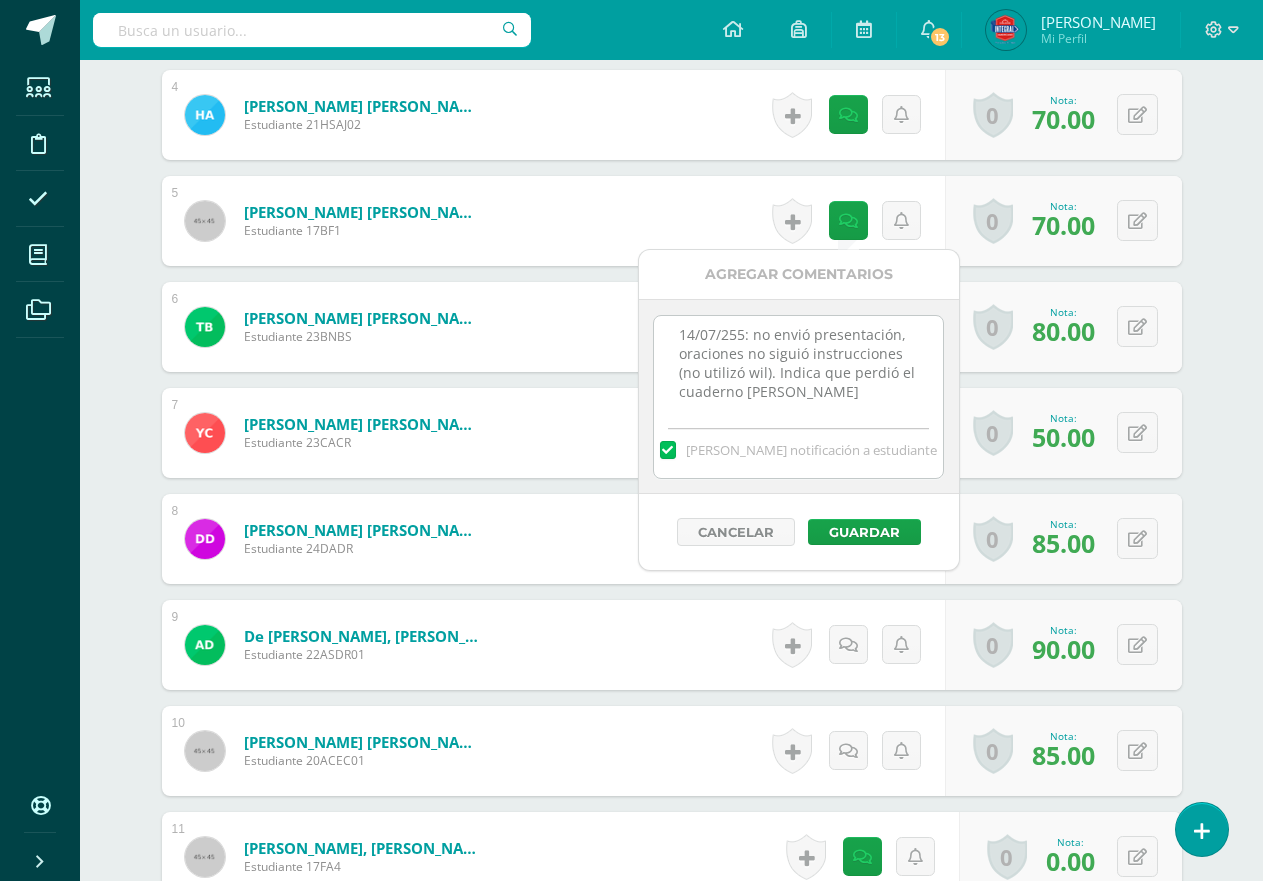 click on "No entregó tarea.
Entregar tarea el día lunes 14/07/25 con el 80% de la calificación." at bounding box center [798, 366] 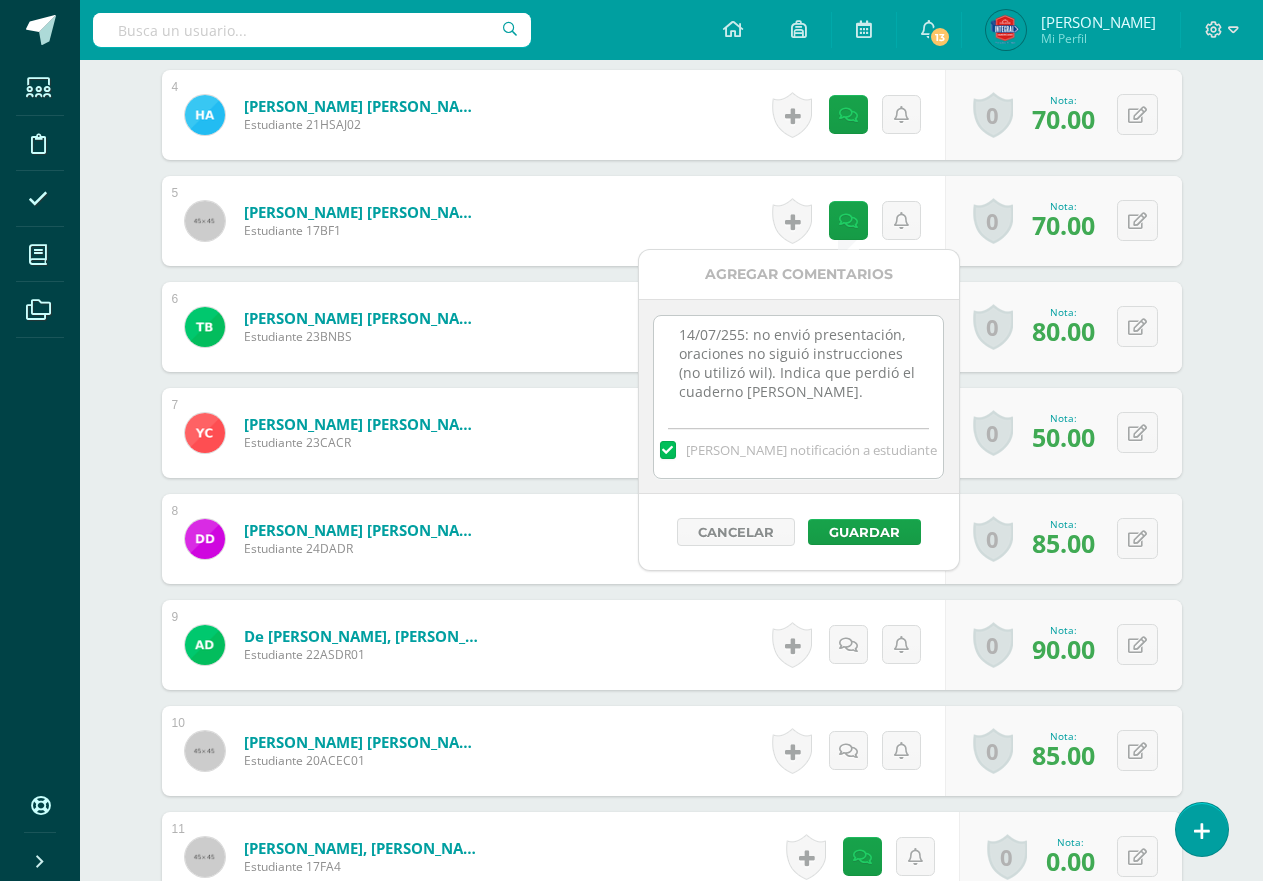 type on "No entregó tarea.
Entregar tarea el día lunes 14/07/25 con el 80% de la calificación..
14/07/255: no envió presentación, oraciones no siguió instrucciones (no utilizó wil). Indica que perdió el cuaderno de inglés." 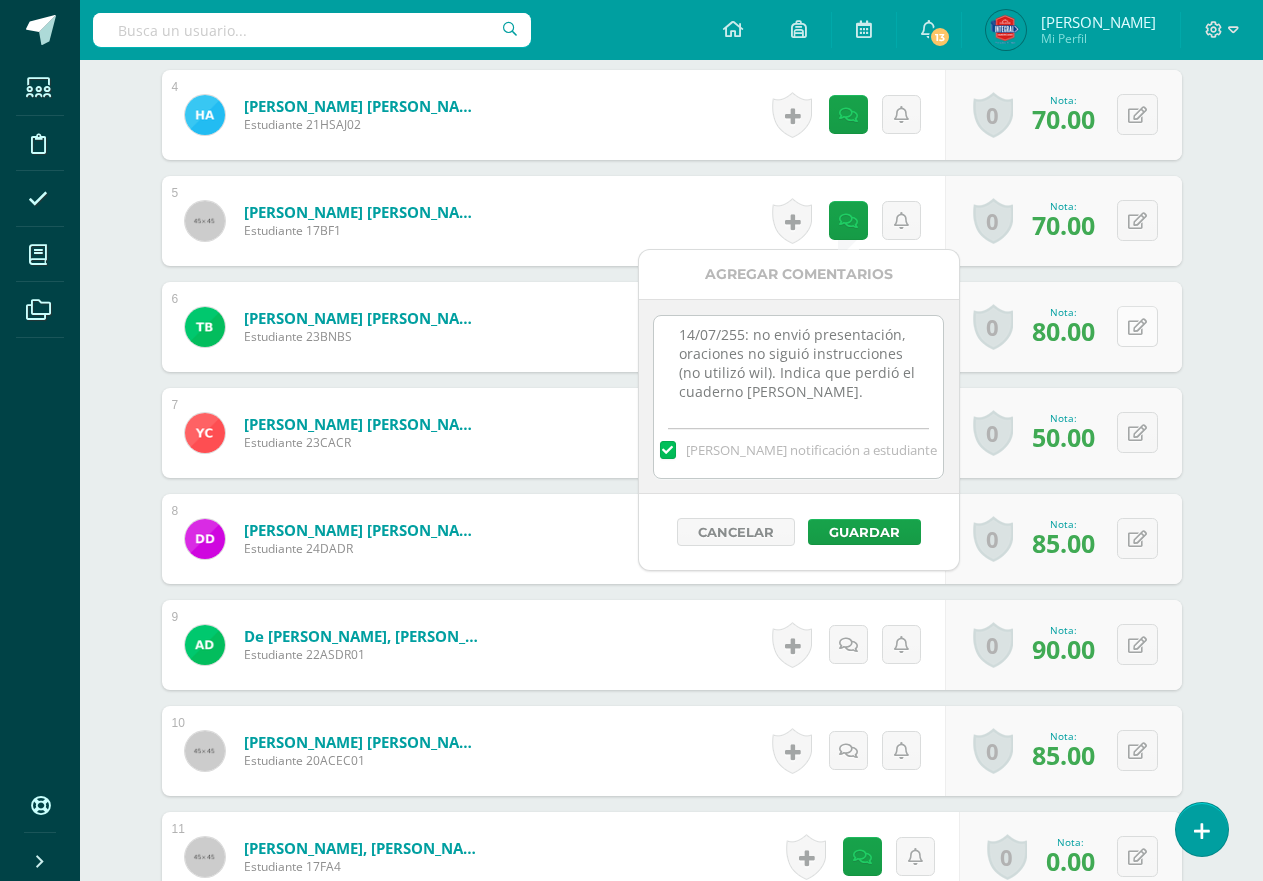 click at bounding box center [1137, 327] 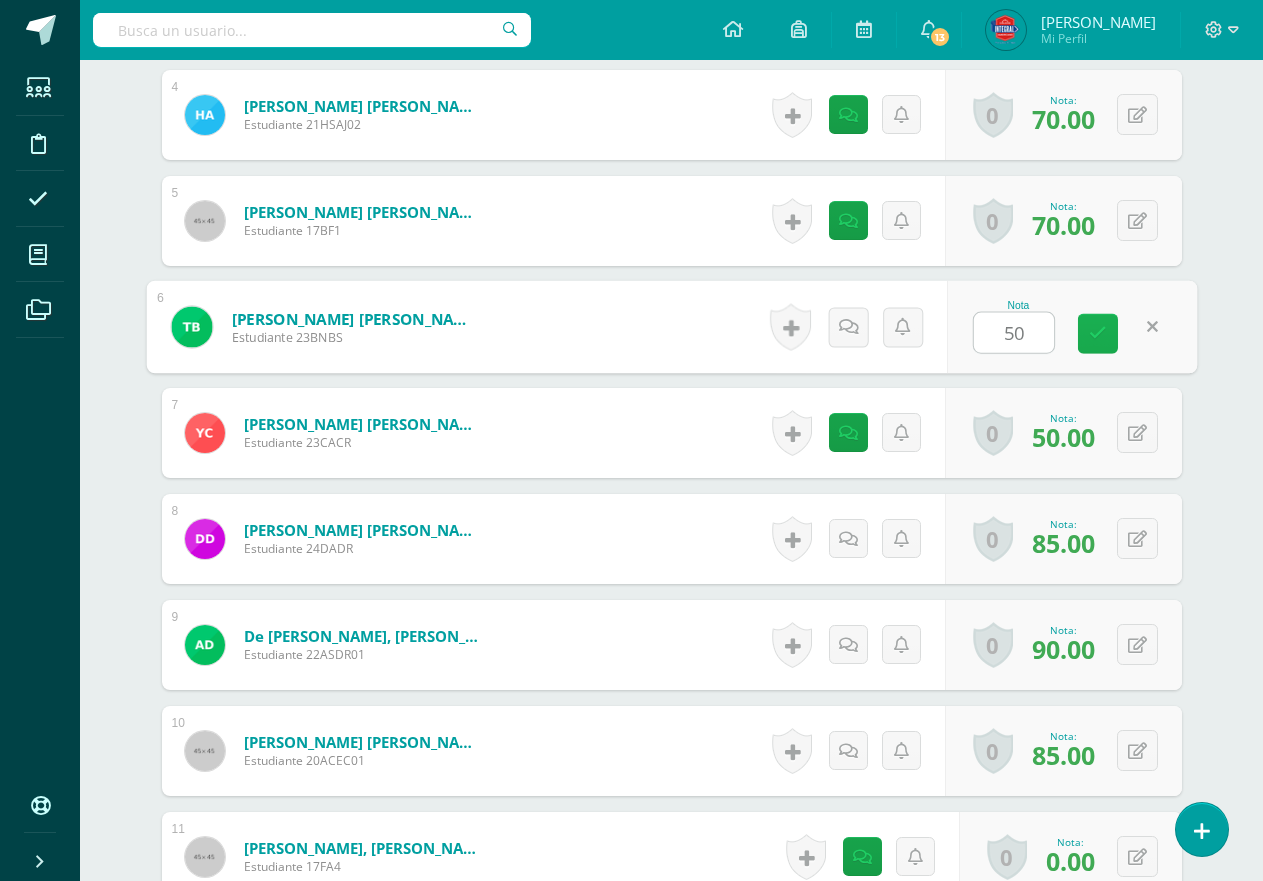 type on "80.00" 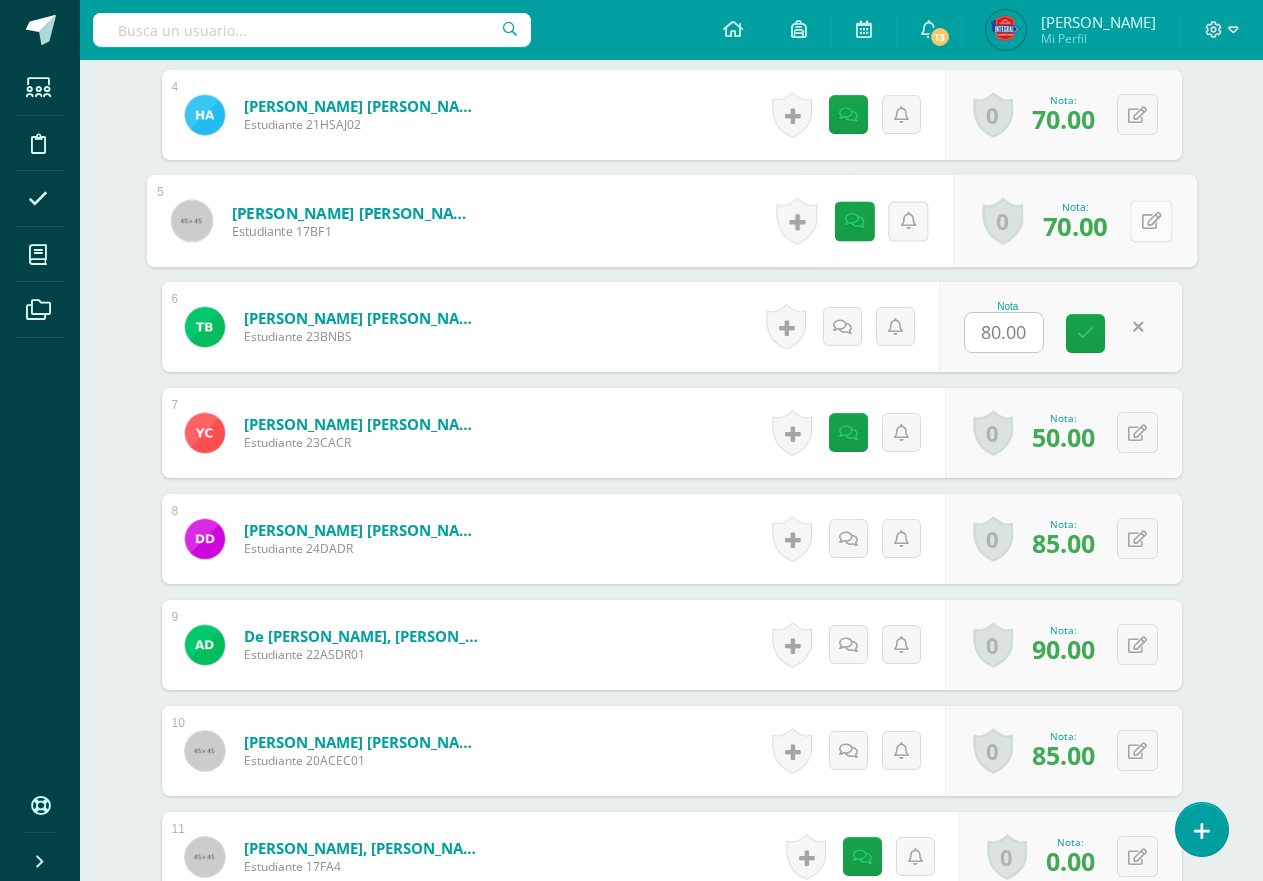 click at bounding box center [1151, 221] 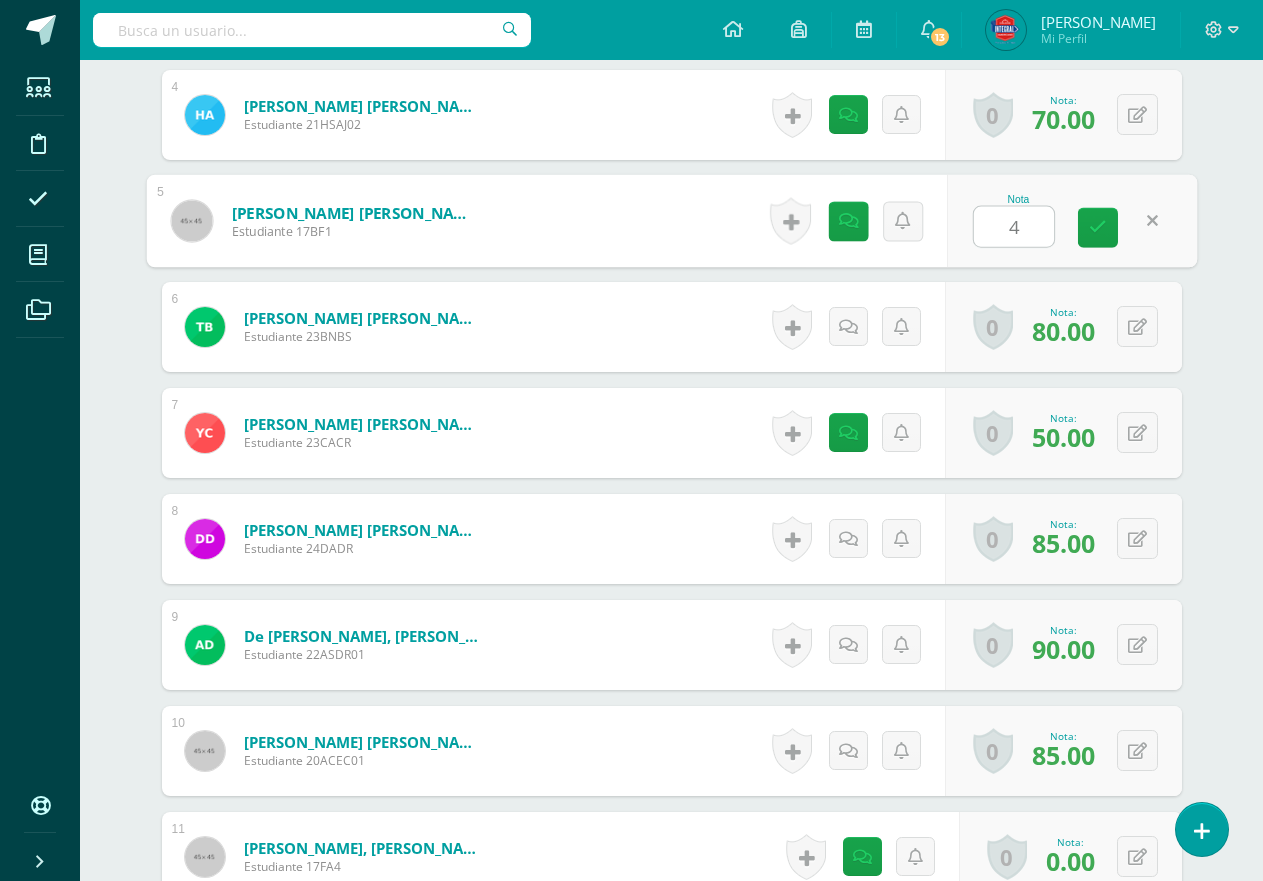 type on "40" 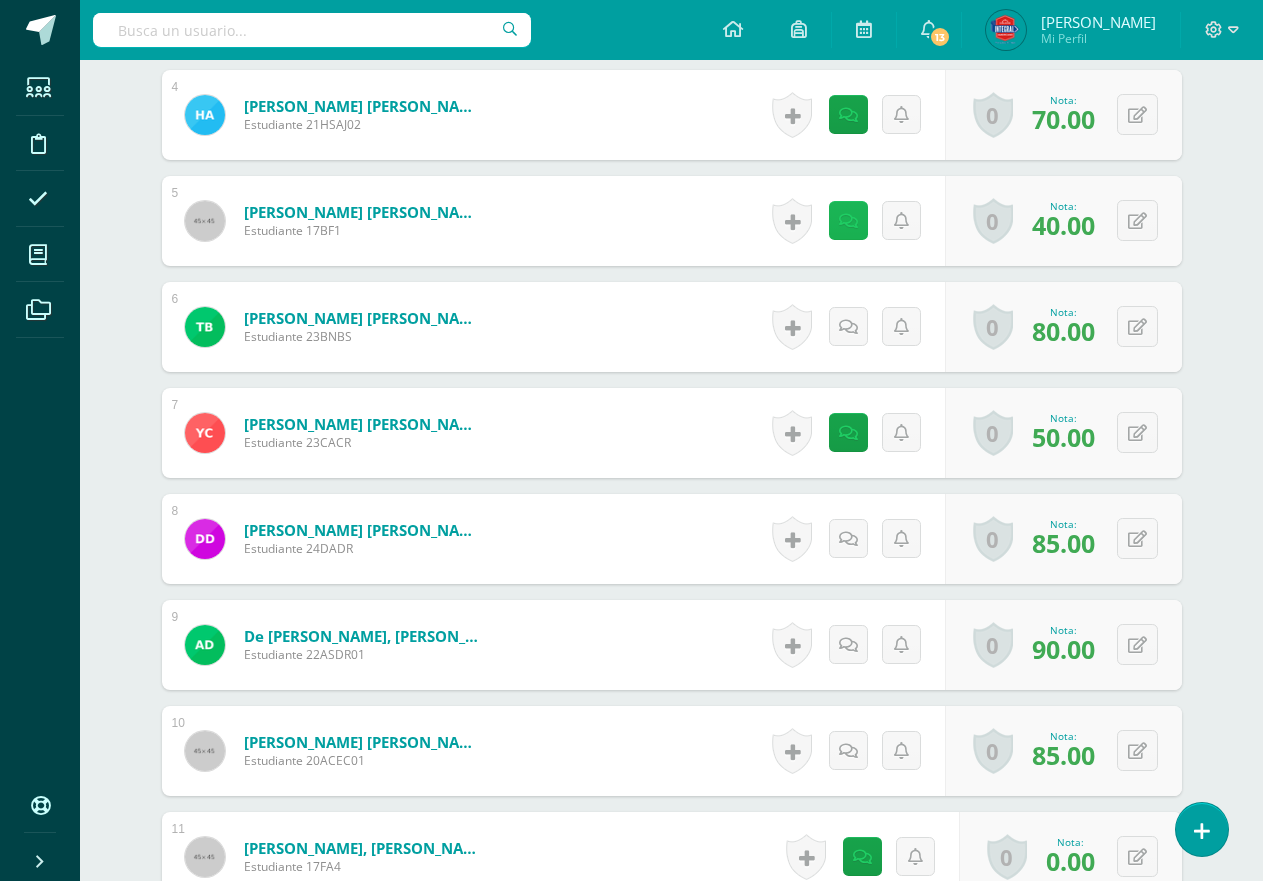 click at bounding box center [848, 221] 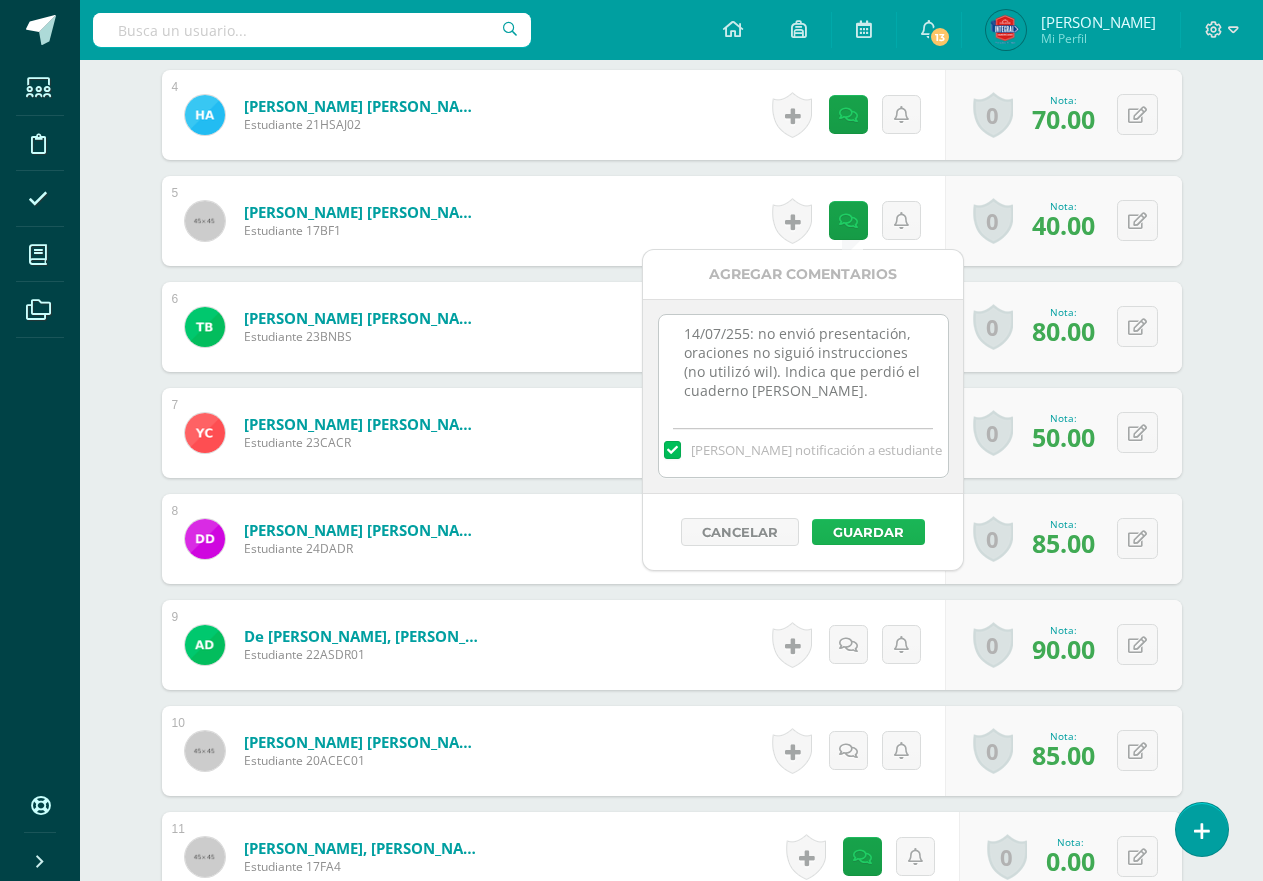 click on "Guardar" at bounding box center [868, 532] 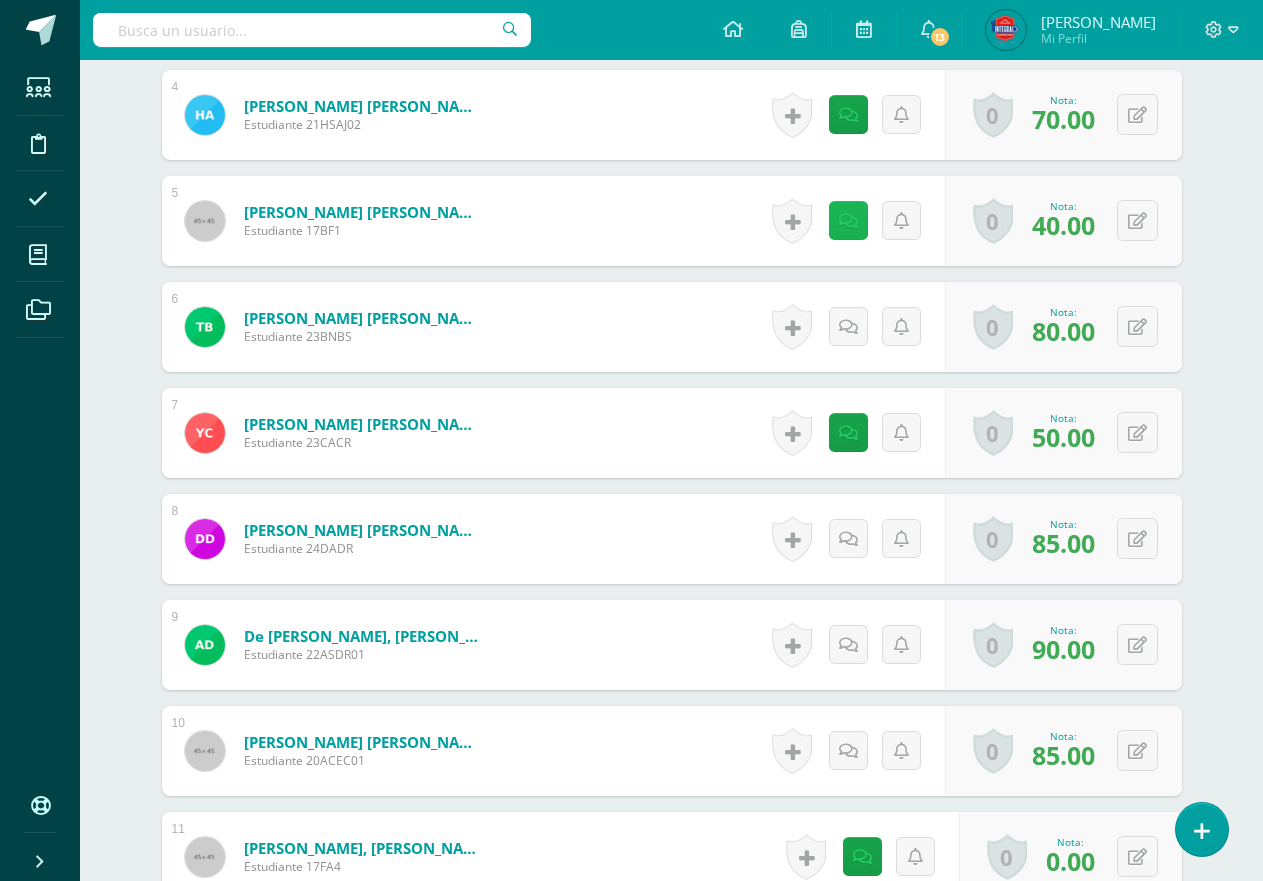 click at bounding box center (848, 220) 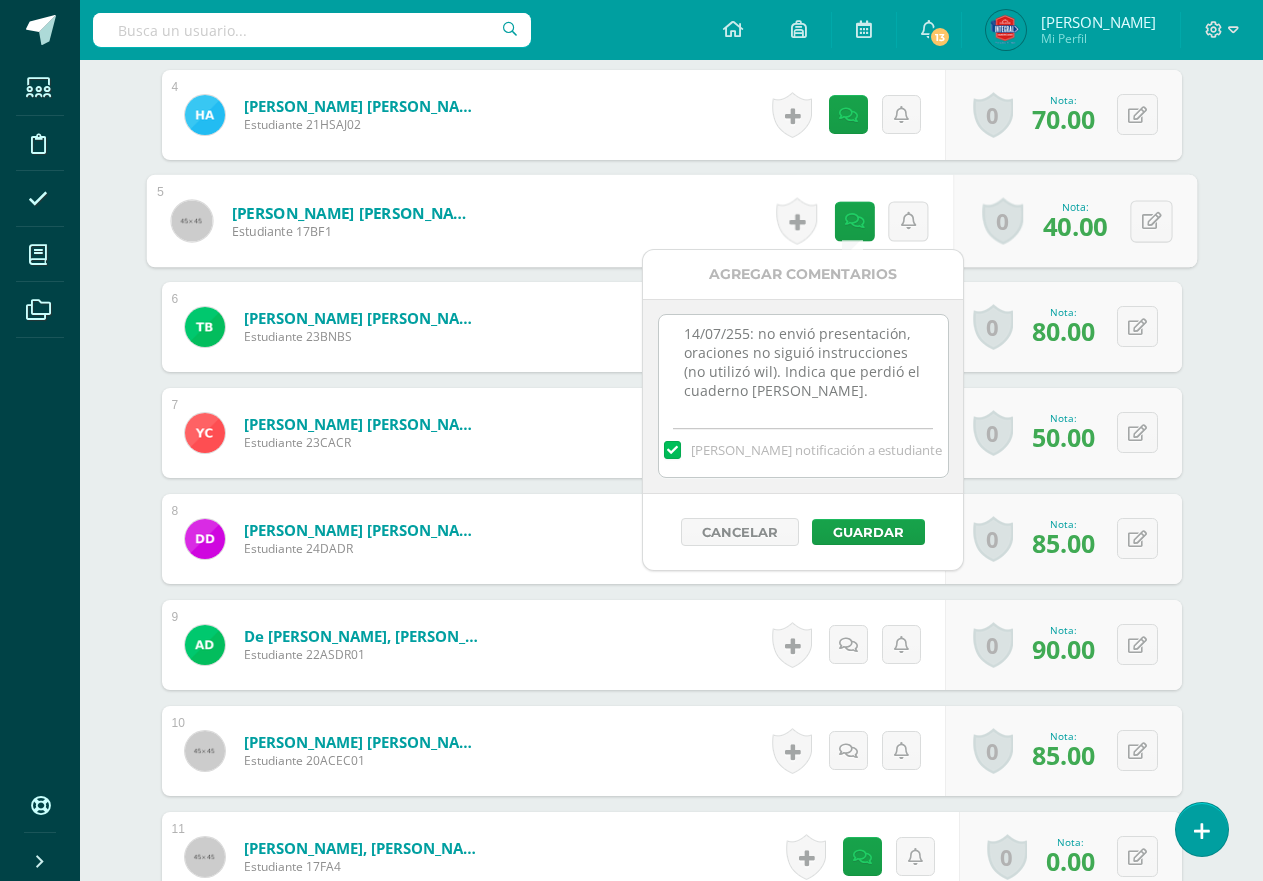 click on "Cancelar
Guardar" at bounding box center [803, 532] 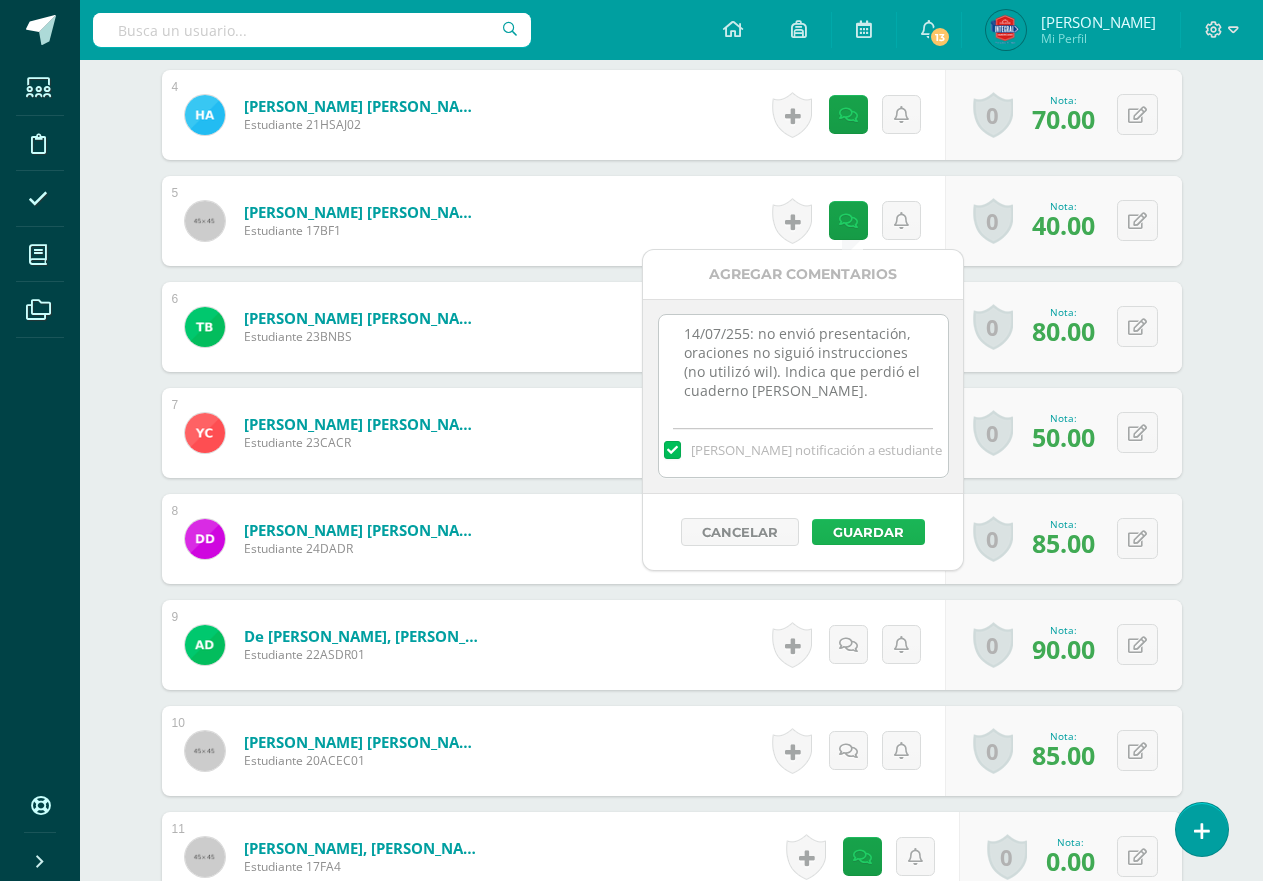 click on "Guardar" at bounding box center (868, 532) 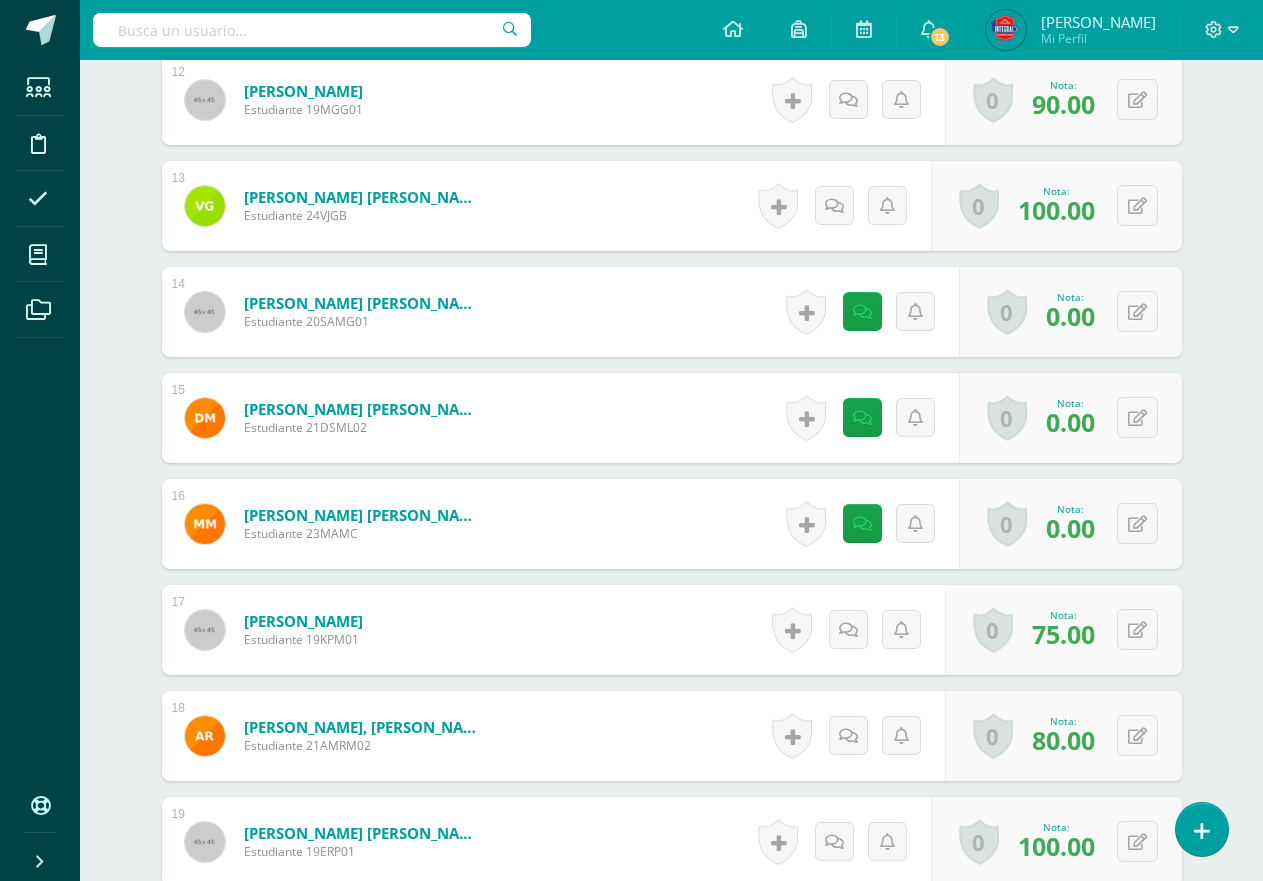 scroll, scrollTop: 1900, scrollLeft: 0, axis: vertical 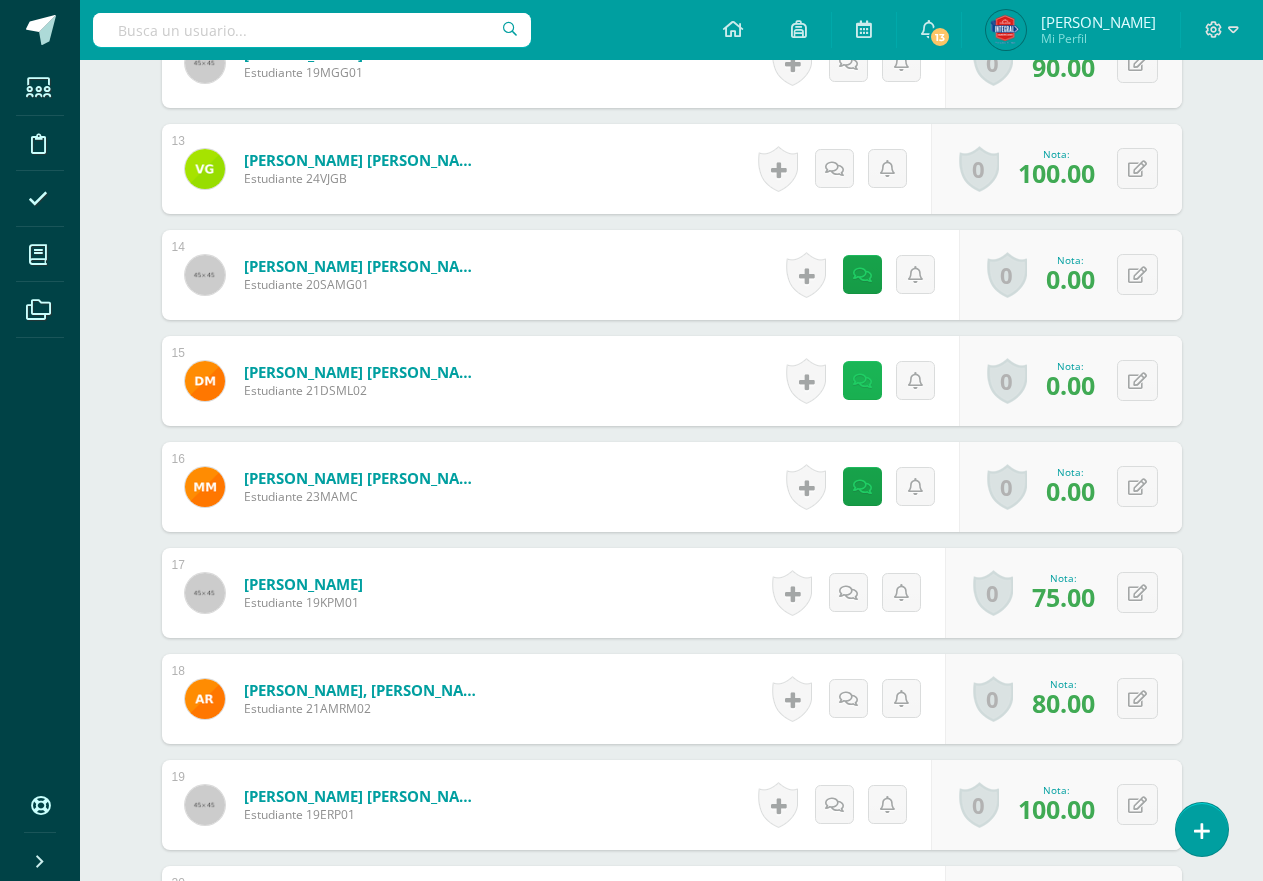 click at bounding box center (862, 380) 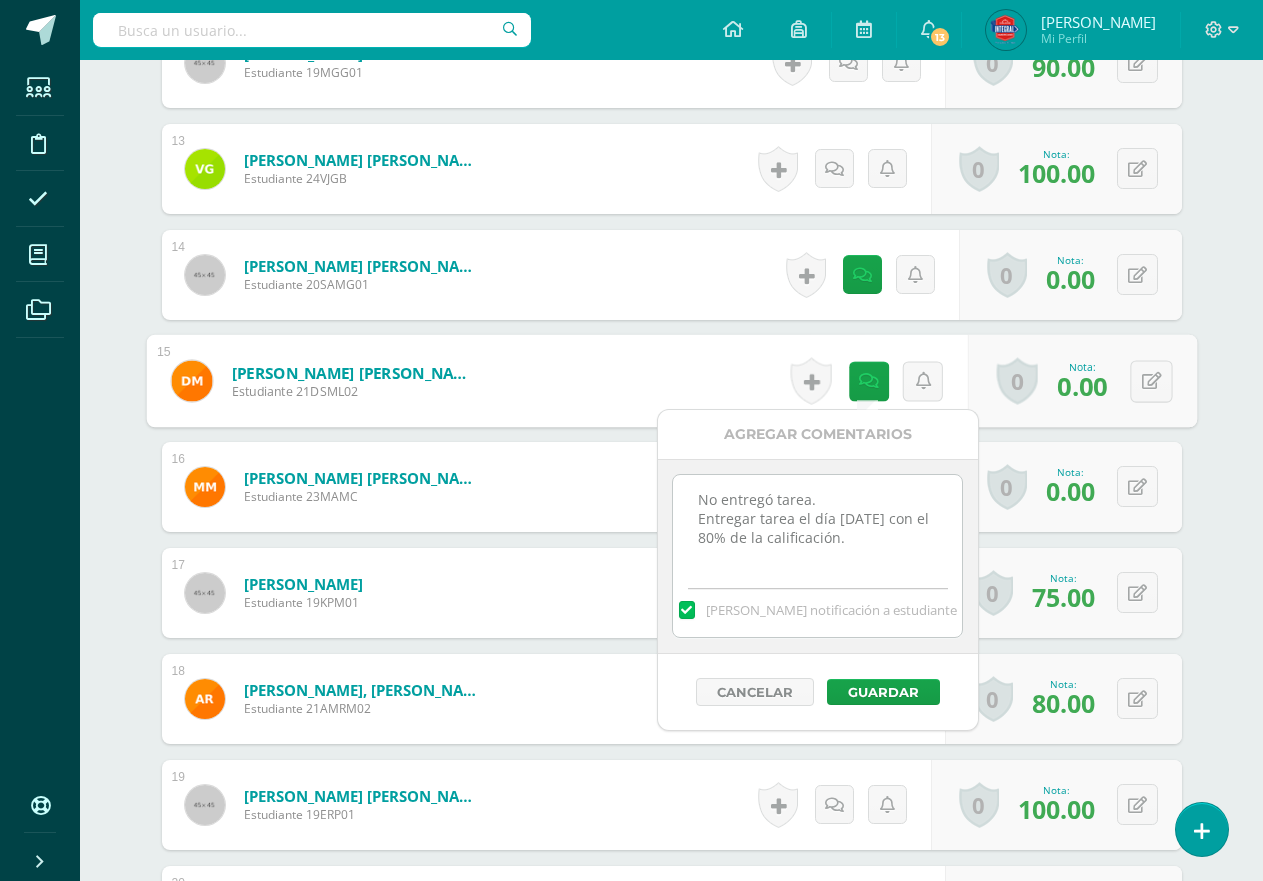 click on "No entregó tarea.
Entregar tarea el día lunes 14/07/25 con el 80% de la calificación." at bounding box center [817, 525] 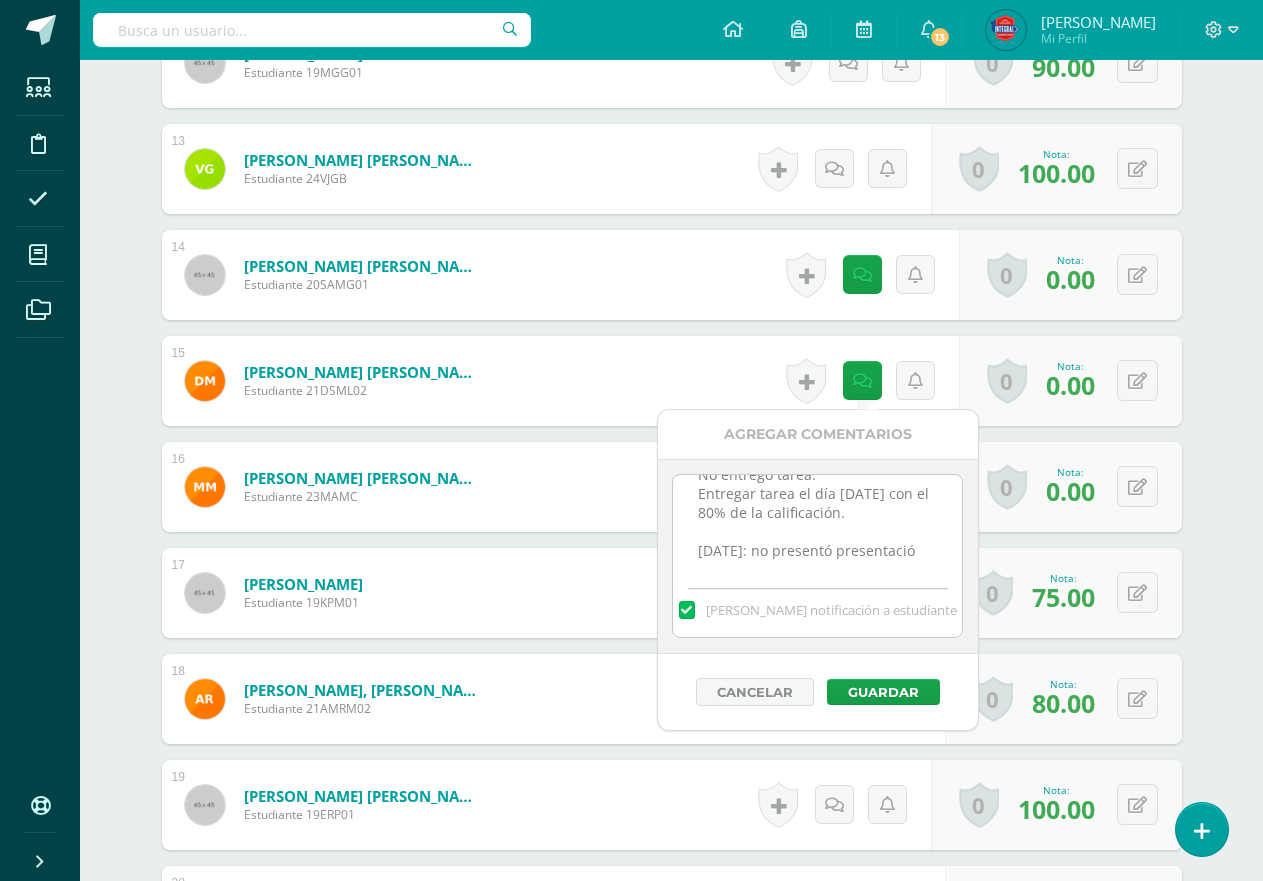 scroll, scrollTop: 49, scrollLeft: 0, axis: vertical 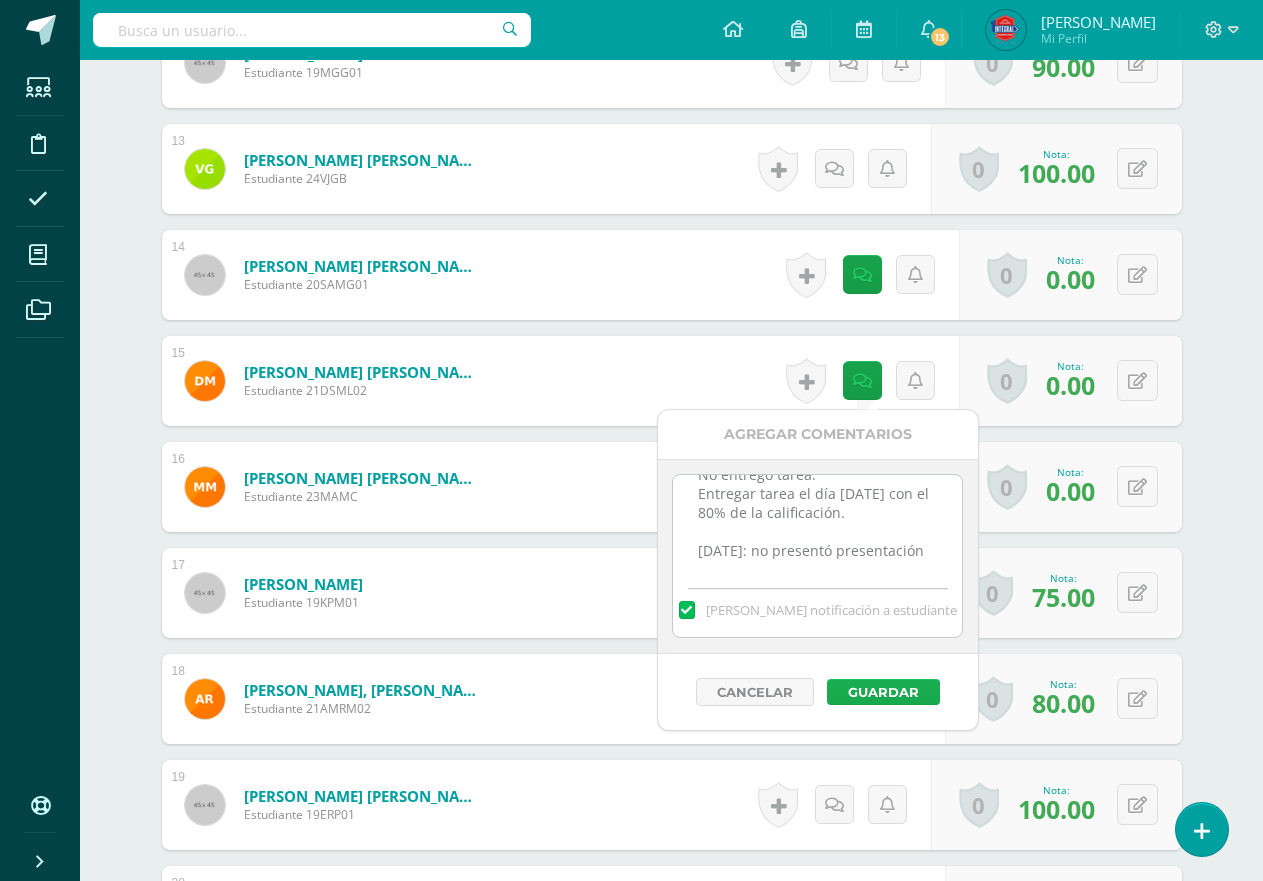 type on "No entregó tarea.
Entregar tarea el día lunes 14/07/25 con el 80% de la calificación.
17/07/25: no presentó presentación" 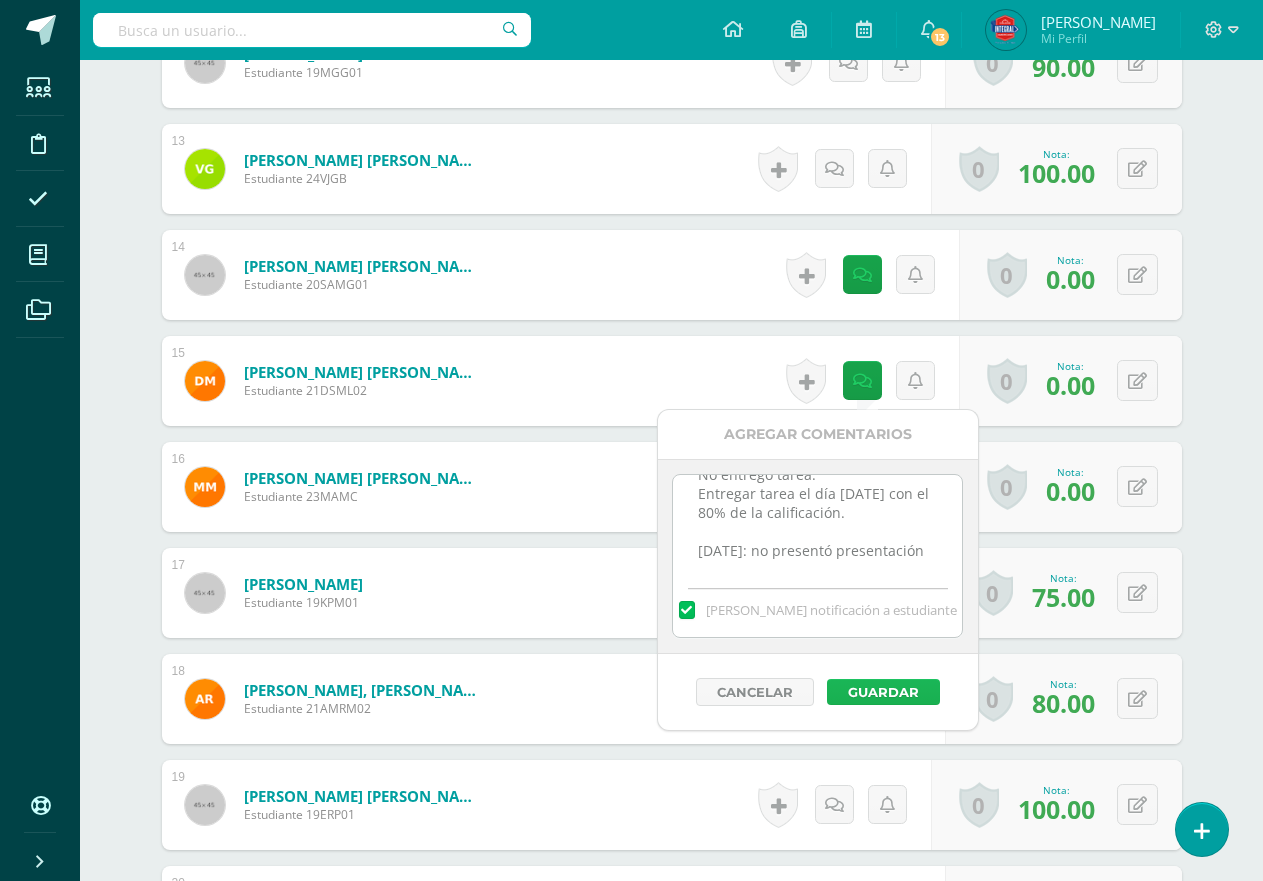 click on "Guardar" at bounding box center [883, 692] 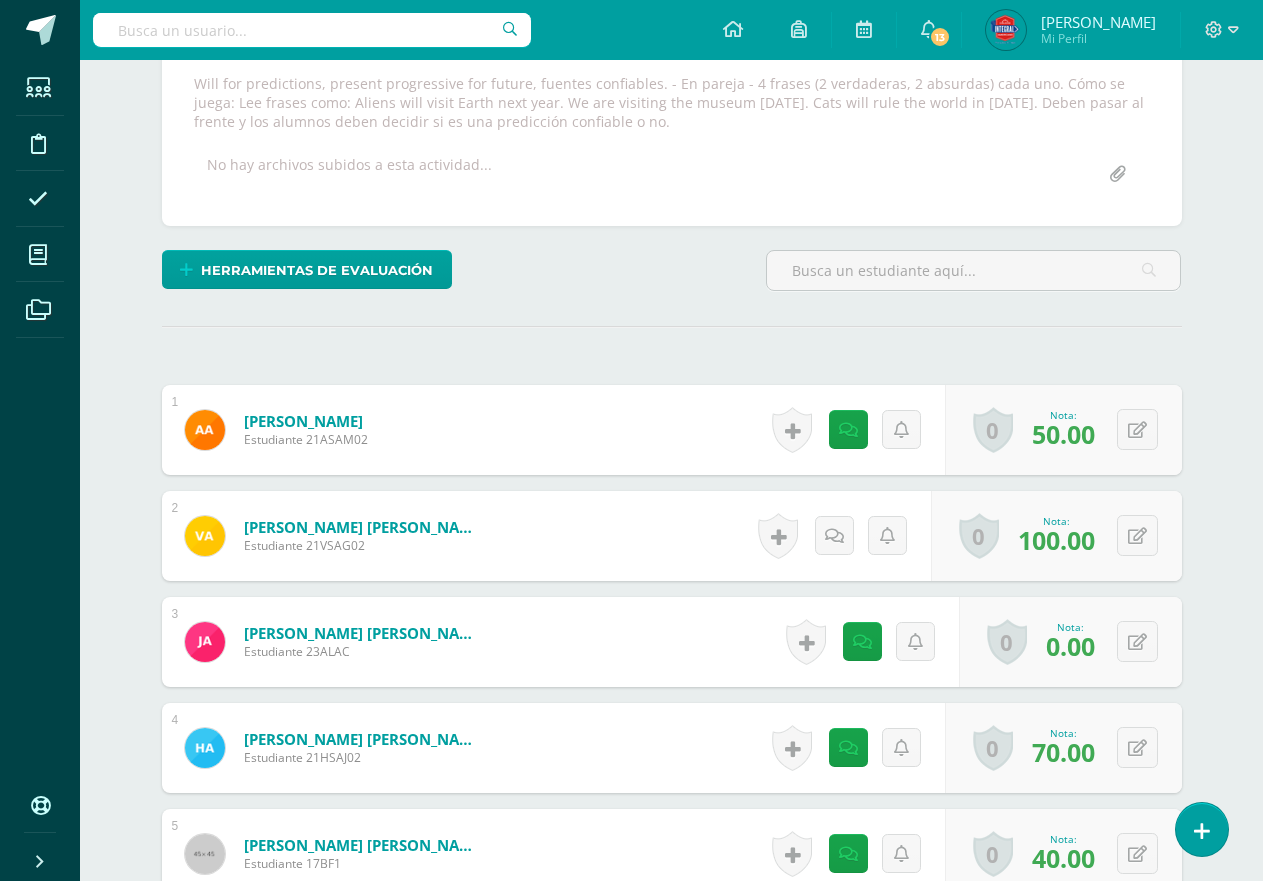 scroll, scrollTop: 558, scrollLeft: 0, axis: vertical 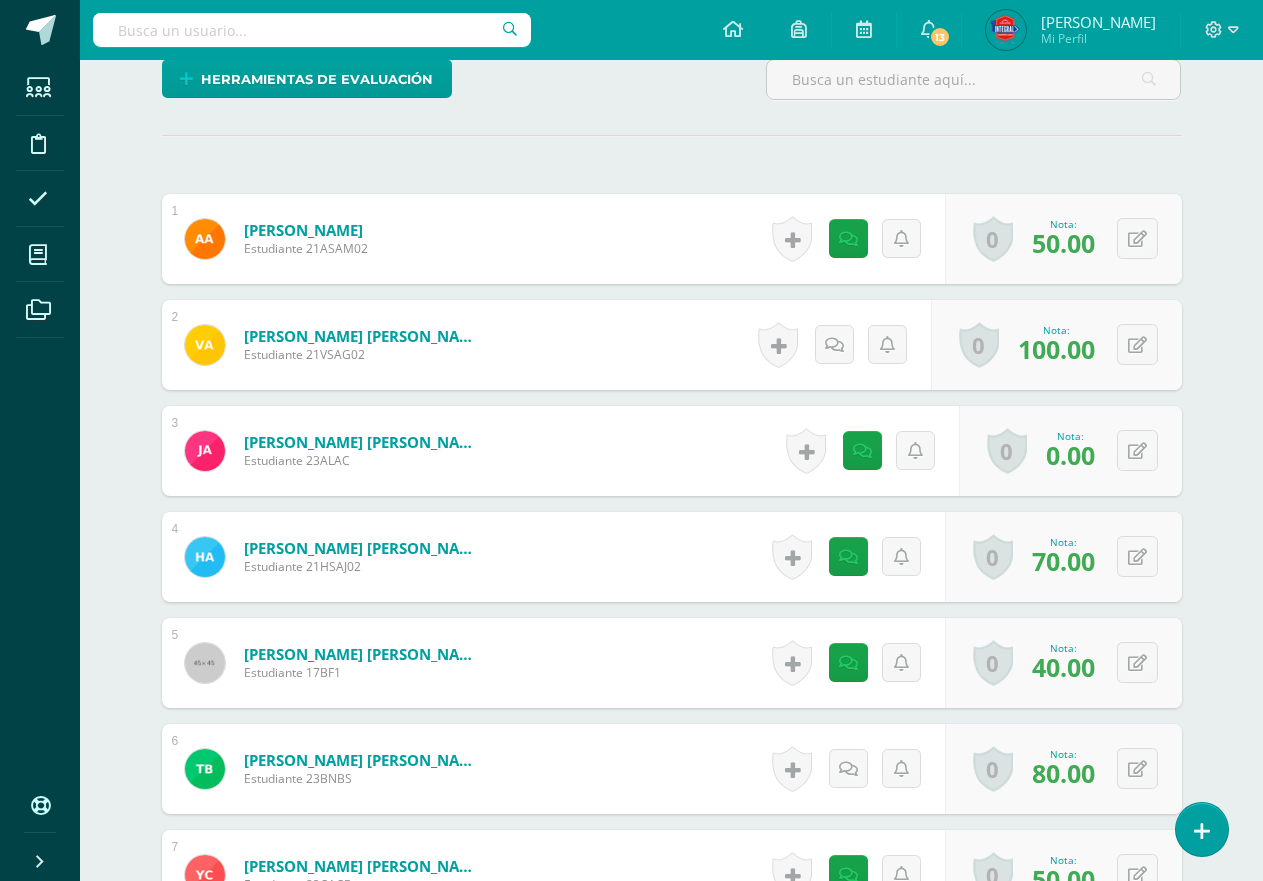click on "0
[GEOGRAPHIC_DATA]
Logros obtenidos
Aún no hay logros agregados
Nota:
0.00" at bounding box center (1070, 451) 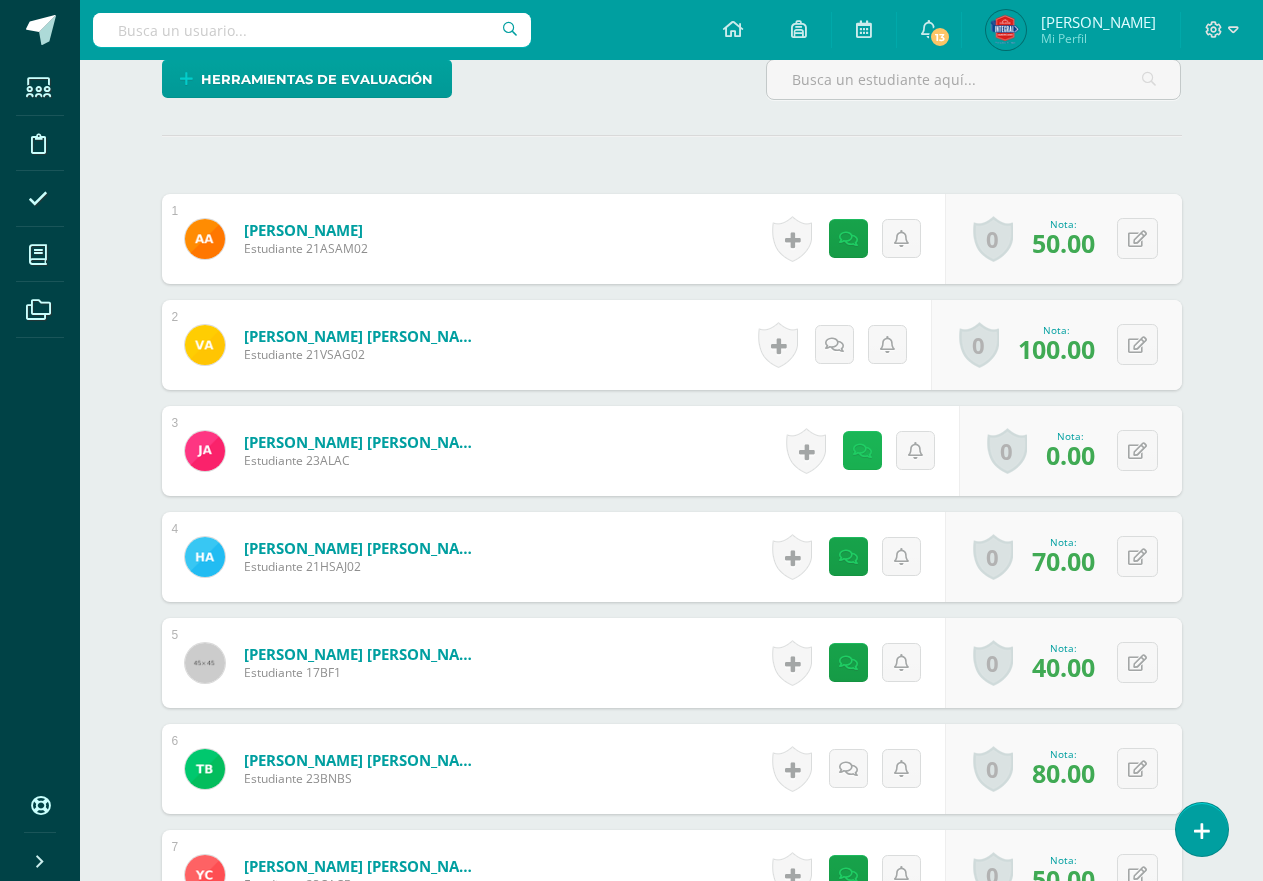 click at bounding box center [862, 450] 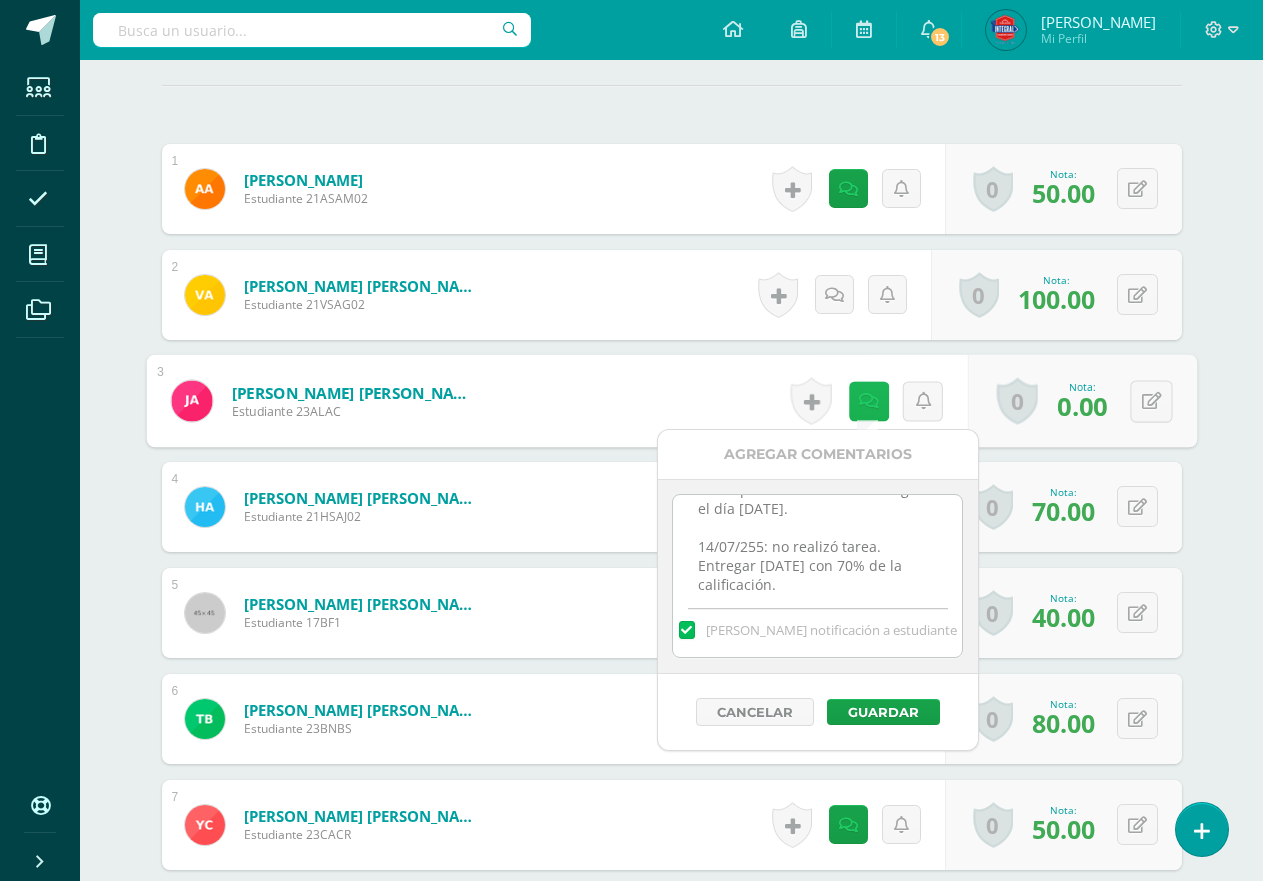 scroll, scrollTop: 658, scrollLeft: 0, axis: vertical 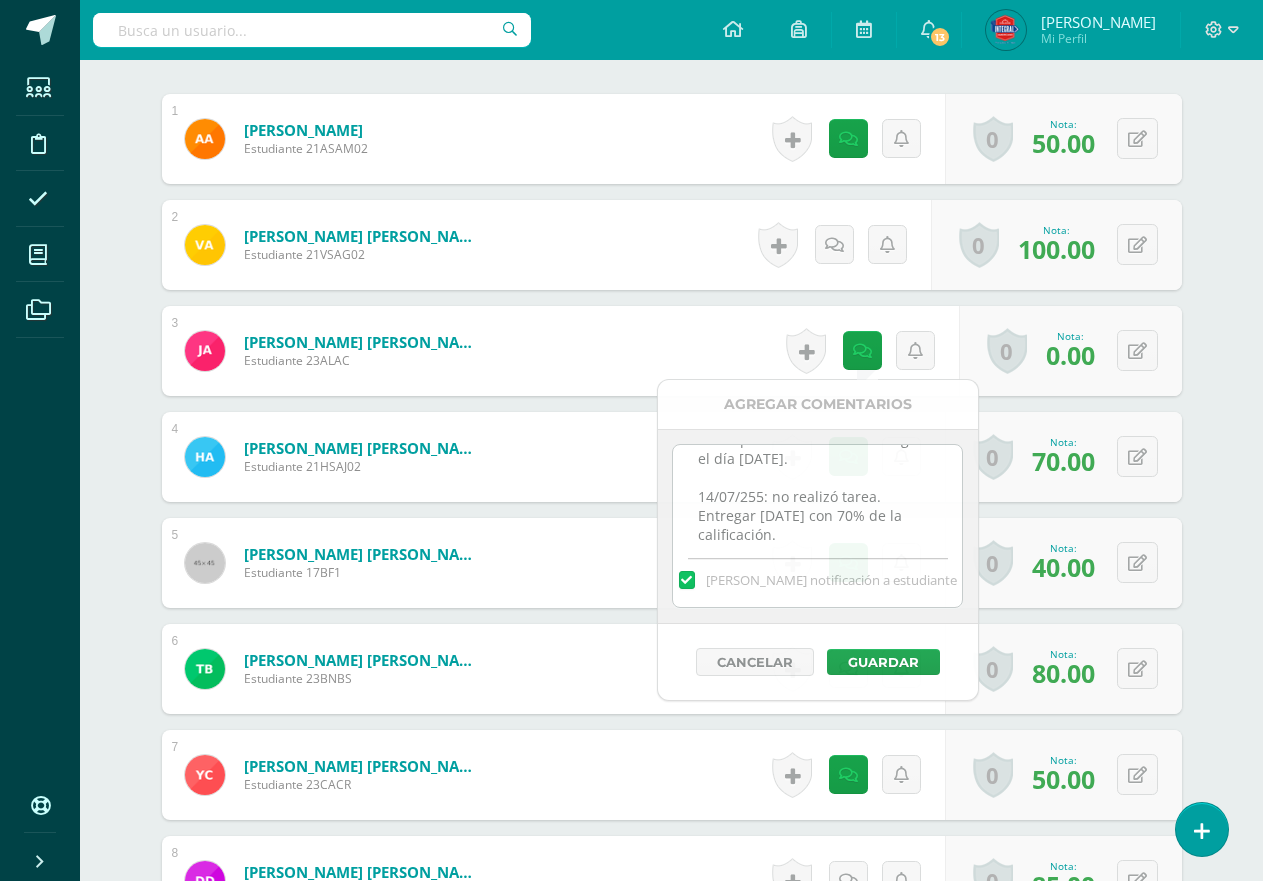 click on "¿Estás seguro que quieres  eliminar  esta actividad?
Esto borrará la actividad y cualquier nota que hayas registrado
permanentemente. Esta acción no se puede revertir. Cancelar Eliminar
Administración de escalas de valoración
escala de valoración
Aún no has creado una escala de valoración.
Cancelar Agregar nueva escala de valoración: Agrega una división a la escala de valoración  (ej. Ortografía, redacción, trabajo en equipo, etc.)
Agregar
Cancelar Crear escala de valoración
Agrega listas de cotejo
Mostrar todos                             Mostrar todos Mis listas Generales Comunicación y Lenguaje Matemática Ciencia Estudios Sociales Arte Robótica" at bounding box center [672, 1460] 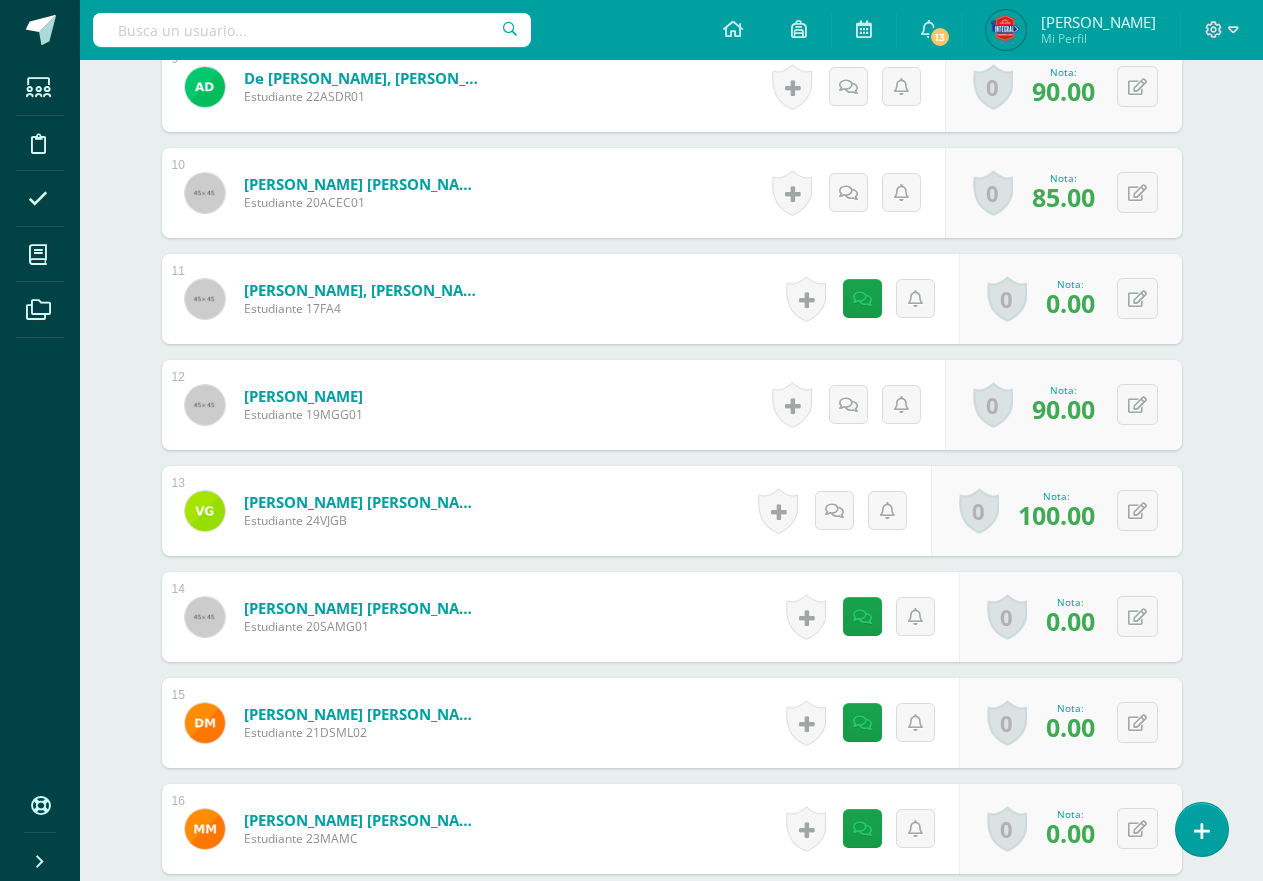 scroll, scrollTop: 1658, scrollLeft: 0, axis: vertical 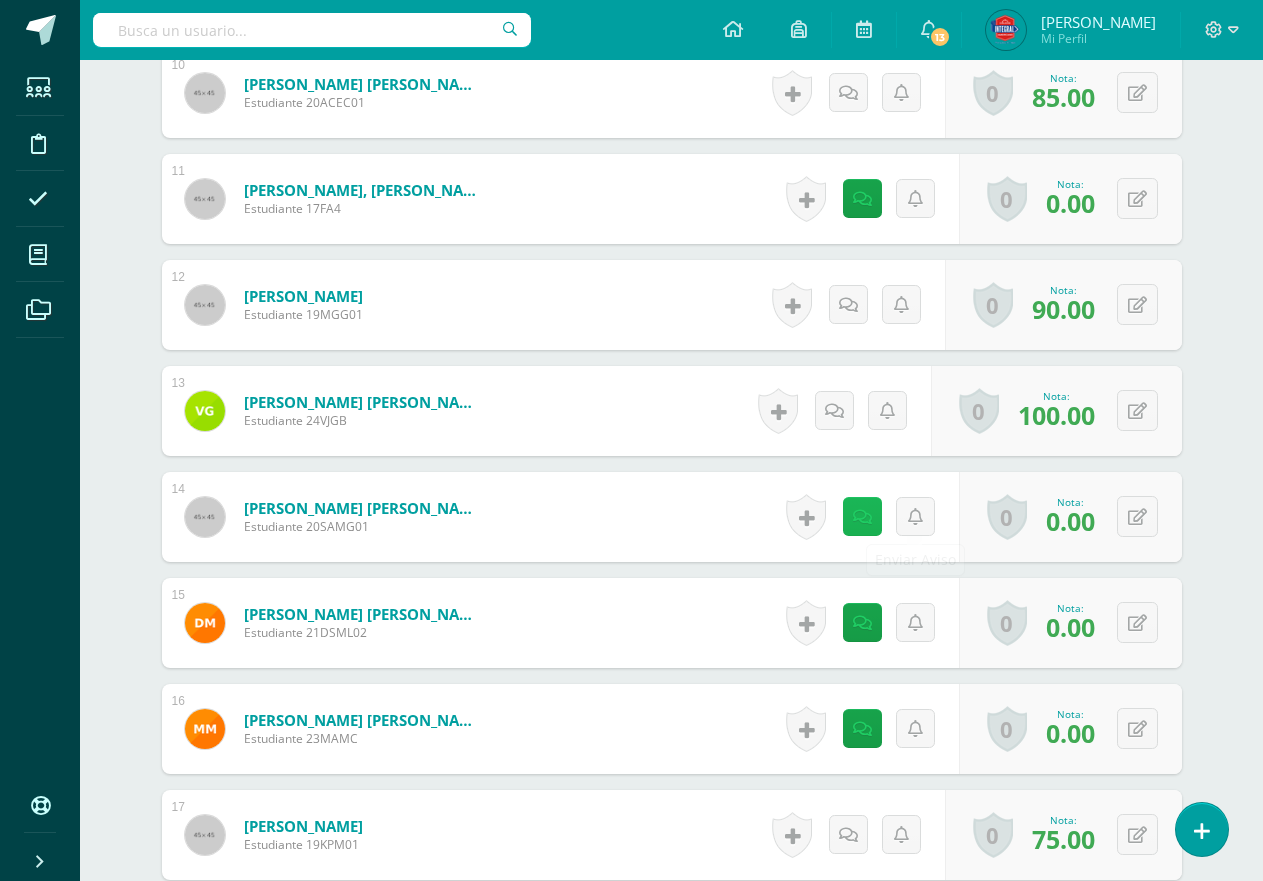 click at bounding box center (862, 517) 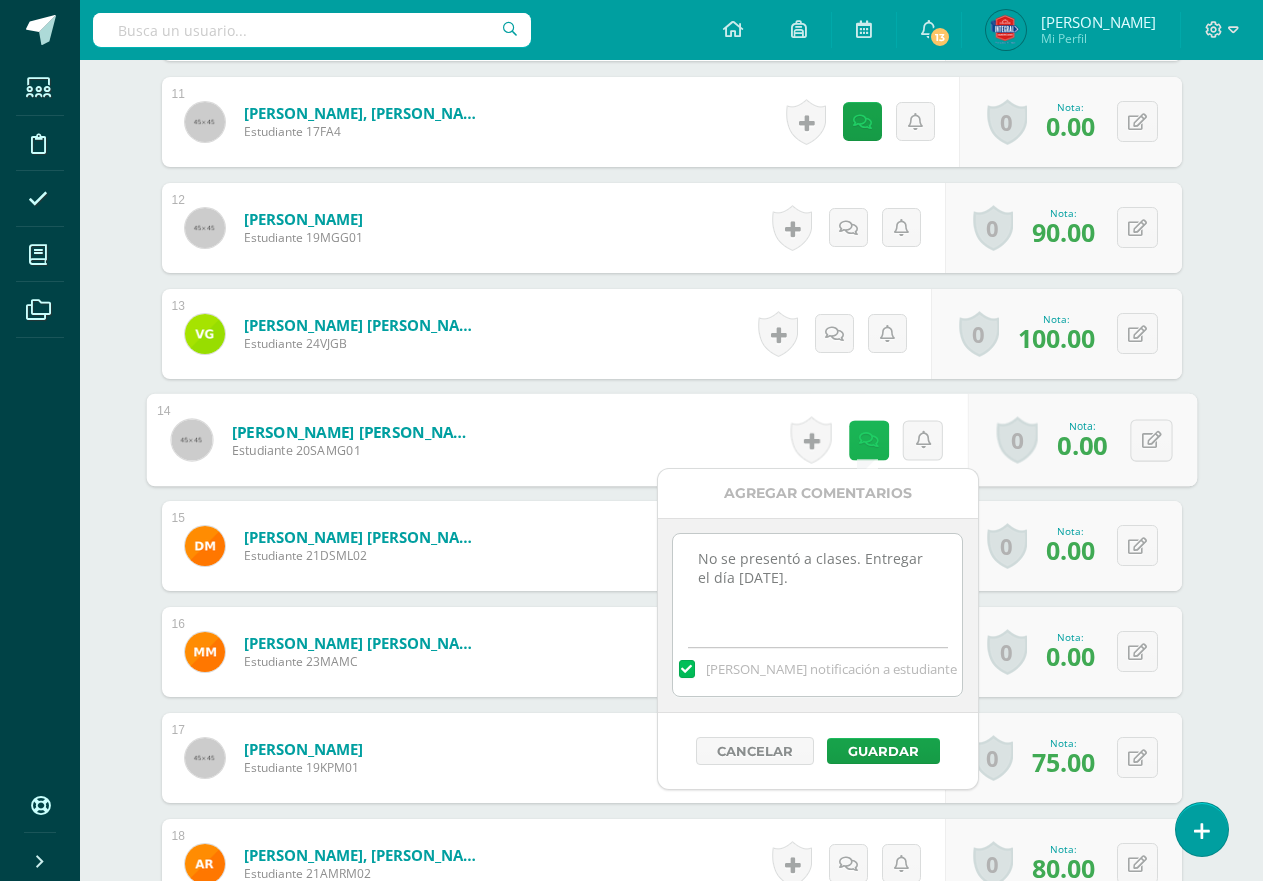 scroll, scrollTop: 1858, scrollLeft: 0, axis: vertical 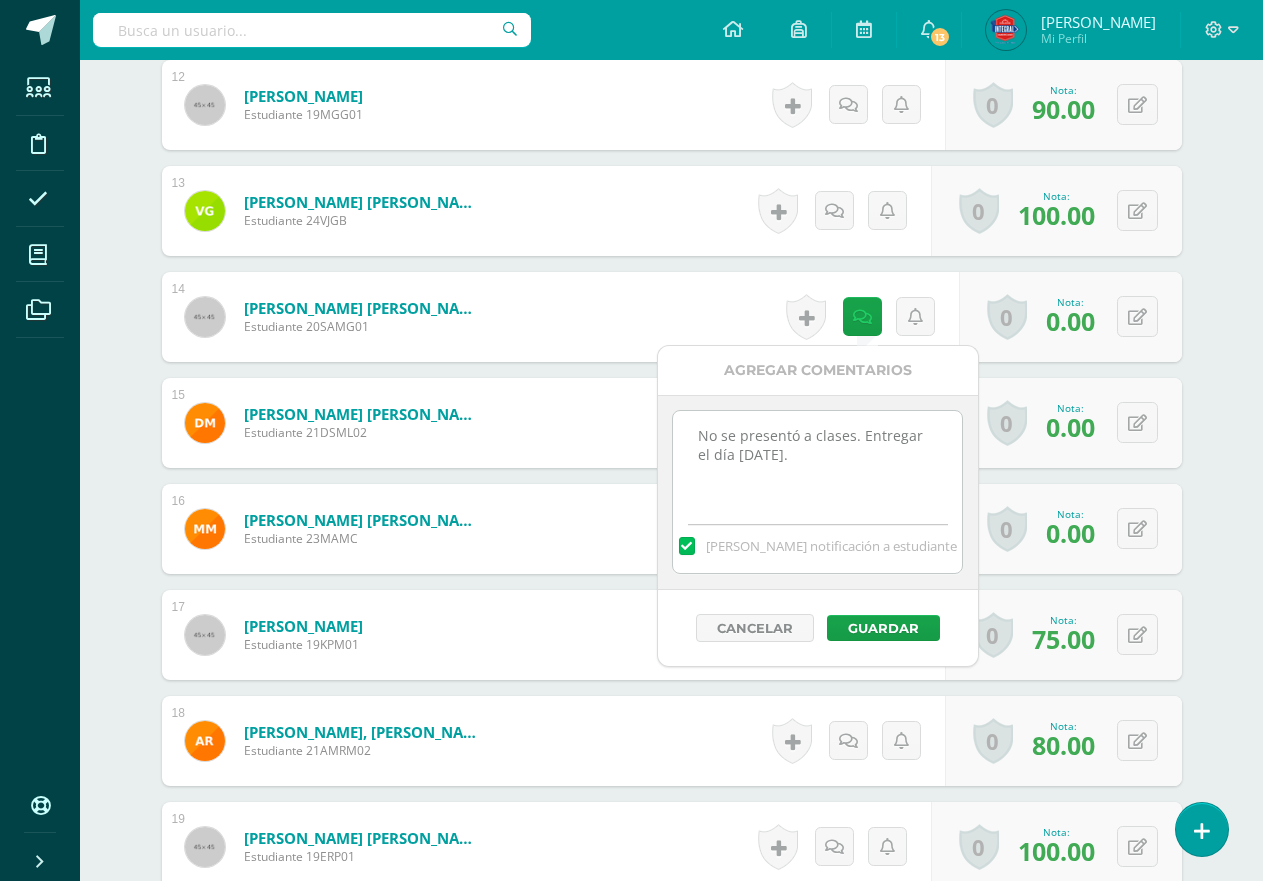 click on "No se presentó a clases. Entregar el día lunes 14/07/25." at bounding box center [817, 461] 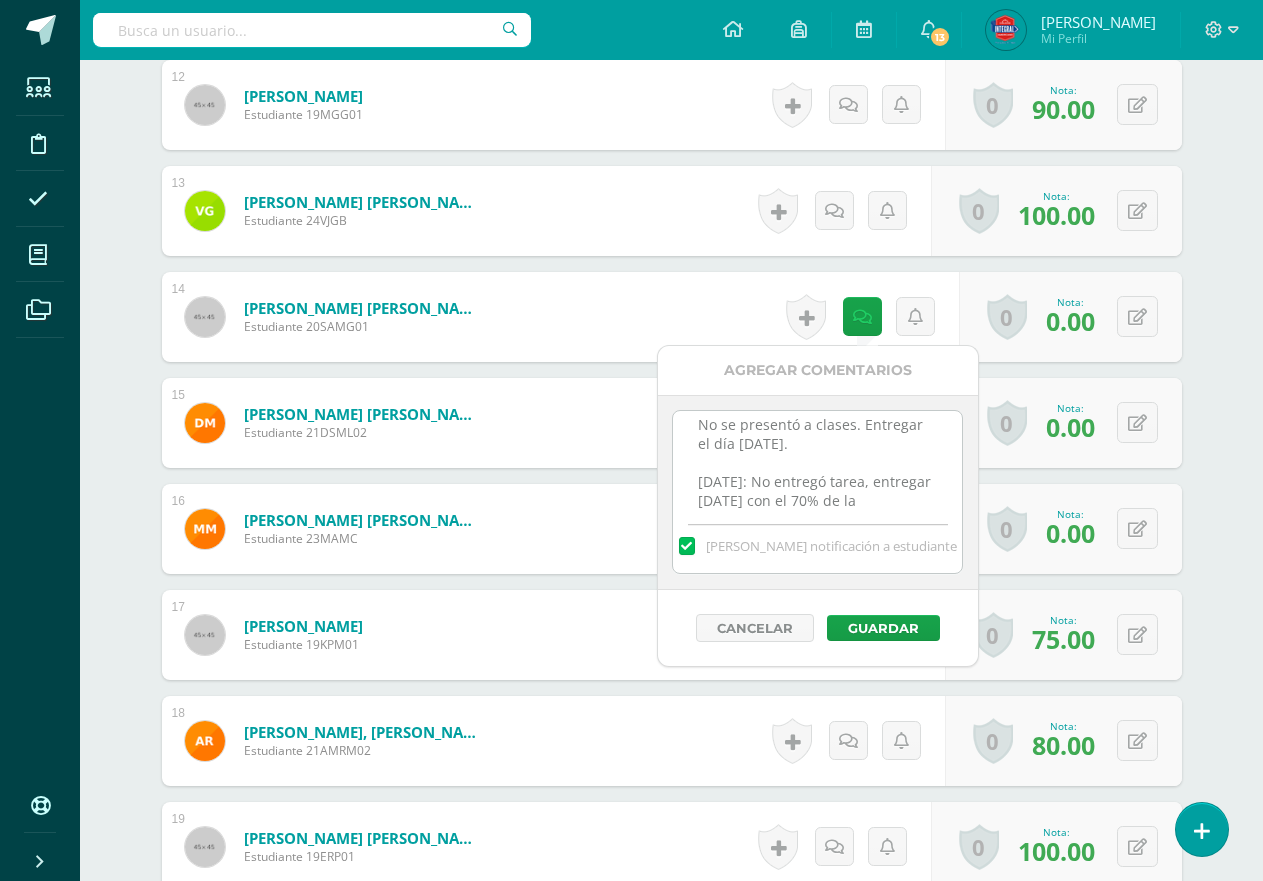 scroll, scrollTop: 30, scrollLeft: 0, axis: vertical 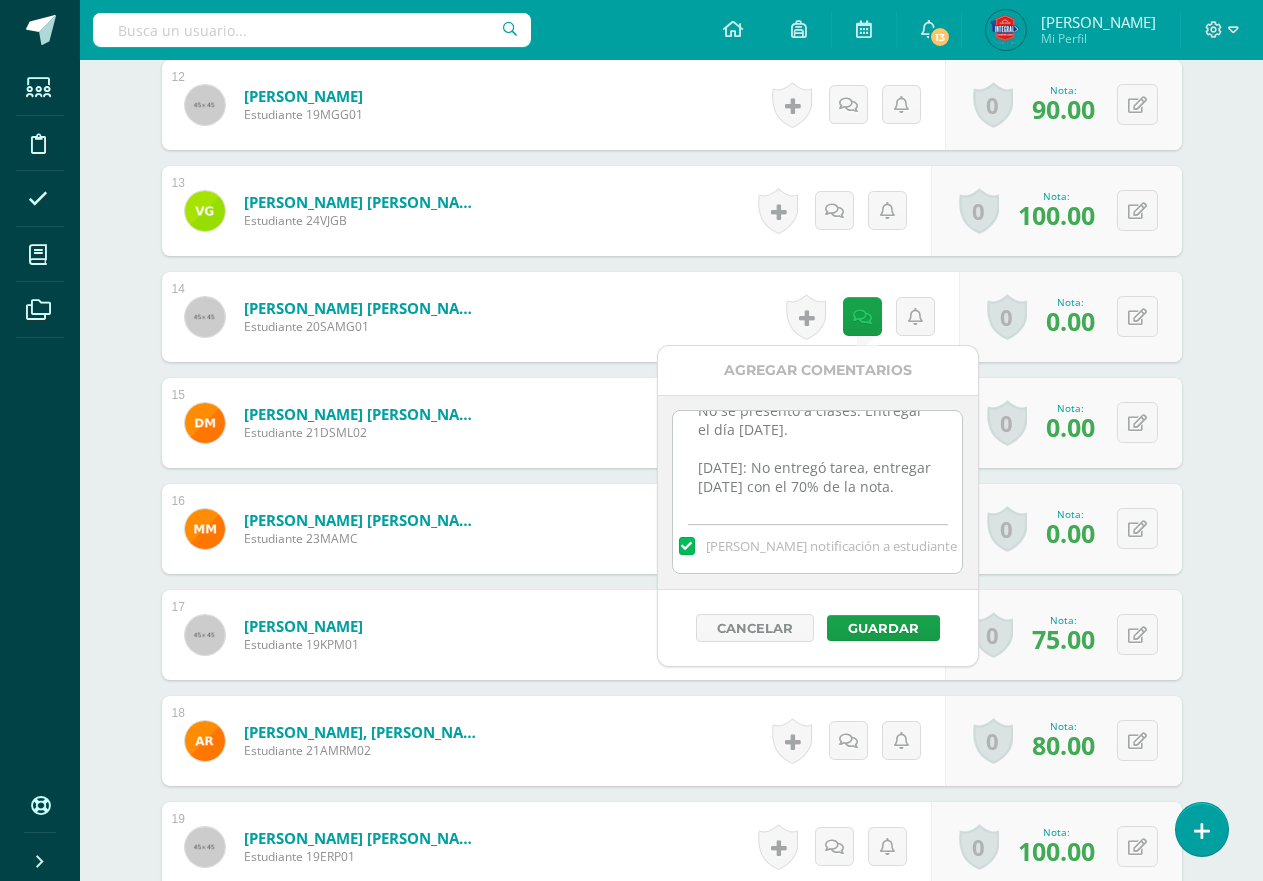 type on "No se presentó a clases. Entregar el día lunes 14/07/25.
14/07/25: No entregó tarea, entregar mañana con el 70% de la nota." 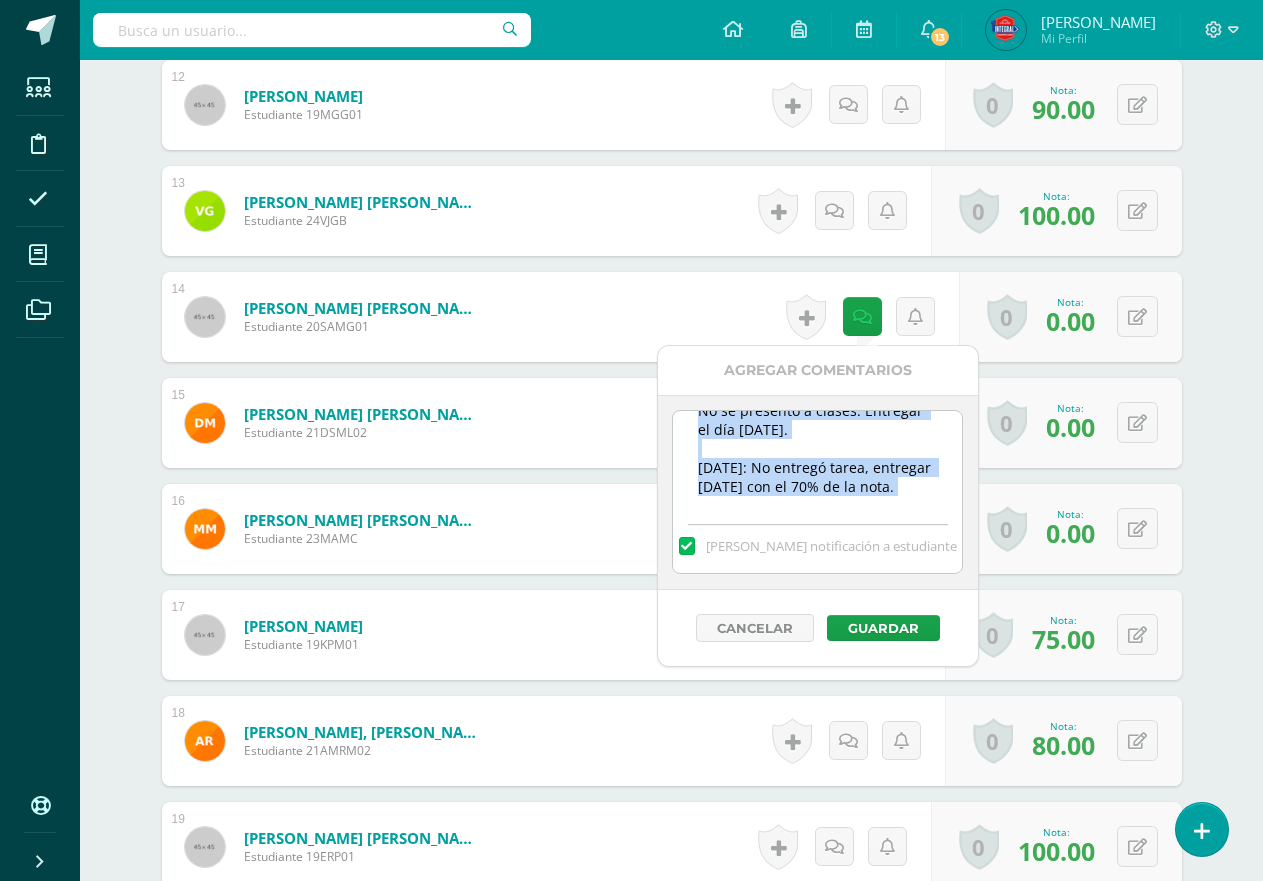 drag, startPoint x: 772, startPoint y: 522, endPoint x: 698, endPoint y: 453, distance: 101.17806 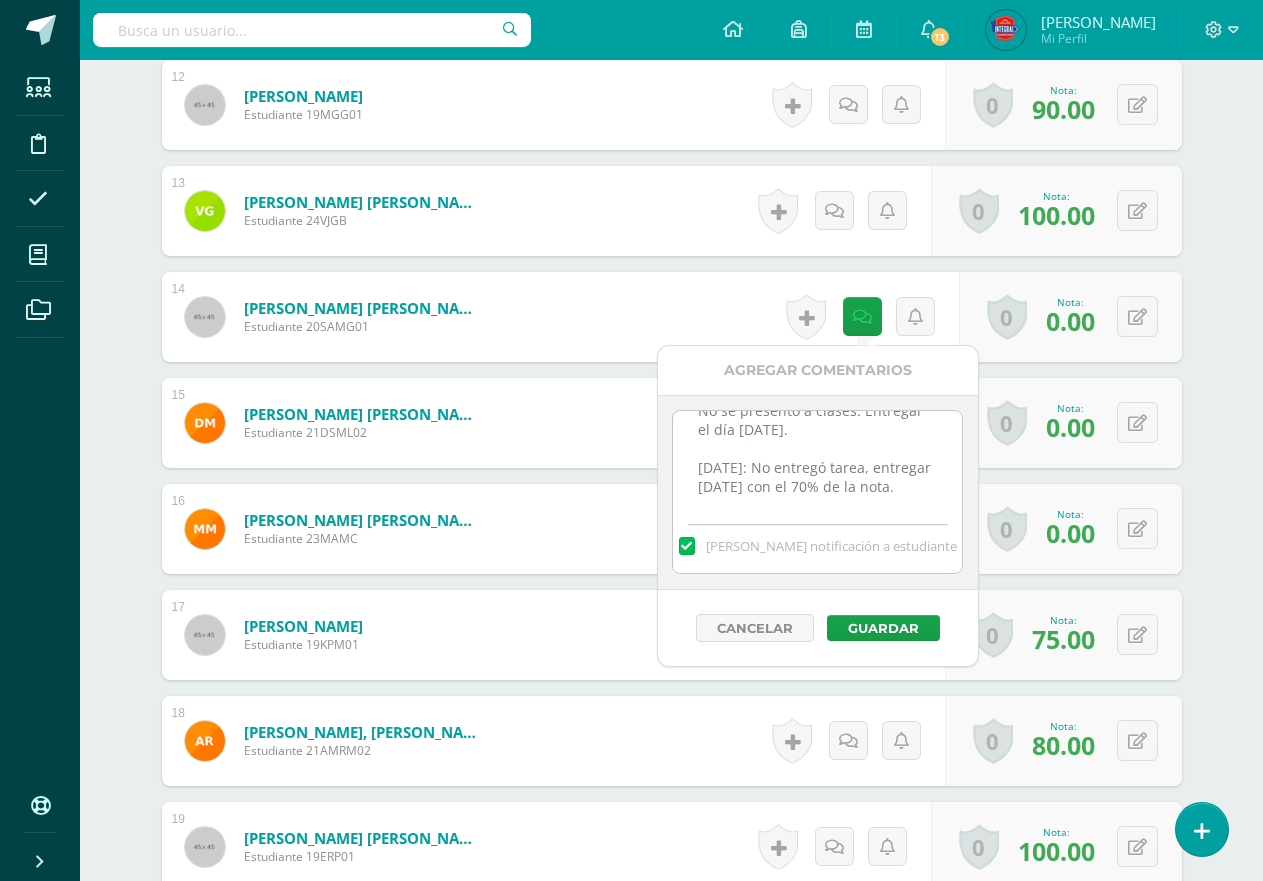 drag, startPoint x: 767, startPoint y: 483, endPoint x: 688, endPoint y: 454, distance: 84.15462 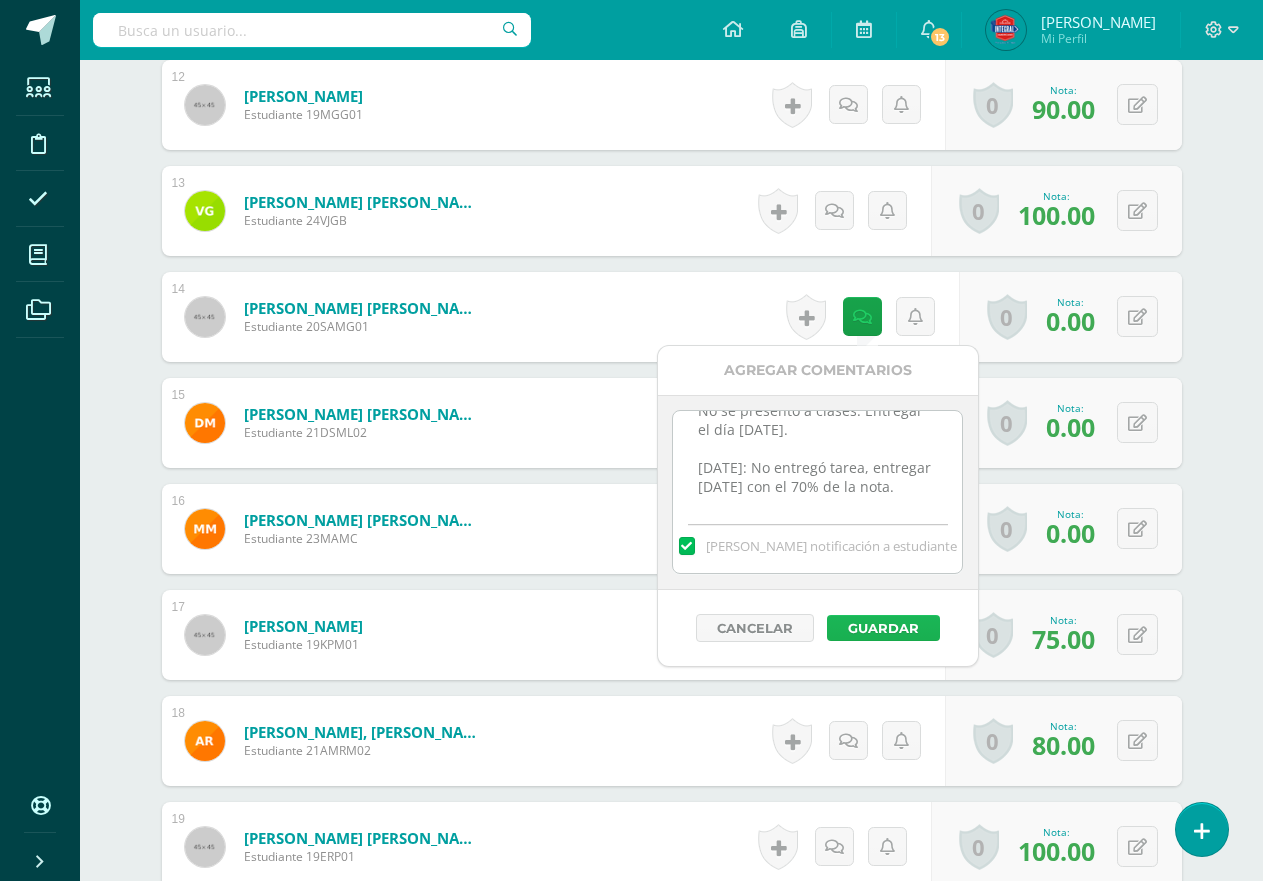 click on "Guardar" at bounding box center [883, 628] 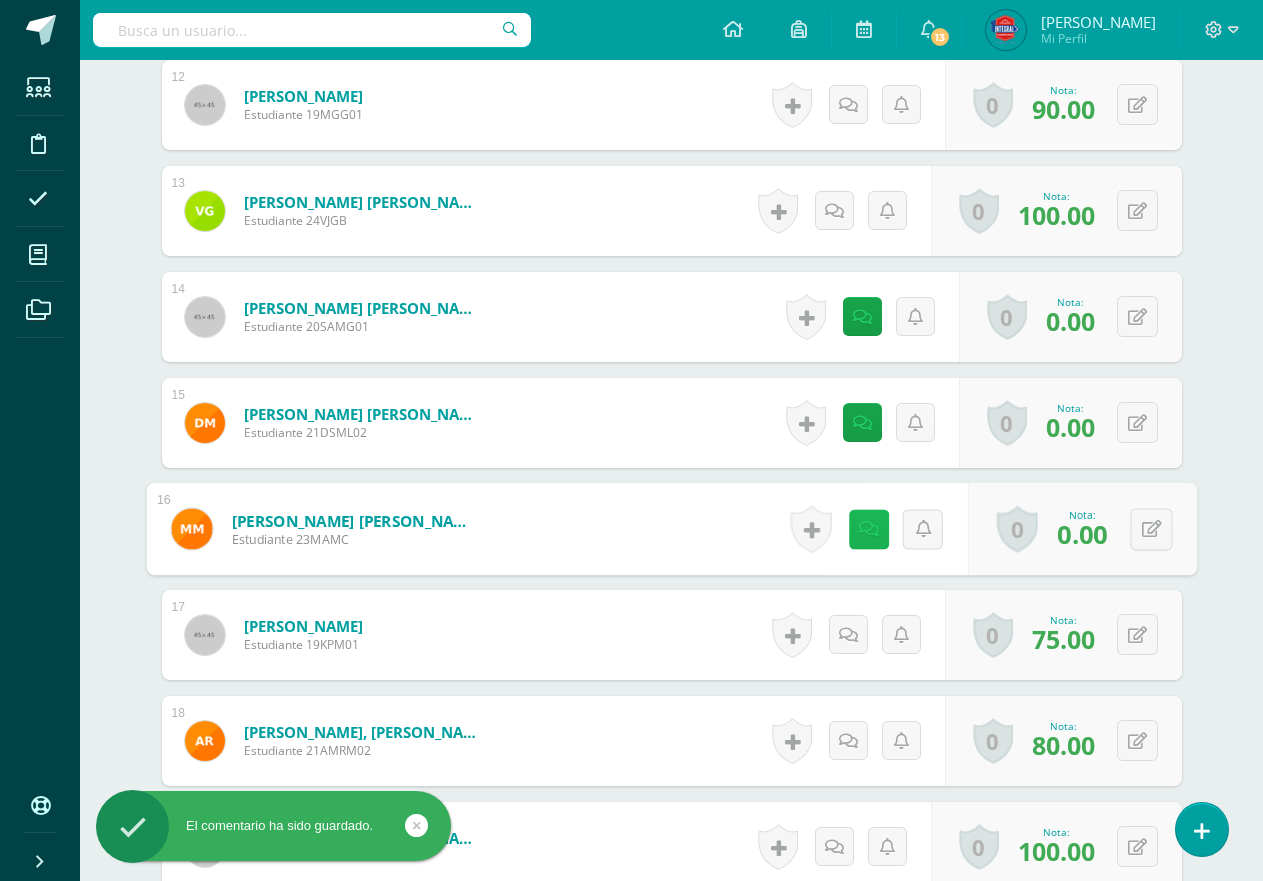click at bounding box center [868, 528] 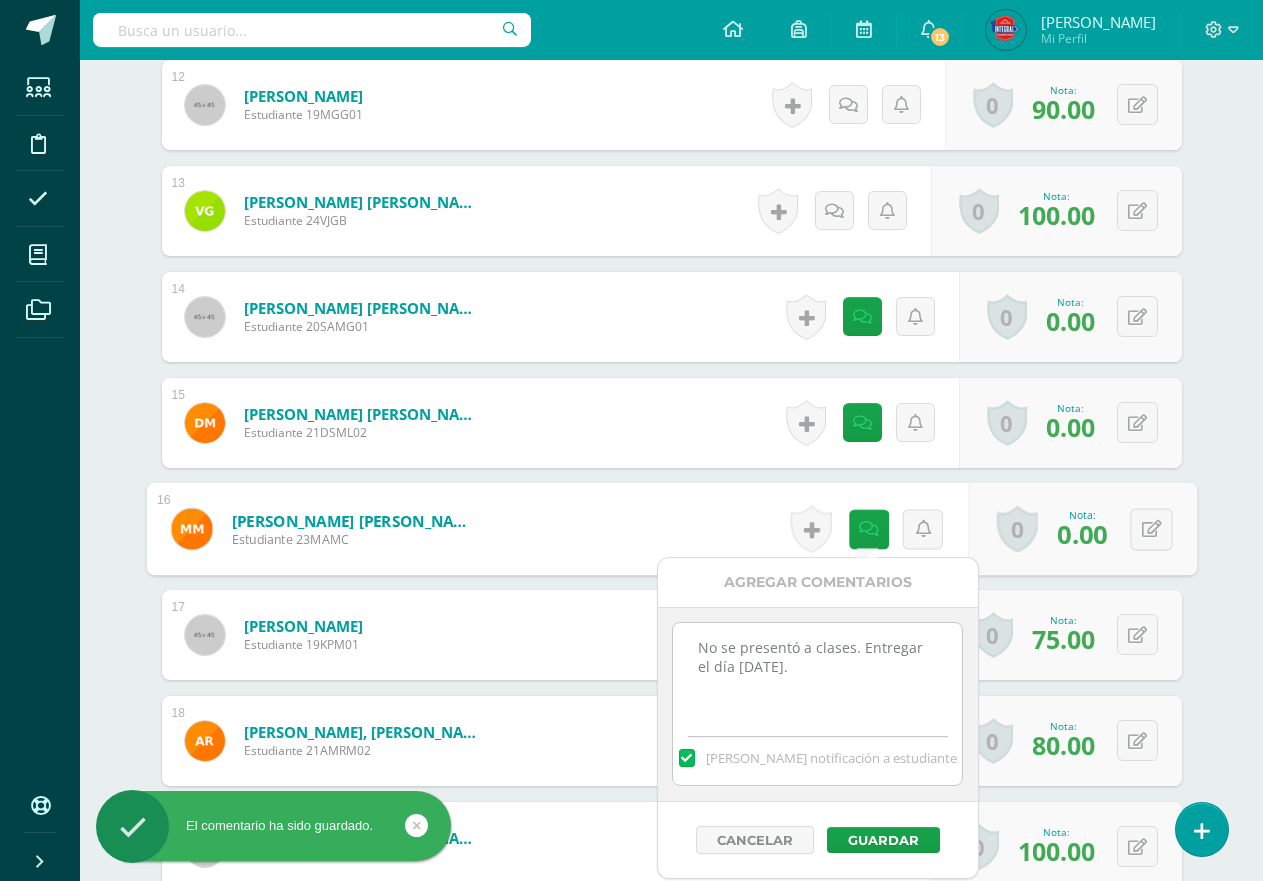 click on "No se presentó a clases. Entregar el día lunes 14/07/25." at bounding box center [817, 673] 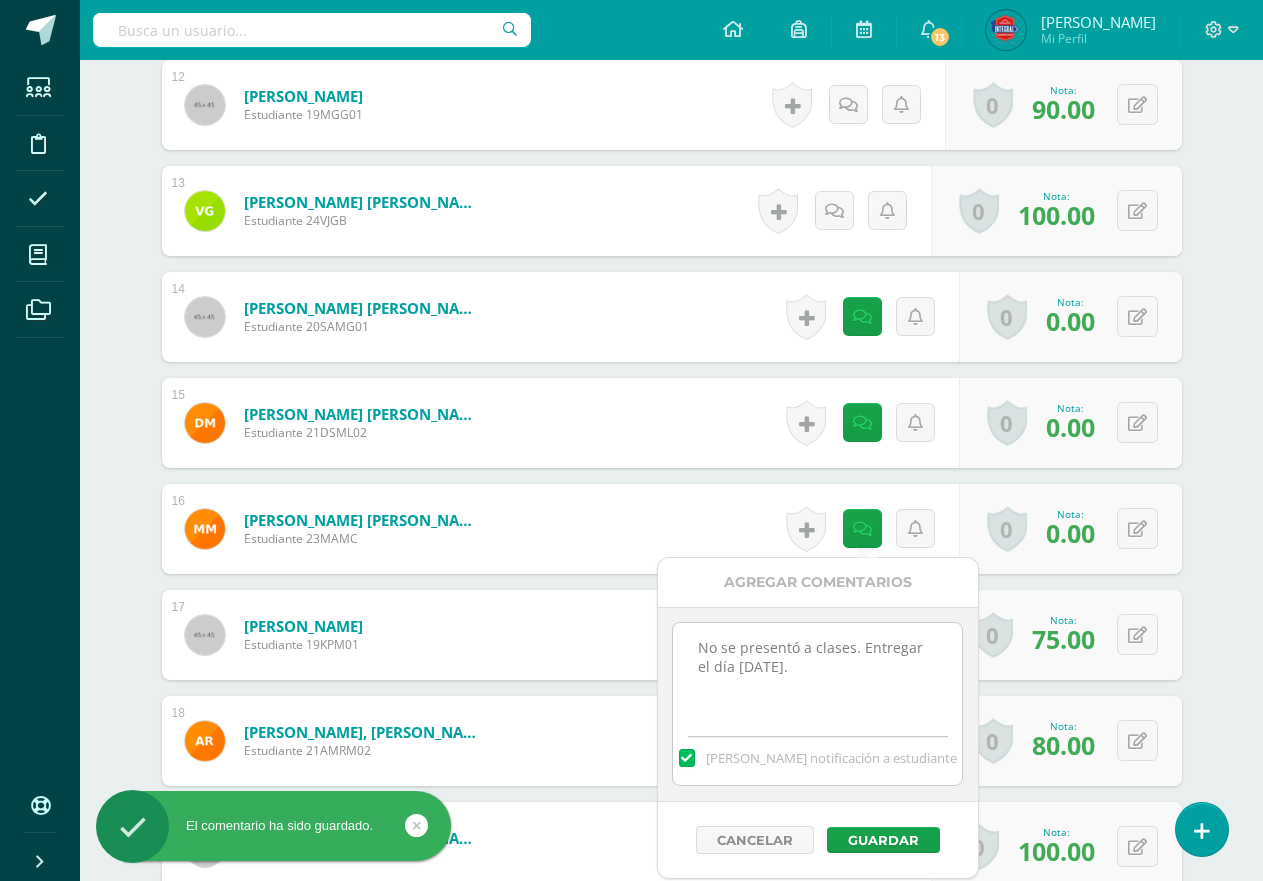 paste on "14/07/25: No entregó tarea, entregar mañana con el 70% de la nota." 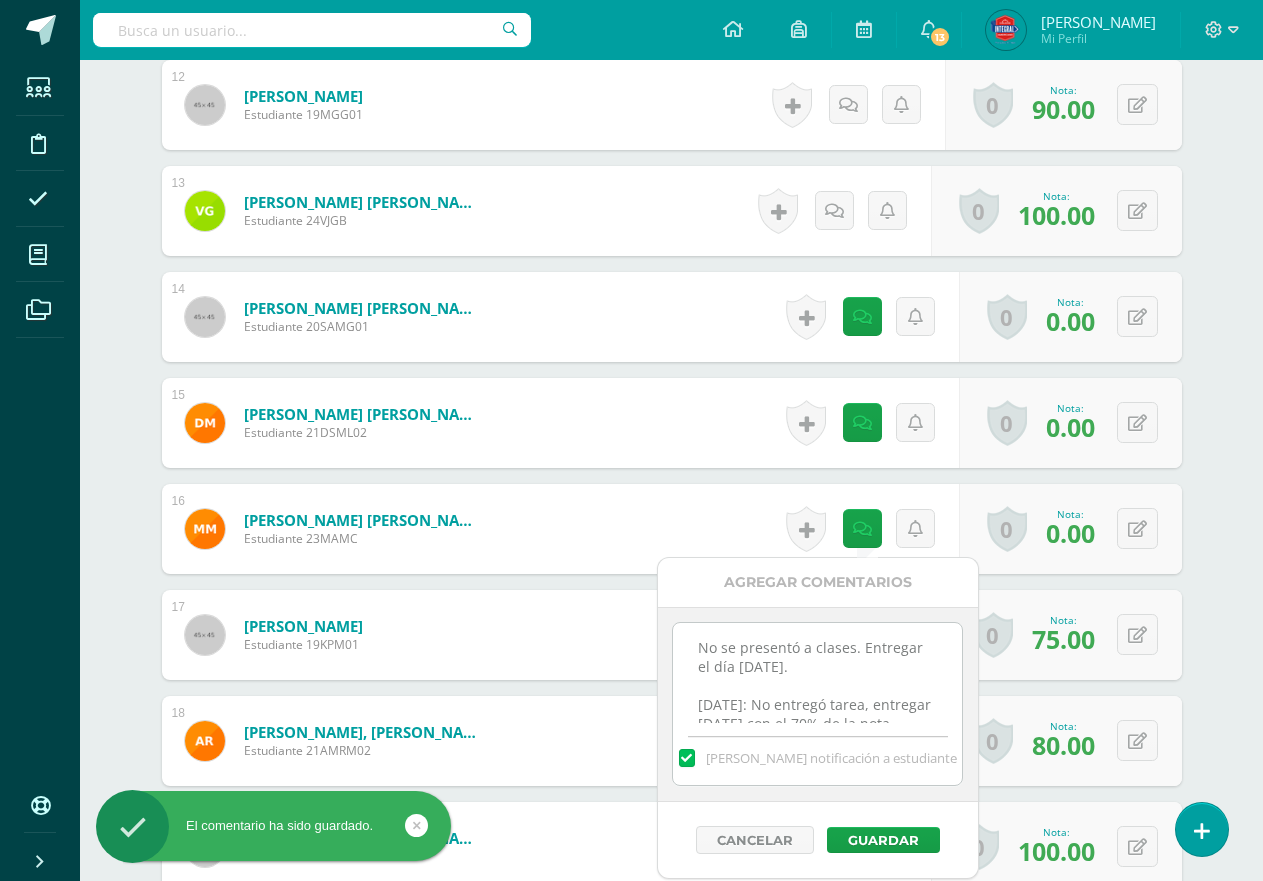scroll, scrollTop: 30, scrollLeft: 0, axis: vertical 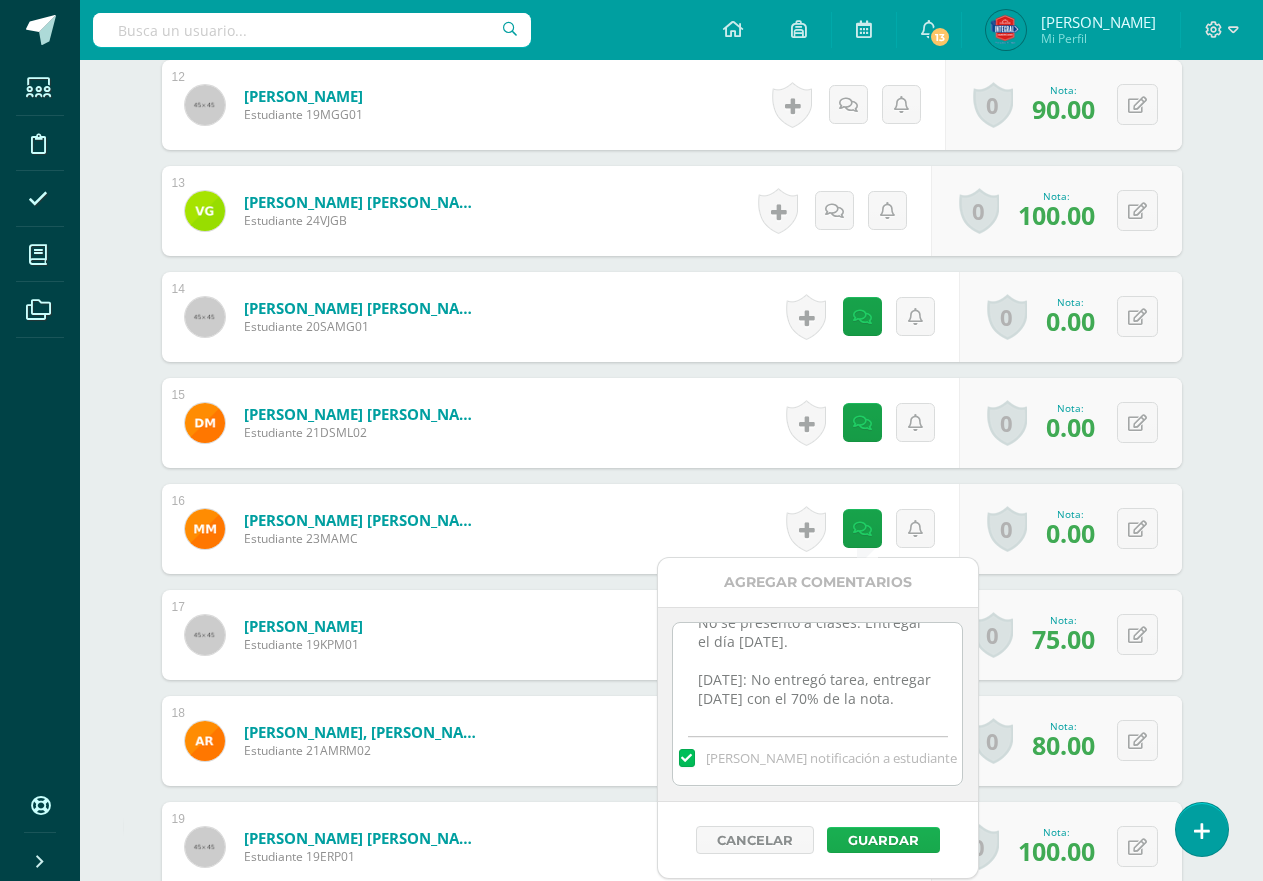 type on "No se presentó a clases. Entregar el día lunes 14/07/25.
14/07/25: No entregó tarea, entregar mañana con el 70% de la nota." 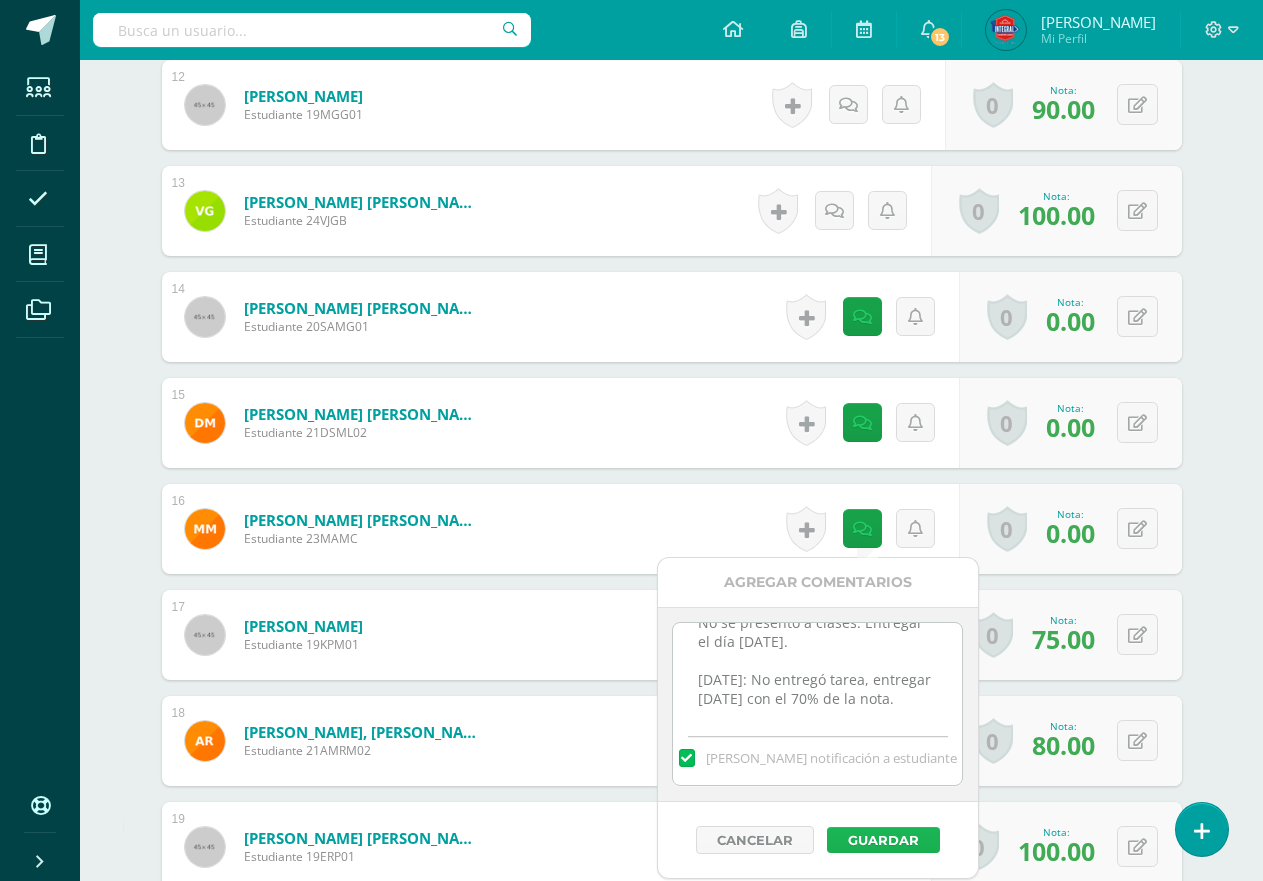 click on "Guardar" at bounding box center [883, 840] 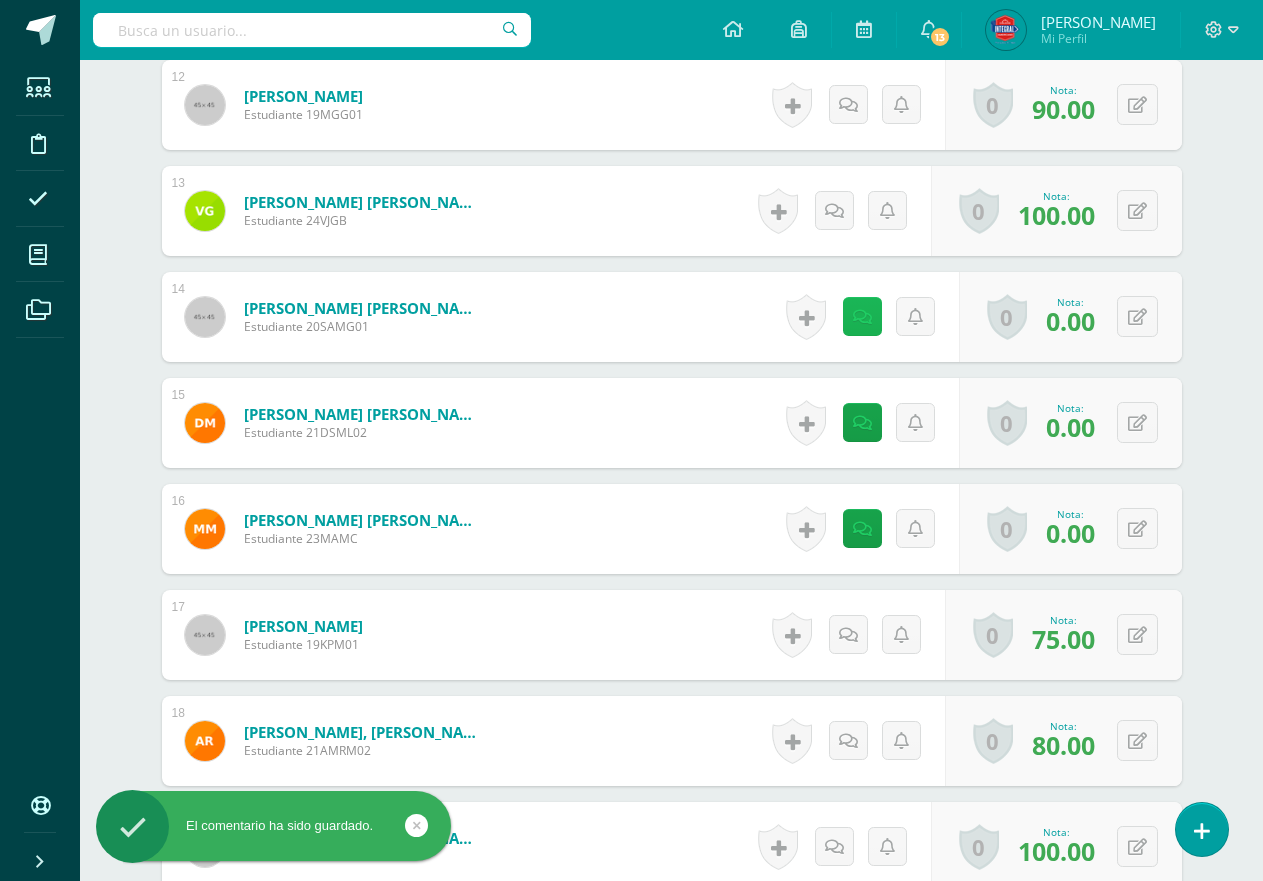click at bounding box center (862, 316) 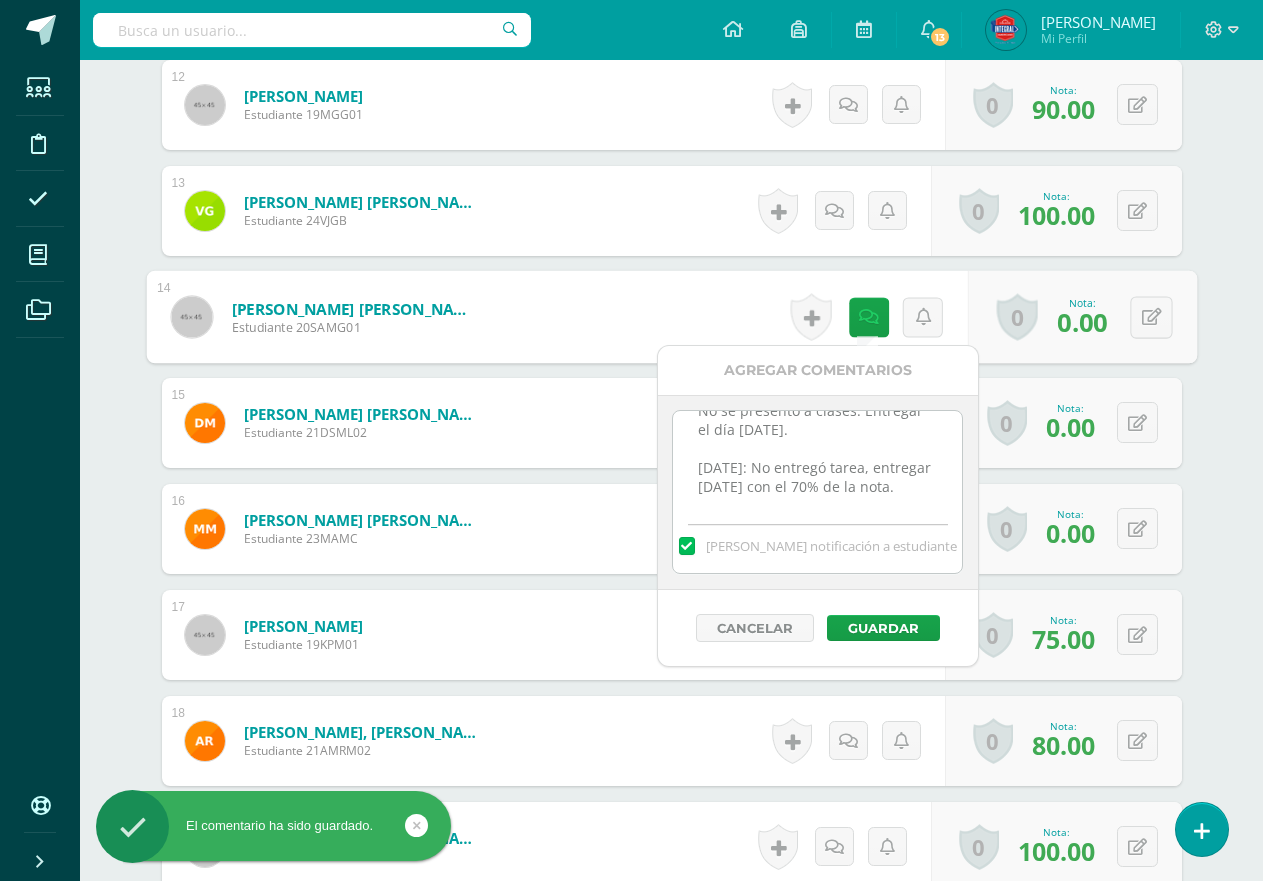 click on "Mancilla Godoy, Sebastian Alessandro
Estudiante  20SAMG01
Nota
0.00
0
Logros
Logros obtenidos" at bounding box center (671, 317) 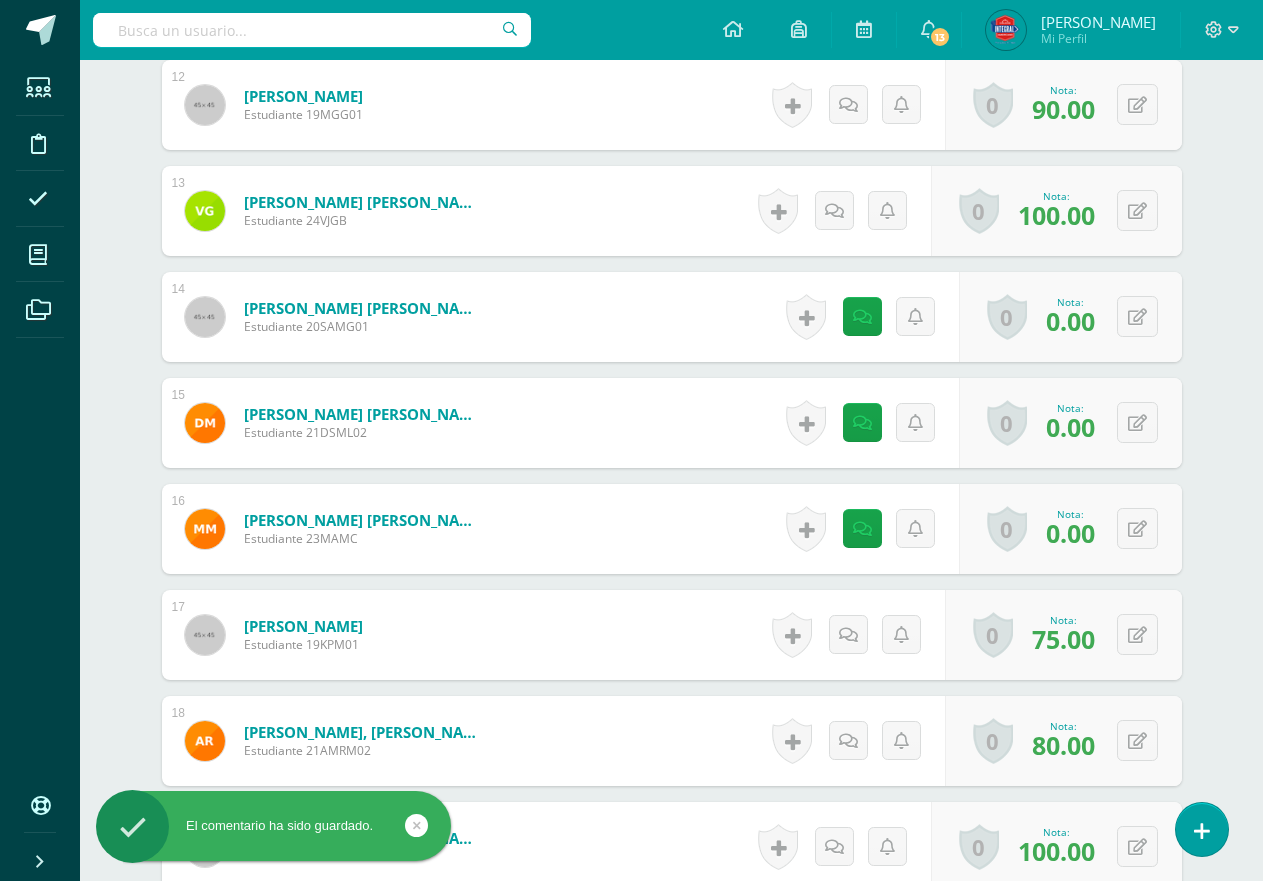 click on "Historial de actividad
No hay historial para esta actividad" at bounding box center [869, 423] 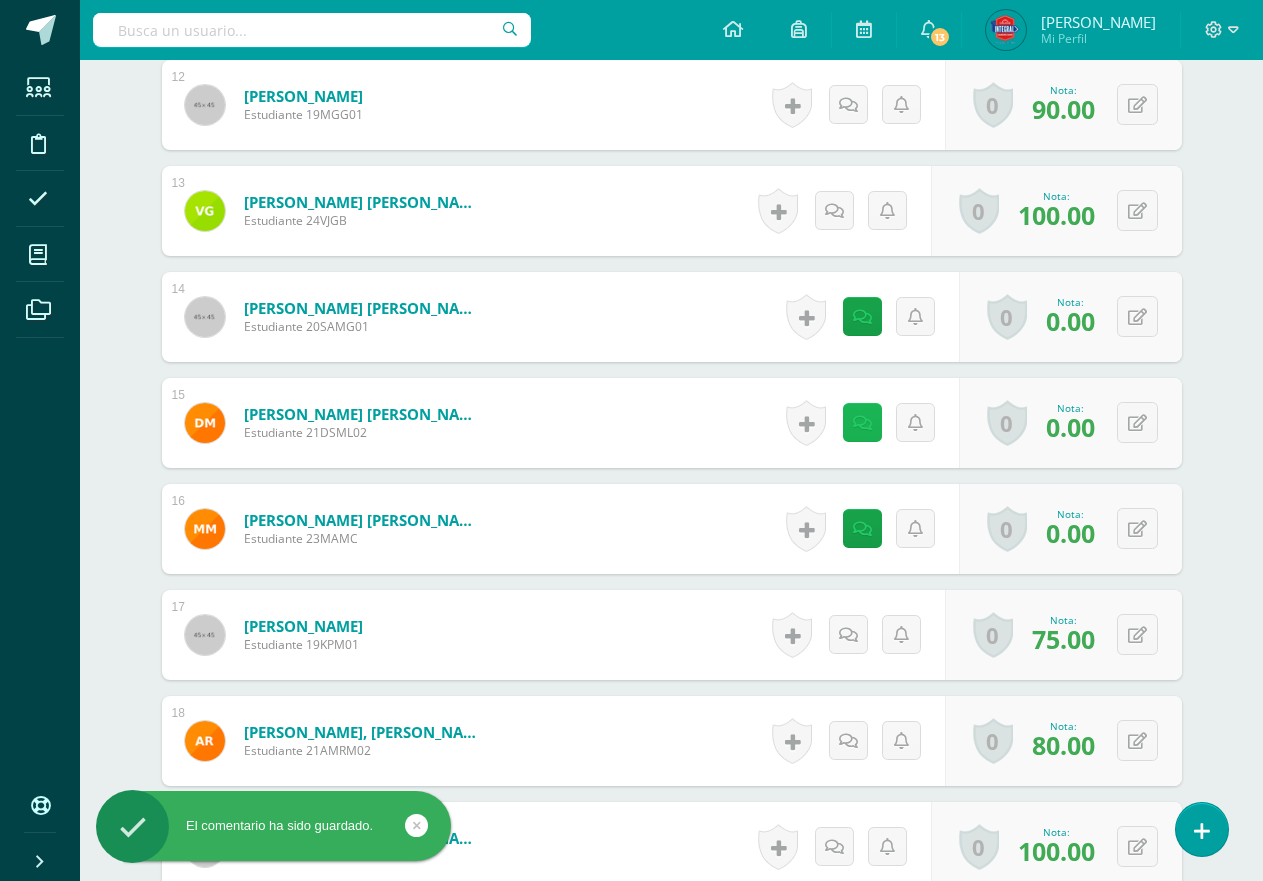 click at bounding box center [862, 422] 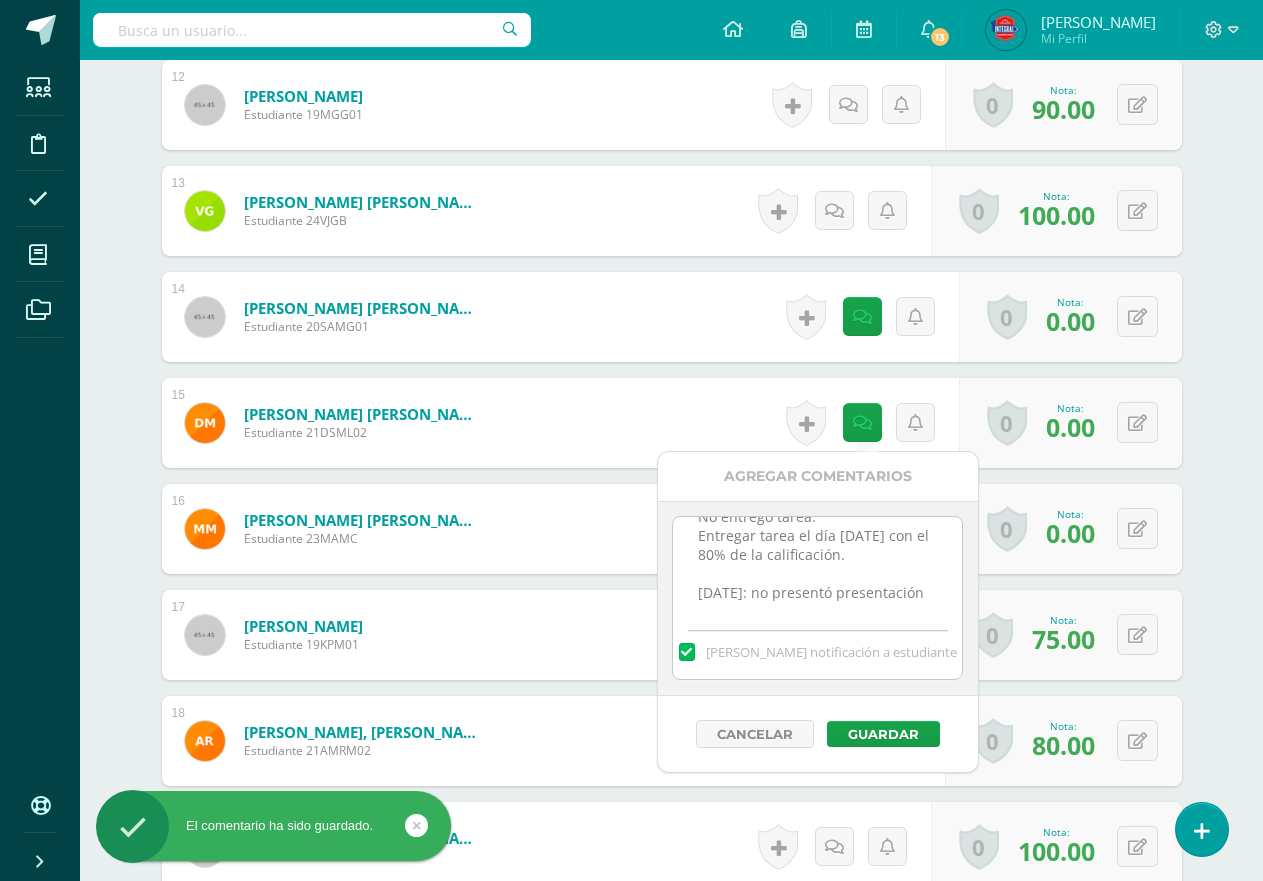scroll, scrollTop: 55, scrollLeft: 0, axis: vertical 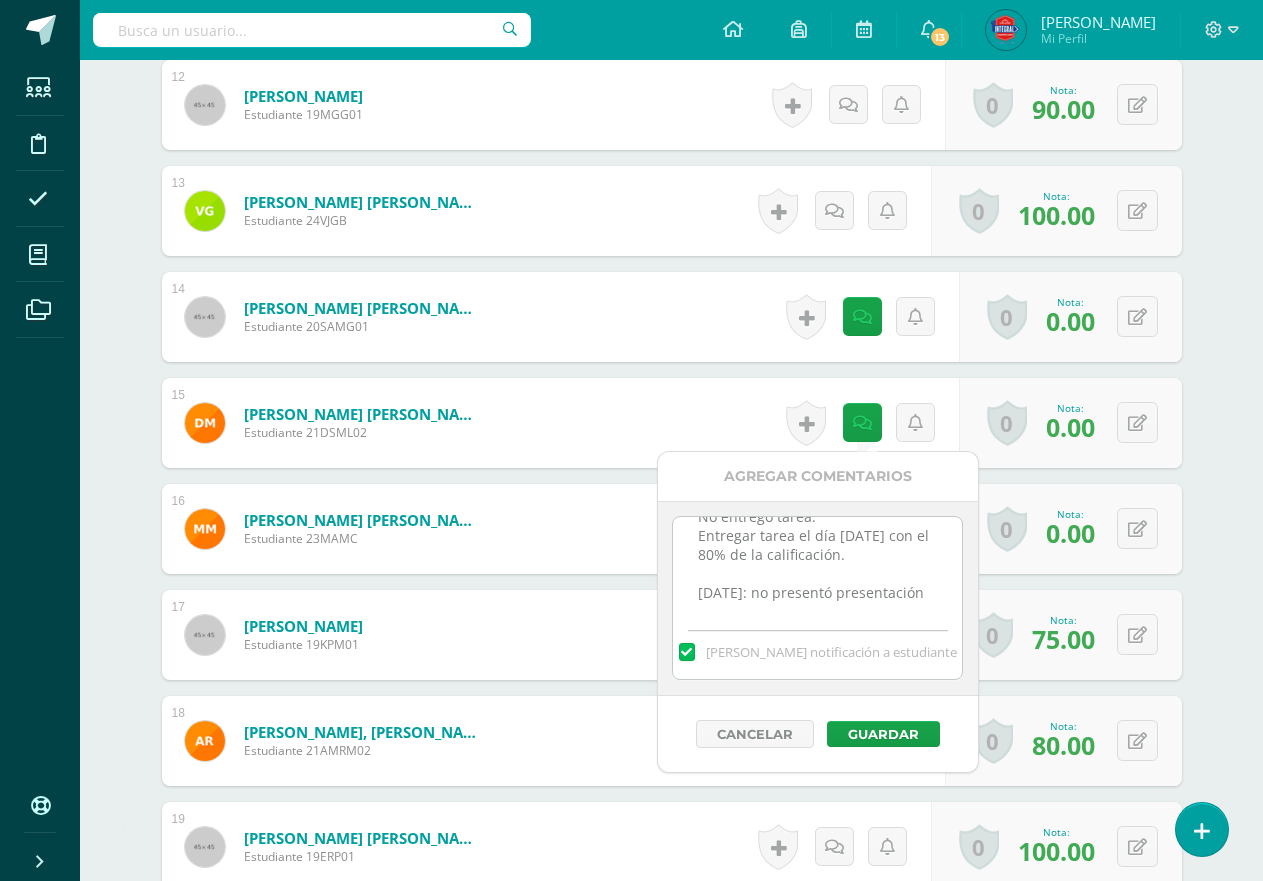 drag, startPoint x: 834, startPoint y: 613, endPoint x: 697, endPoint y: 579, distance: 141.15594 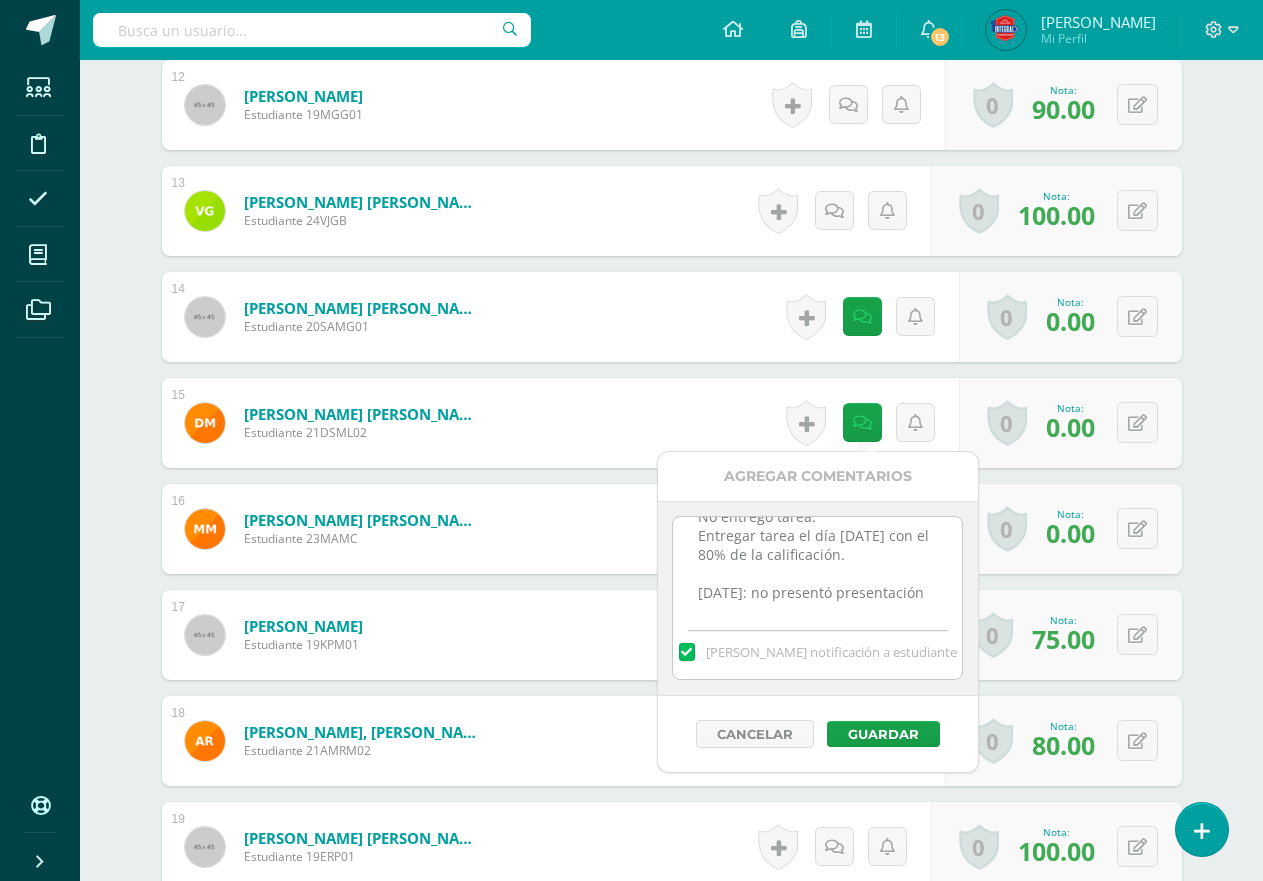 scroll, scrollTop: 63, scrollLeft: 0, axis: vertical 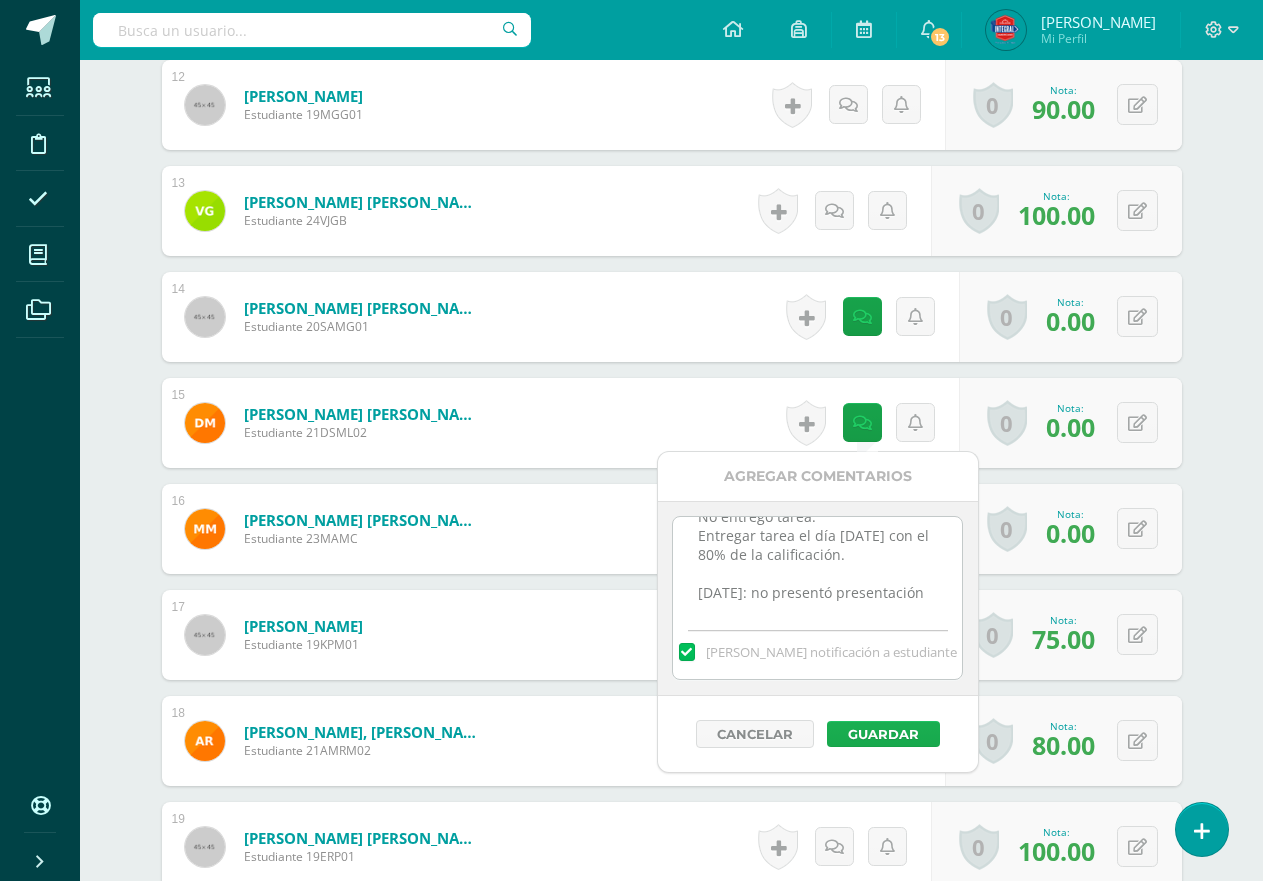 paste on "4/07/25: No entregó tarea, entregar mañana con el 70% de la nota." 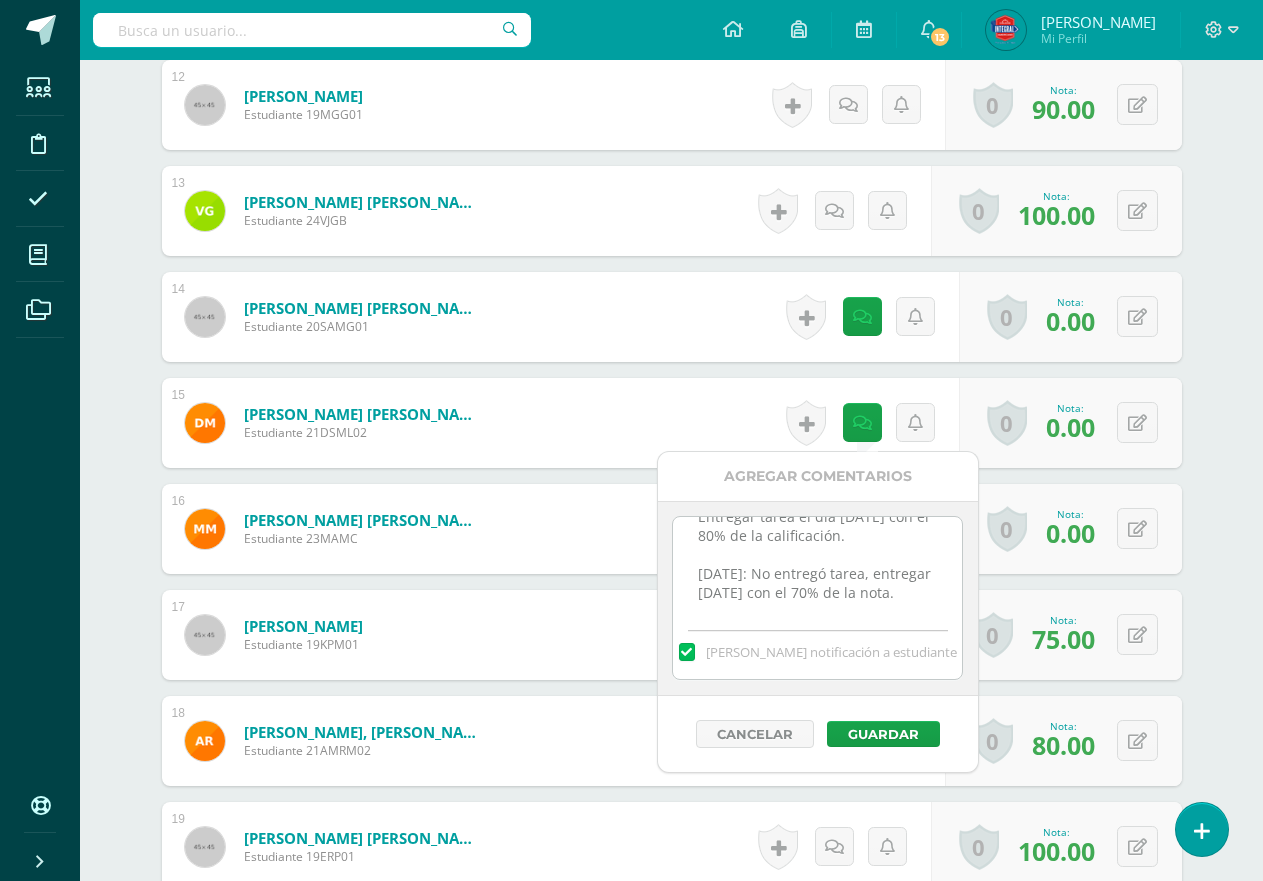 scroll, scrollTop: 68, scrollLeft: 0, axis: vertical 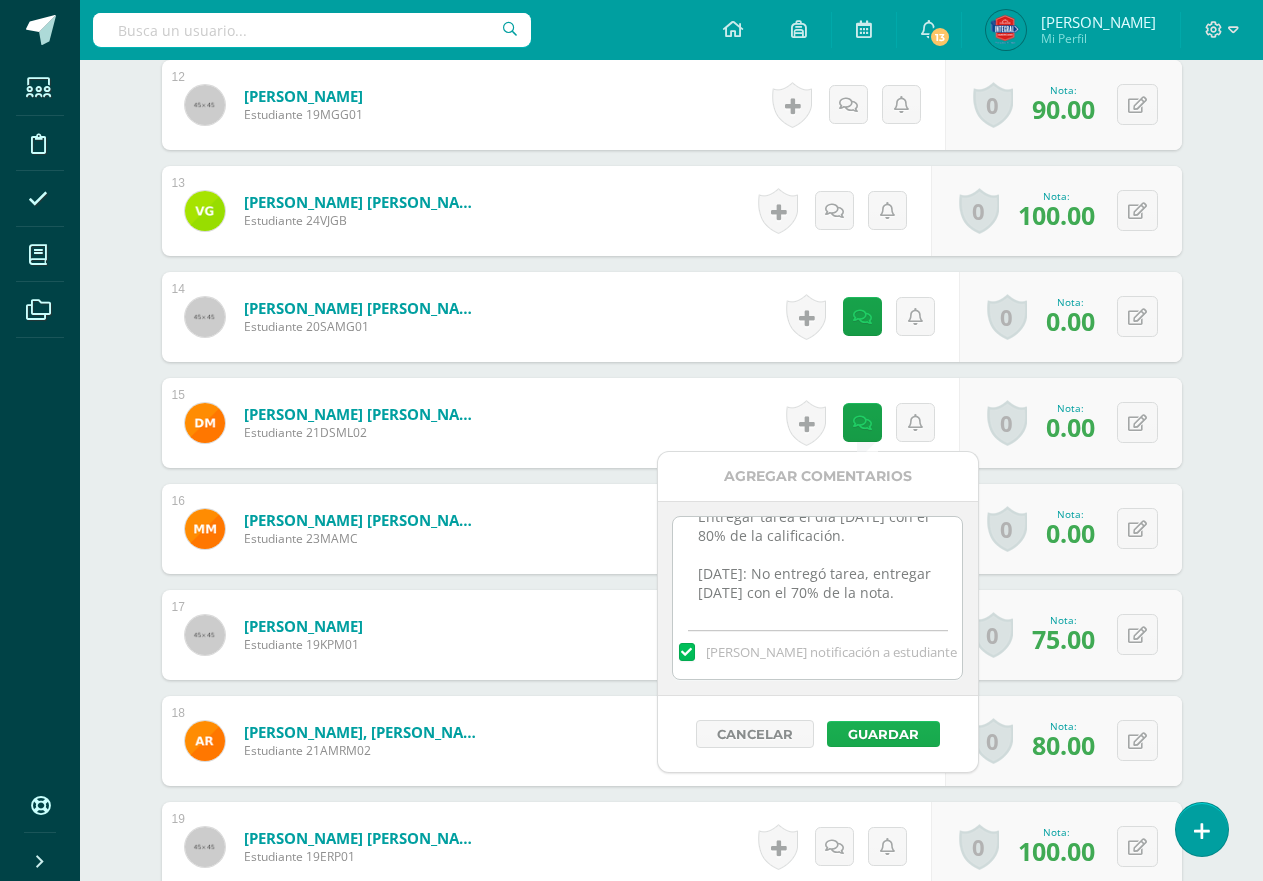 type on "No entregó tarea.
Entregar tarea el día lunes 14/07/25 con el 80% de la calificación.
14/07/25: No entregó tarea, entregar mañana con el 70% de la nota." 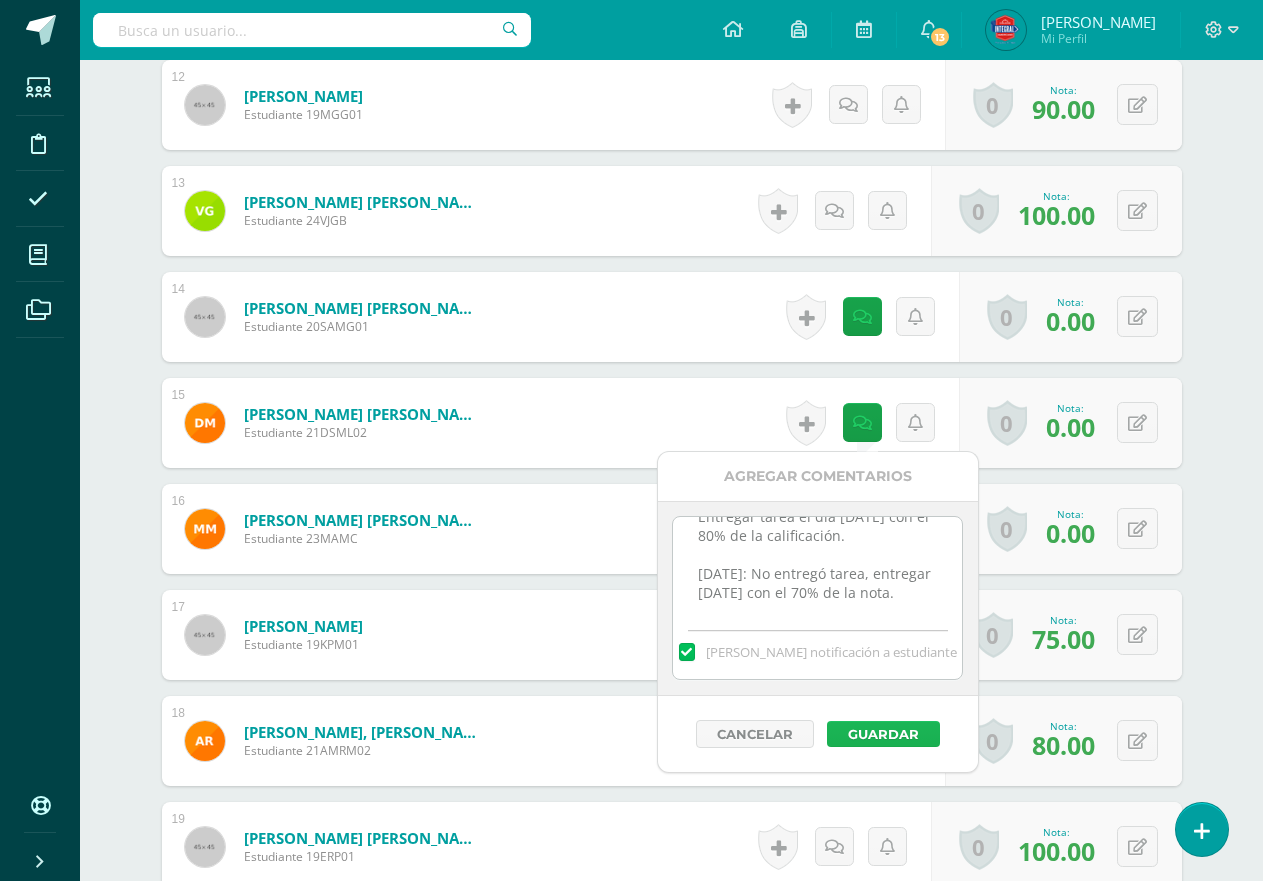 click on "Guardar" at bounding box center [883, 734] 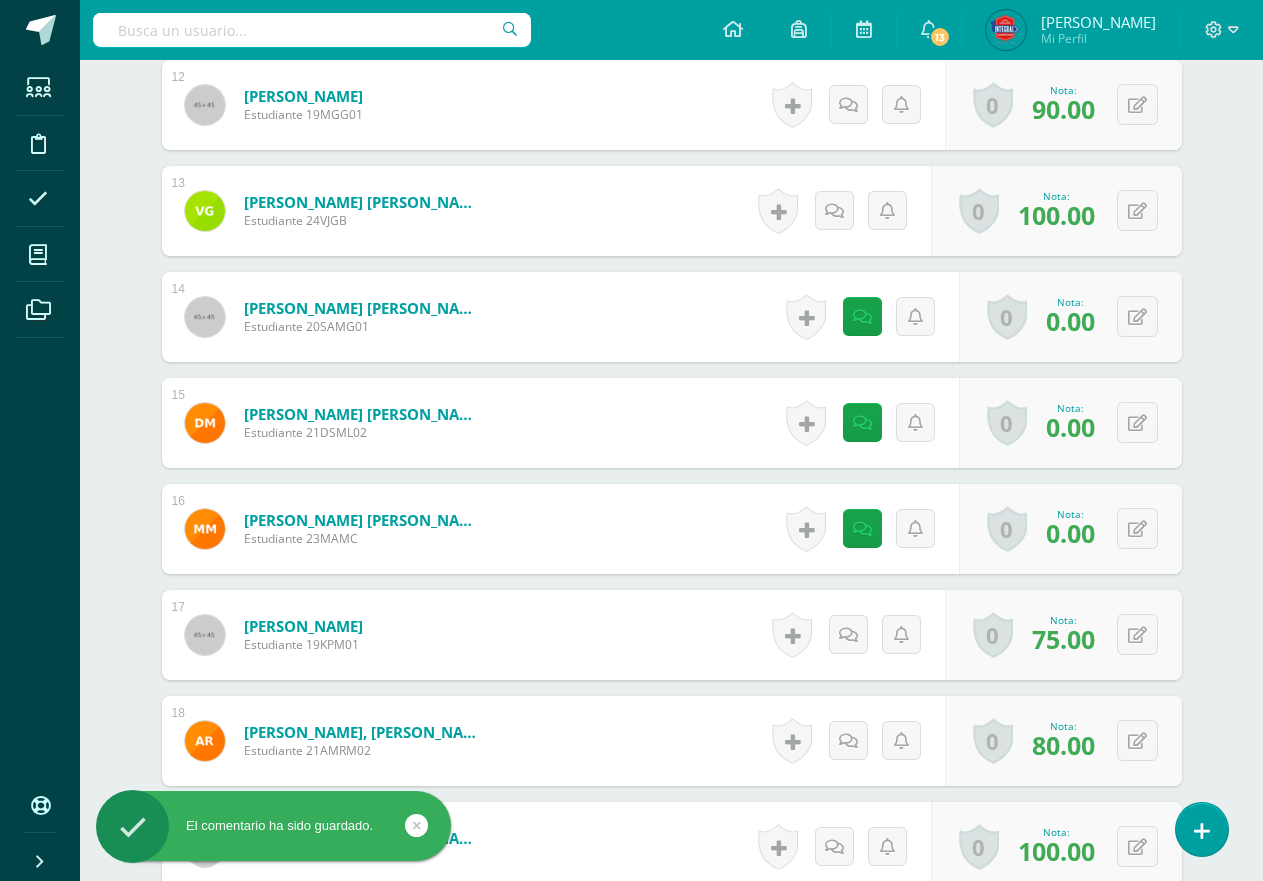 click on "¿Estás seguro que quieres  eliminar  esta actividad?
Esto borrará la actividad y cualquier nota que hayas registrado
permanentemente. Esta acción no se puede revertir. Cancelar Eliminar
Administración de escalas de valoración
escala de valoración
Aún no has creado una escala de valoración.
Cancelar Agregar nueva escala de valoración: Agrega una división a la escala de valoración  (ej. Ortografía, redacción, trabajo en equipo, etc.)
Agregar
Cancelar Crear escala de valoración
Agrega listas de cotejo
Mostrar todos                             Mostrar todos Mis listas Generales Comunicación y Lenguaje Matemática Ciencia Estudios Sociales Arte Robótica" at bounding box center (672, 260) 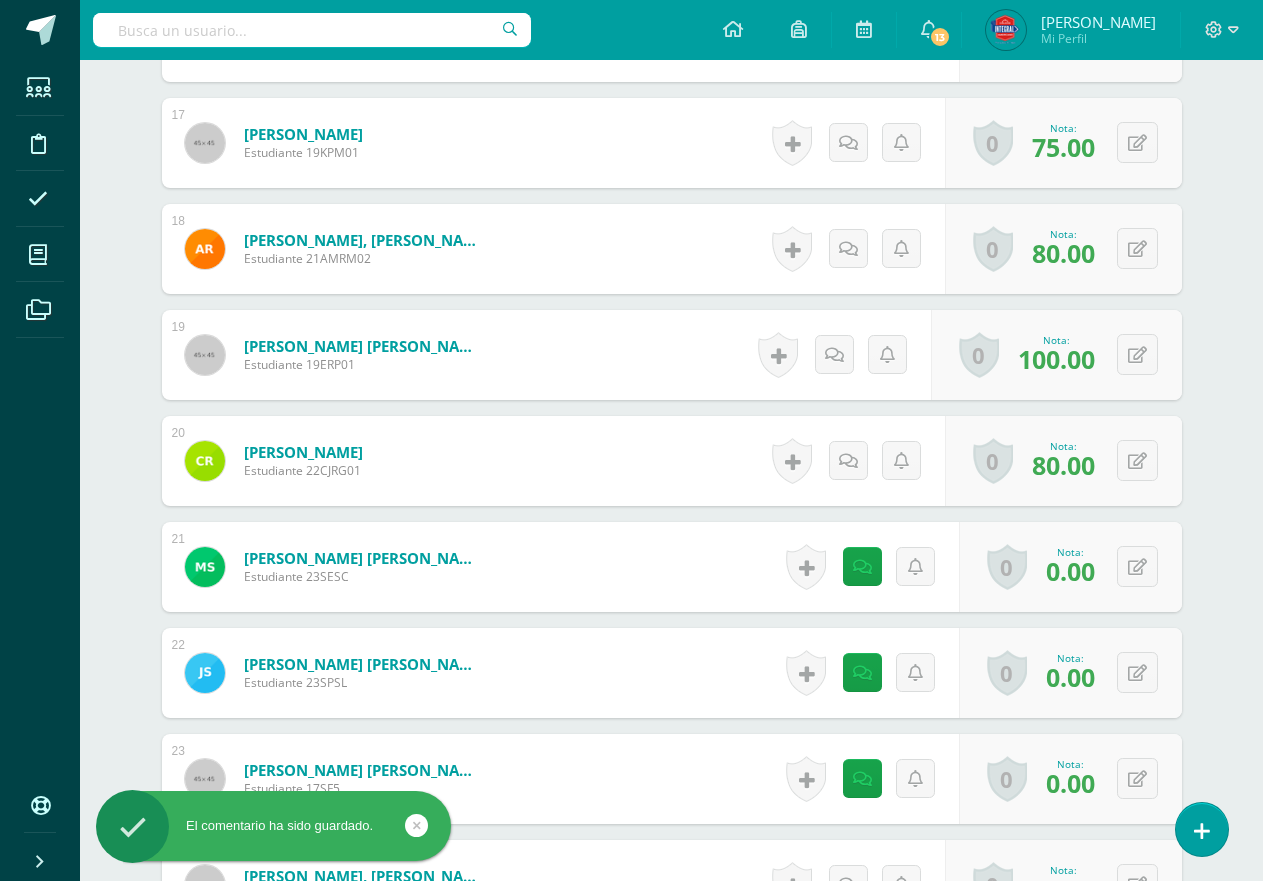scroll, scrollTop: 2458, scrollLeft: 0, axis: vertical 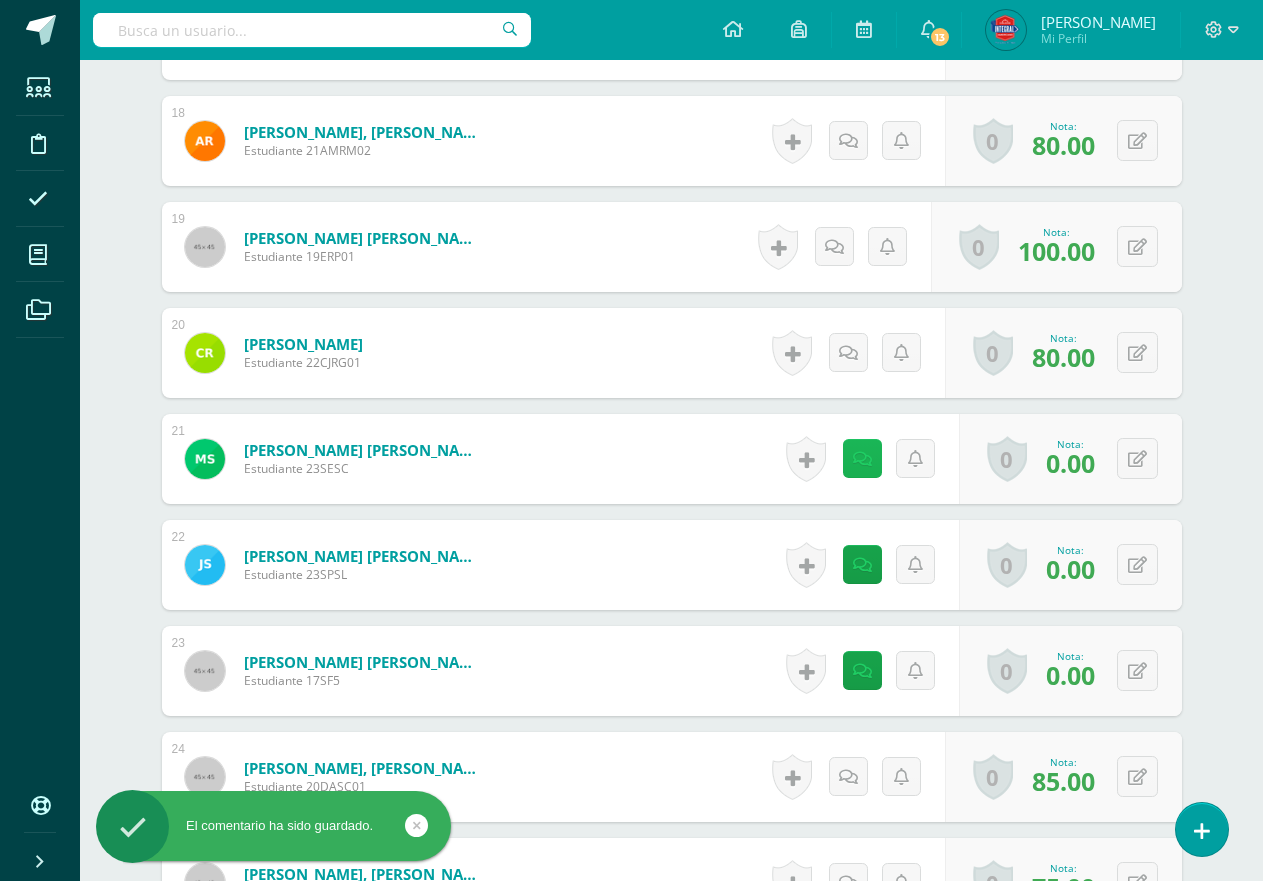click at bounding box center (862, 459) 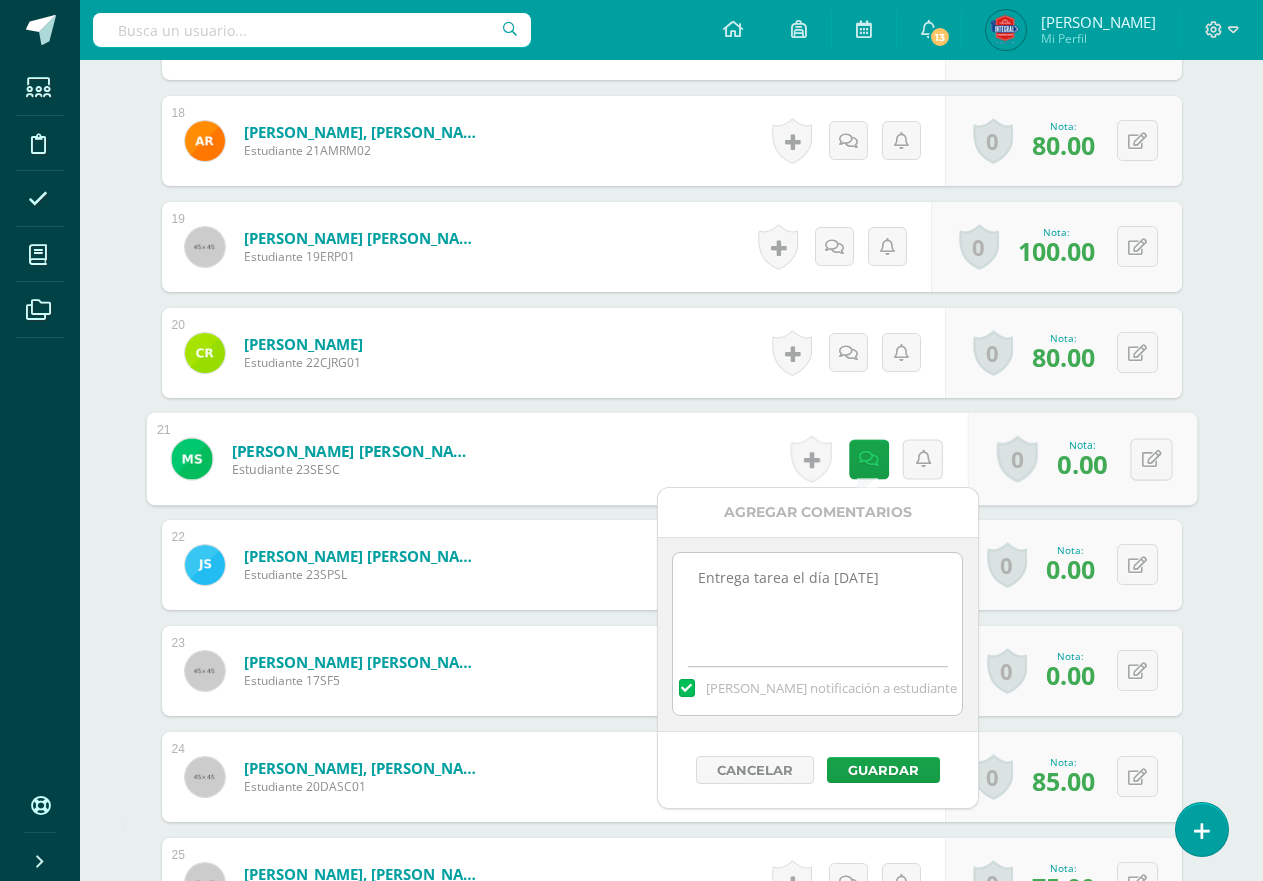 click on "Entrega tarea el día lunes" at bounding box center [817, 603] 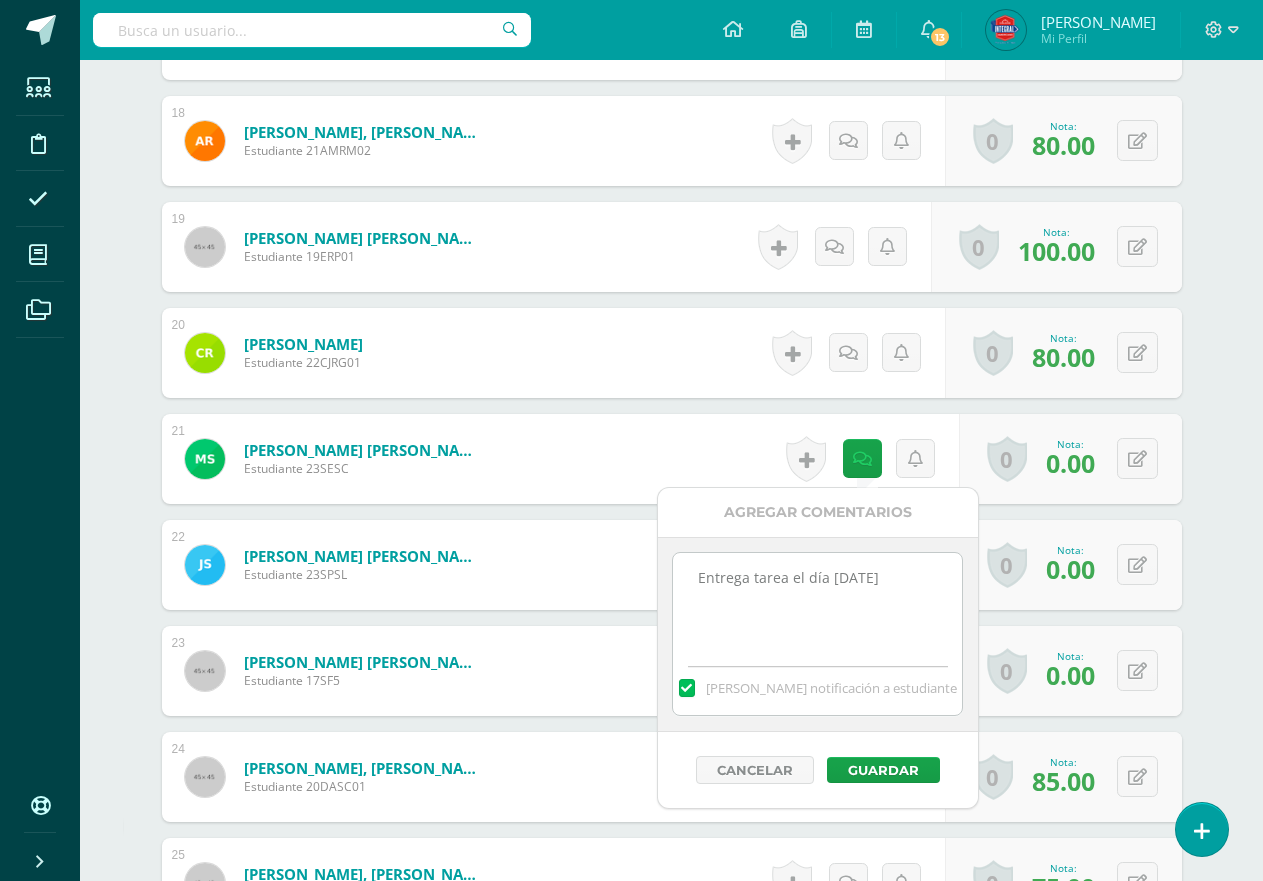 paste on "14/07/25: No entregó tarea, entregar mañana con el 70% de la nota." 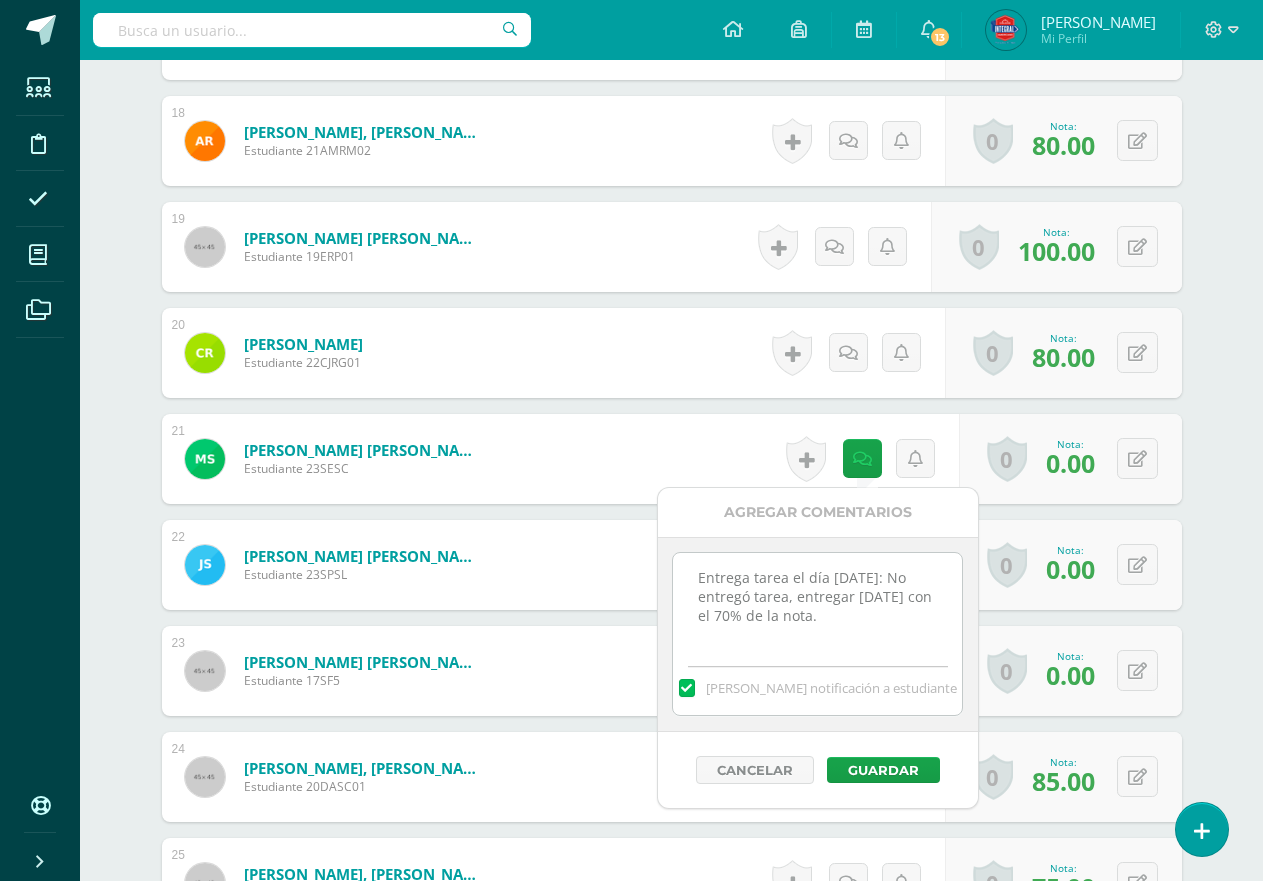 scroll, scrollTop: 11, scrollLeft: 0, axis: vertical 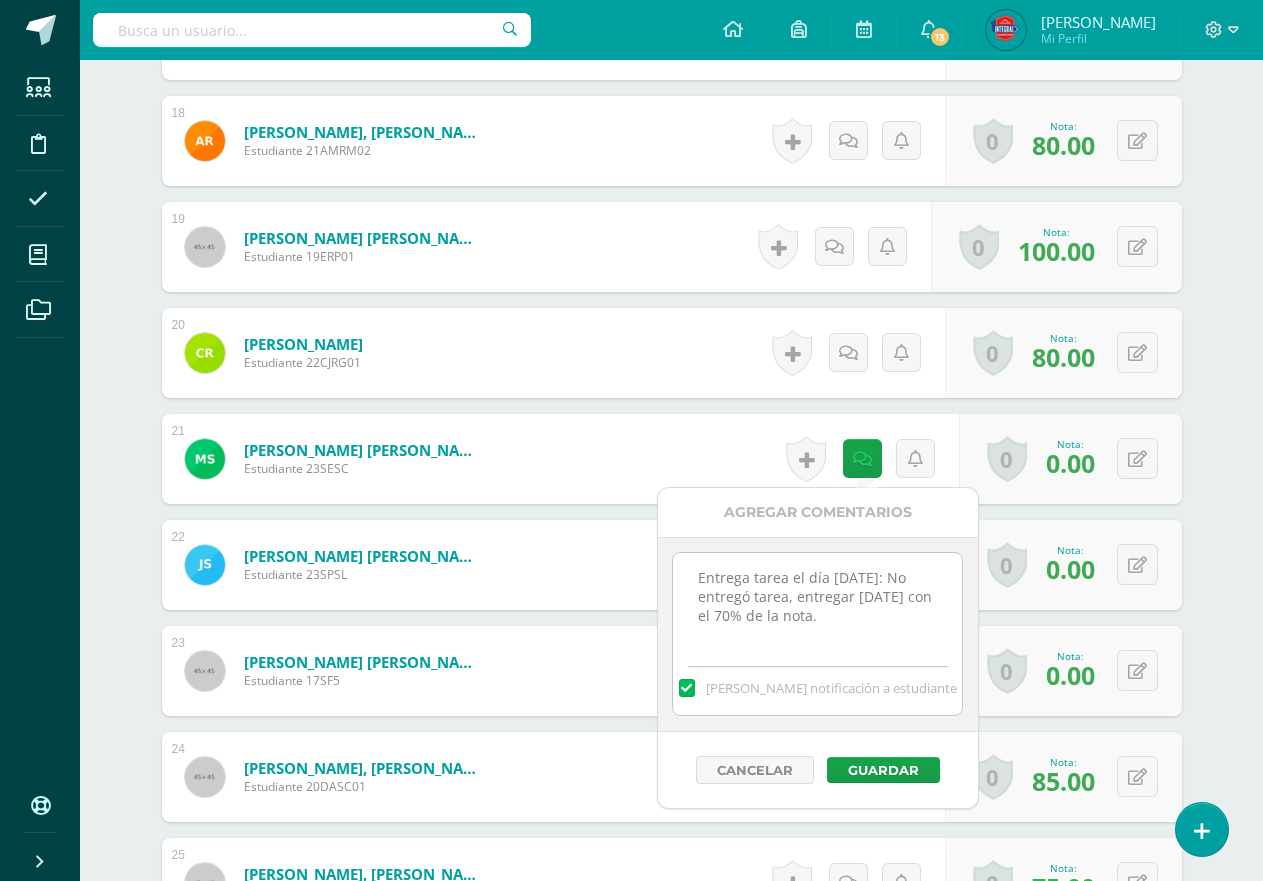 drag, startPoint x: 789, startPoint y: 651, endPoint x: 763, endPoint y: 611, distance: 47.707443 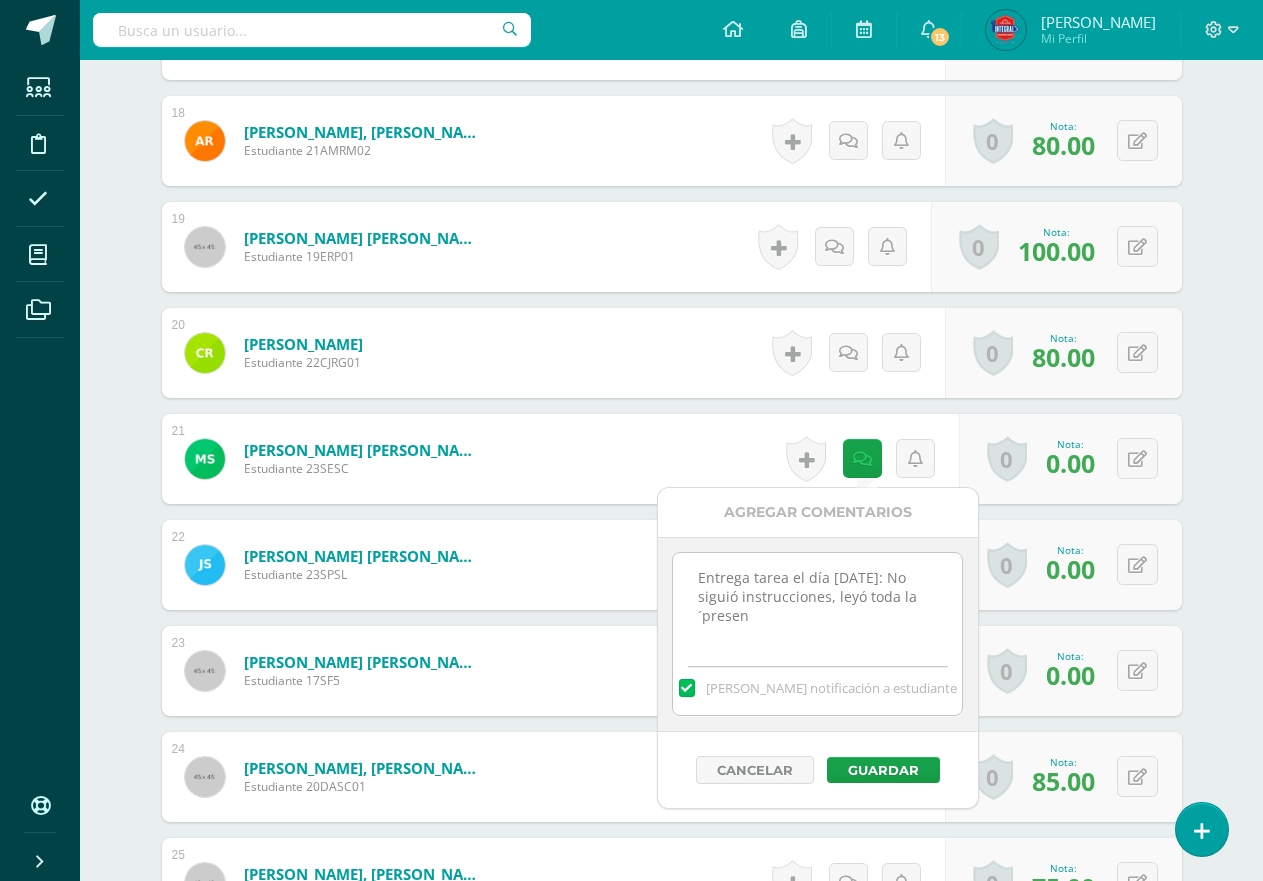 scroll, scrollTop: 11, scrollLeft: 0, axis: vertical 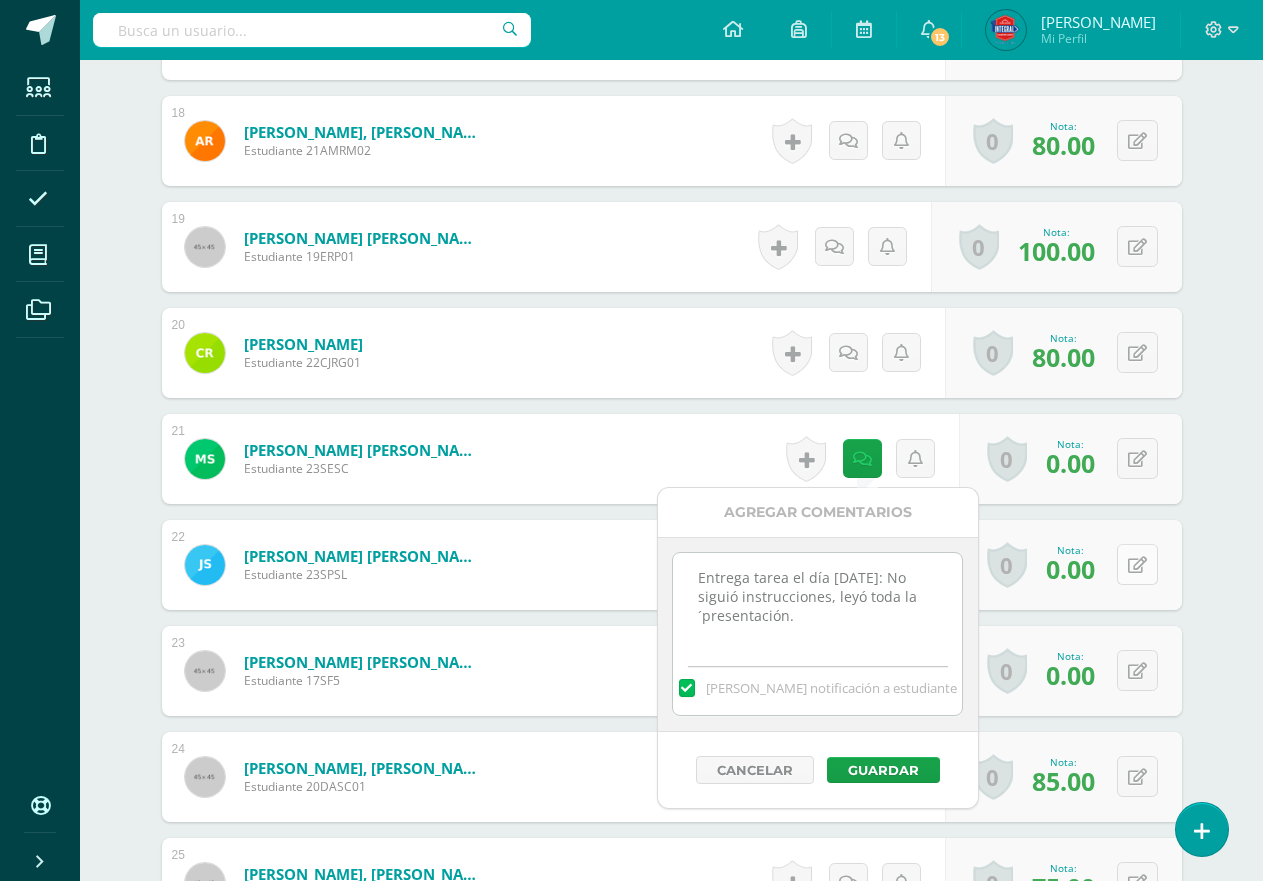 type on "Entrega tarea el día lunes
14/07/25: No siguió instrucciones, leyó toda la ´presentación." 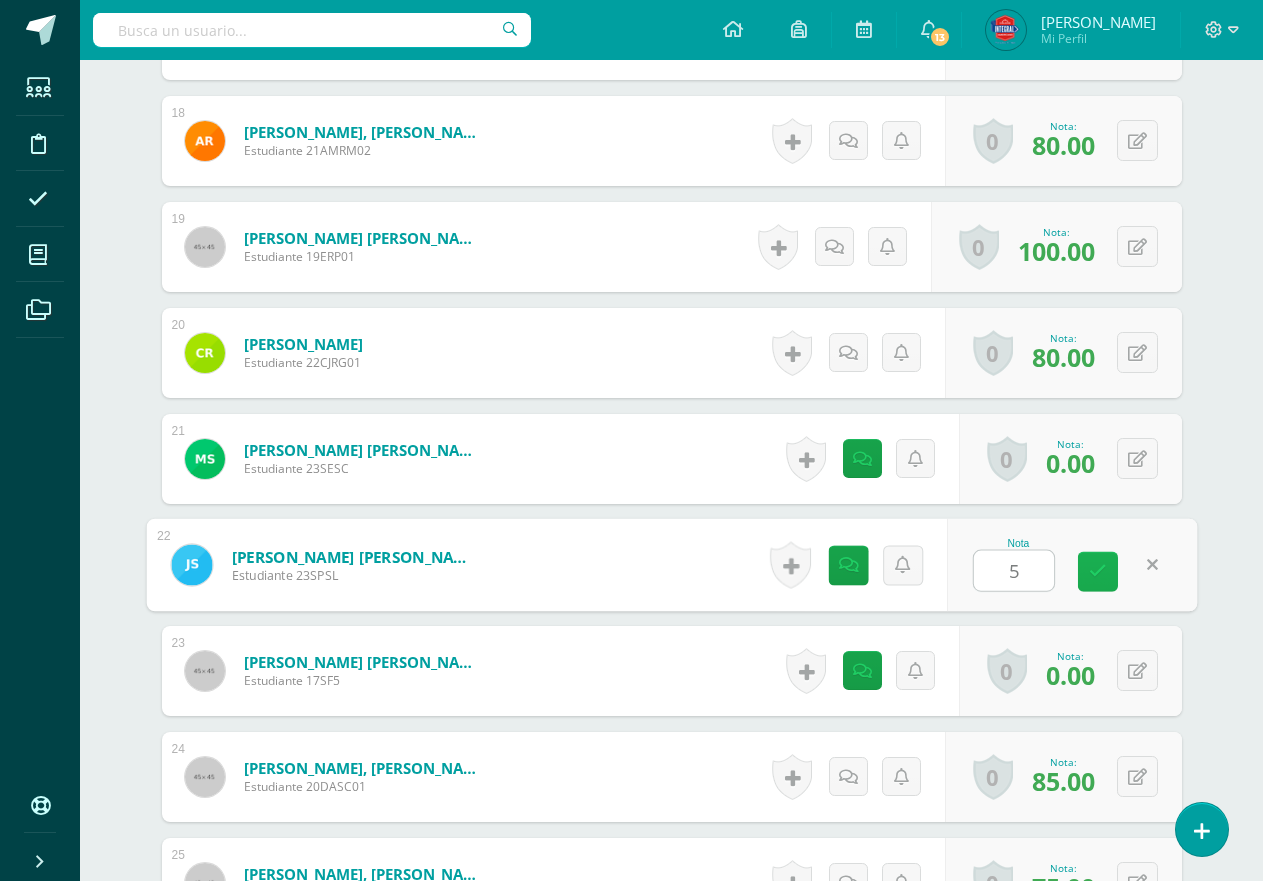 type on "50" 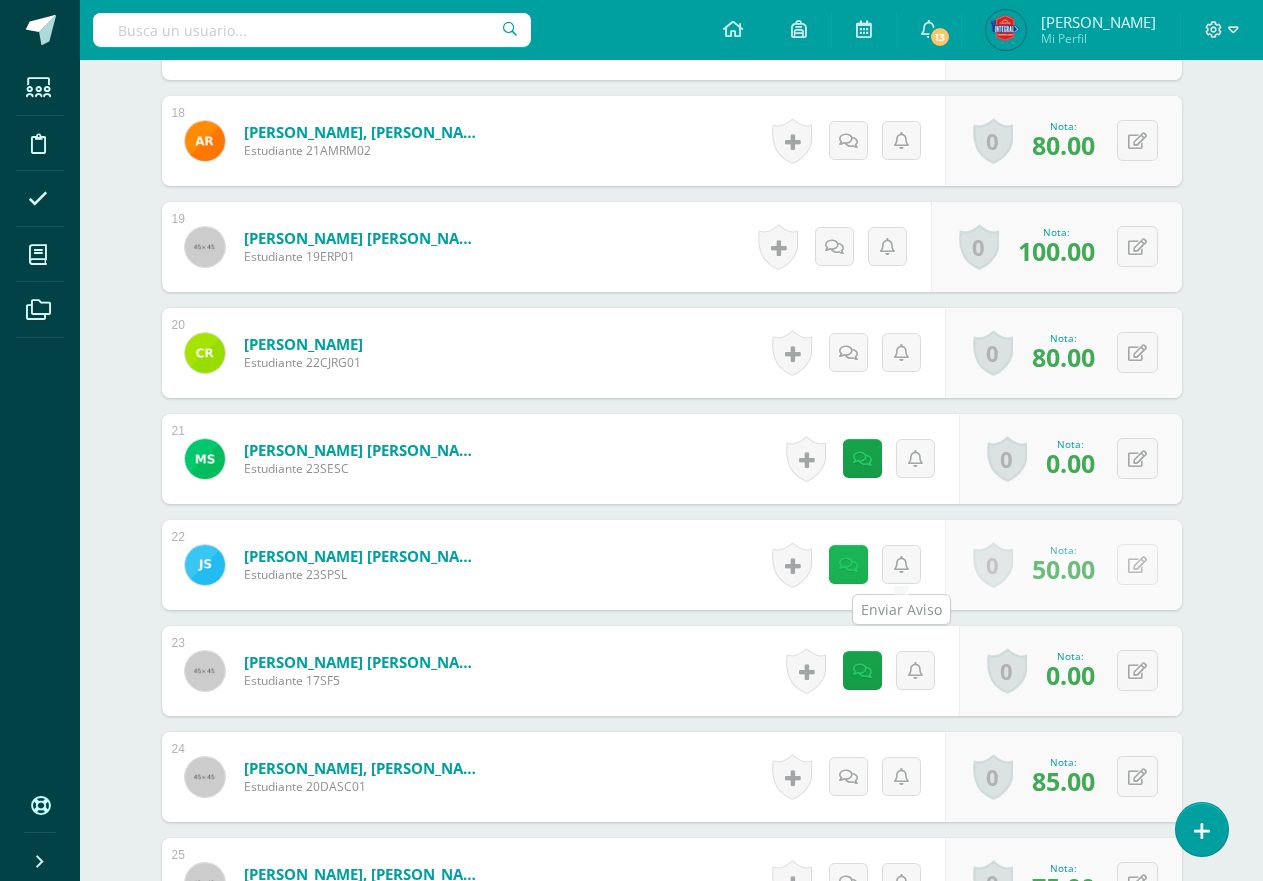 click at bounding box center (848, 565) 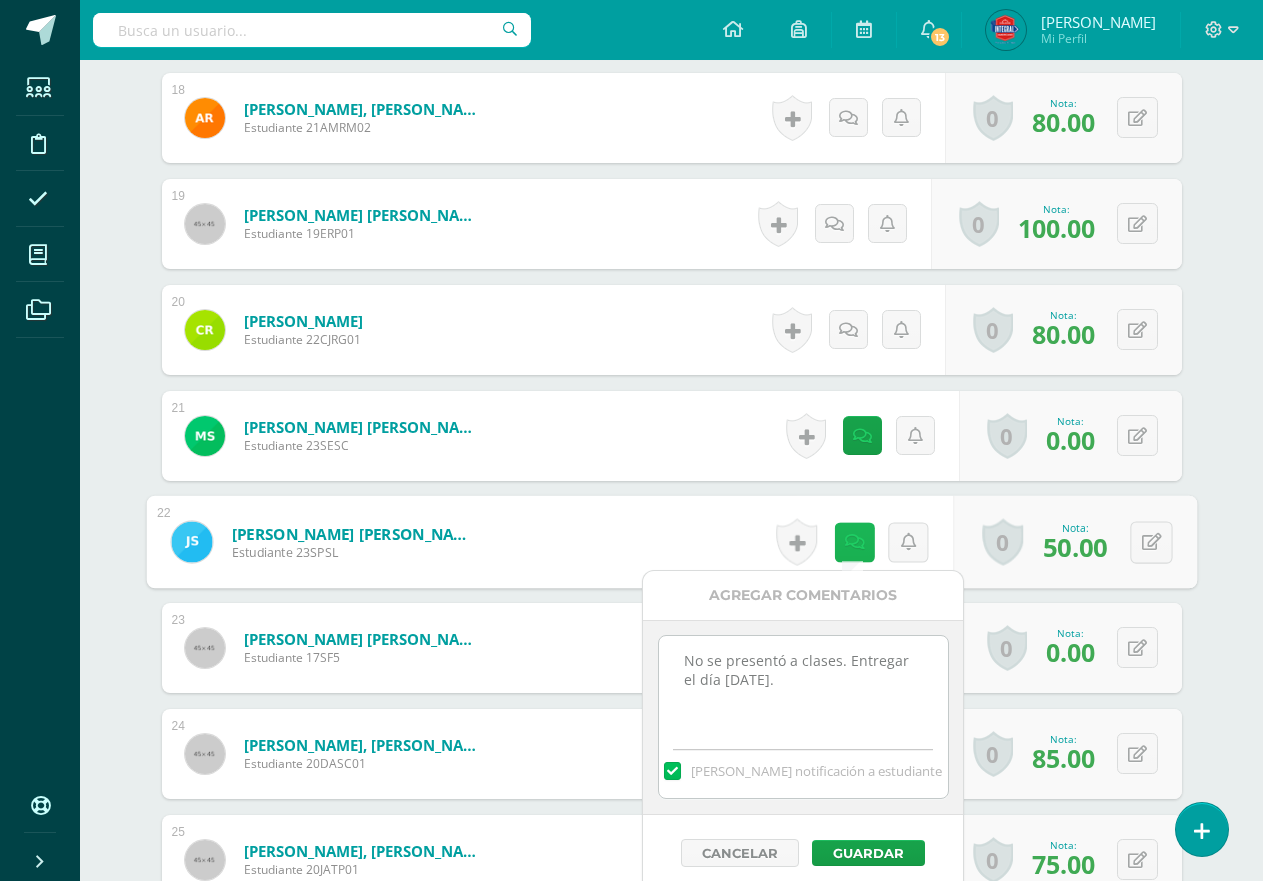 scroll, scrollTop: 2558, scrollLeft: 0, axis: vertical 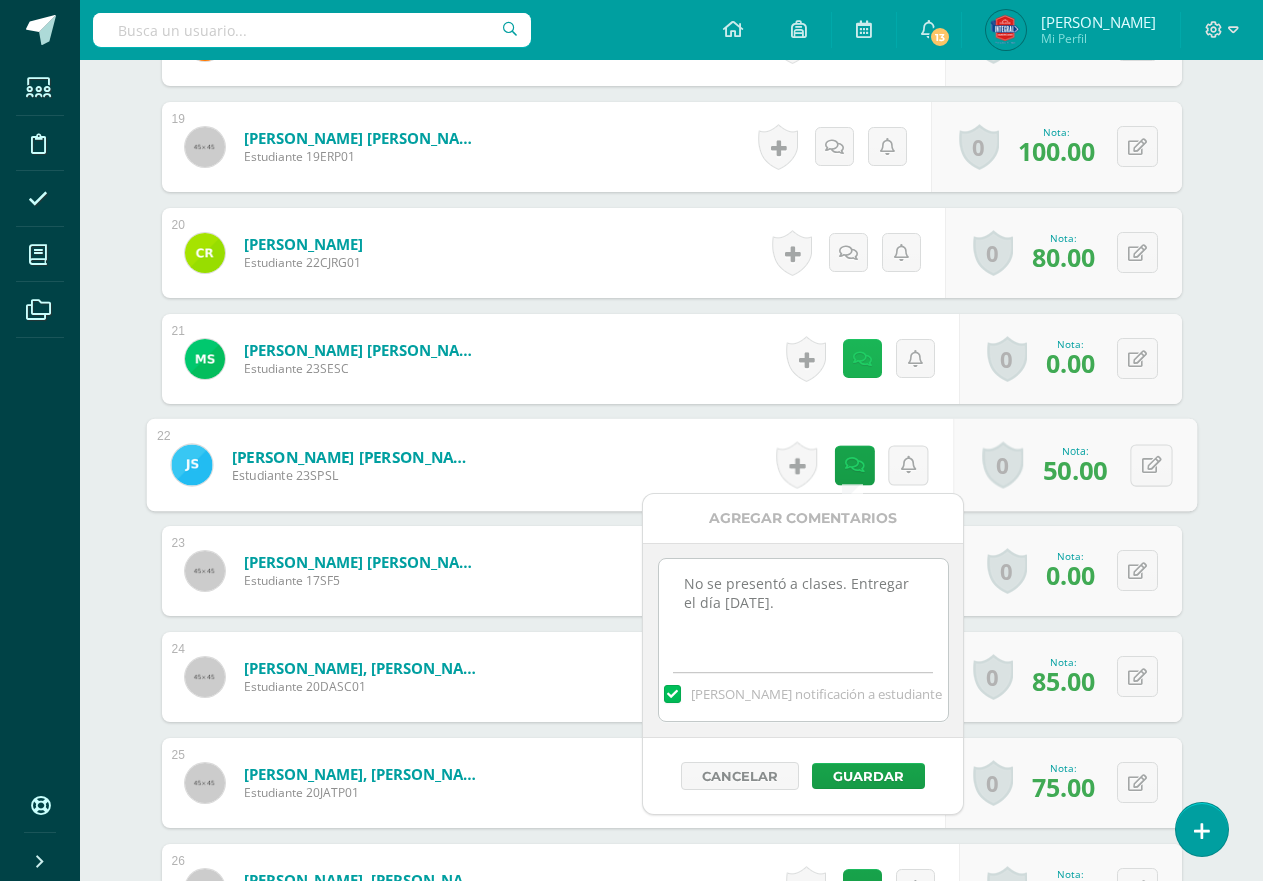 click at bounding box center [862, 358] 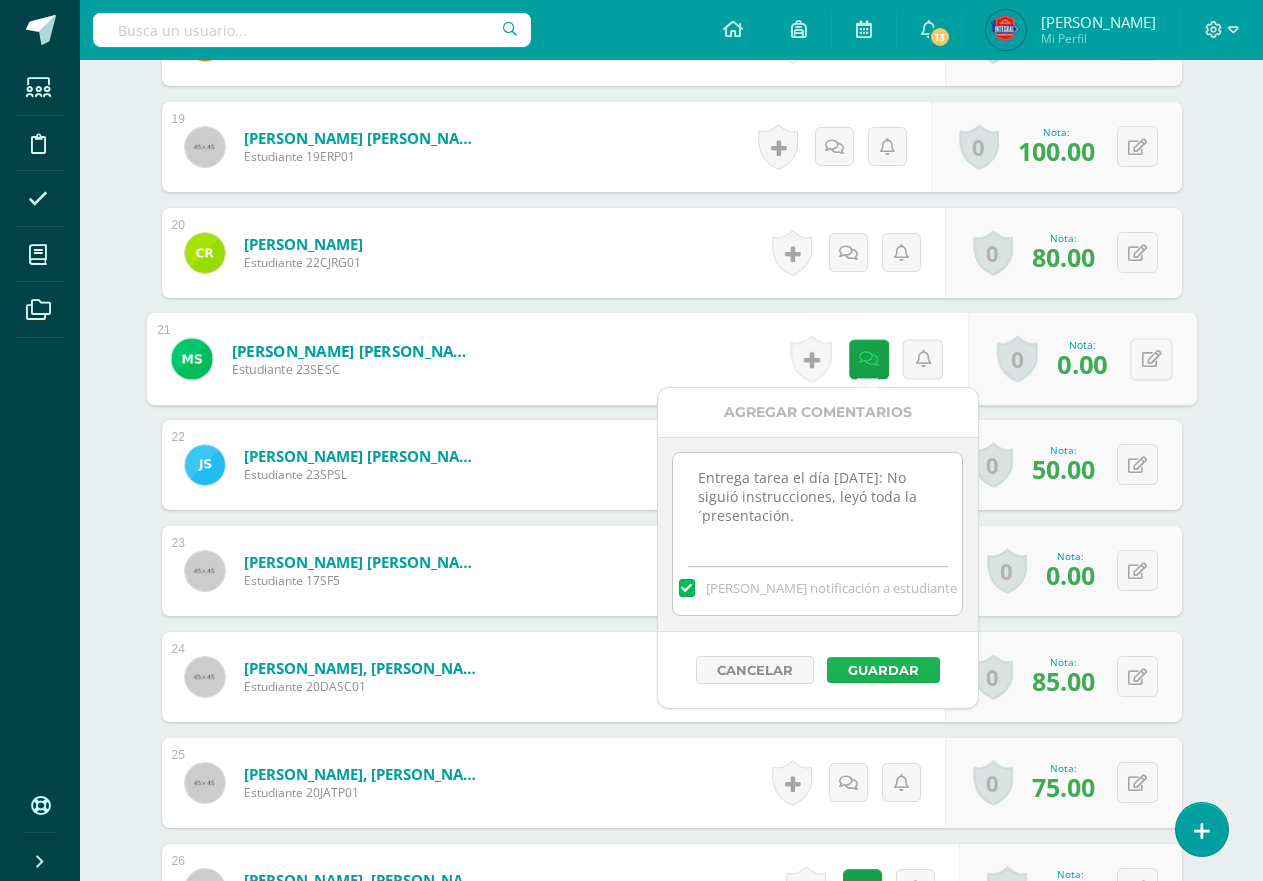 click on "Guardar" at bounding box center [883, 670] 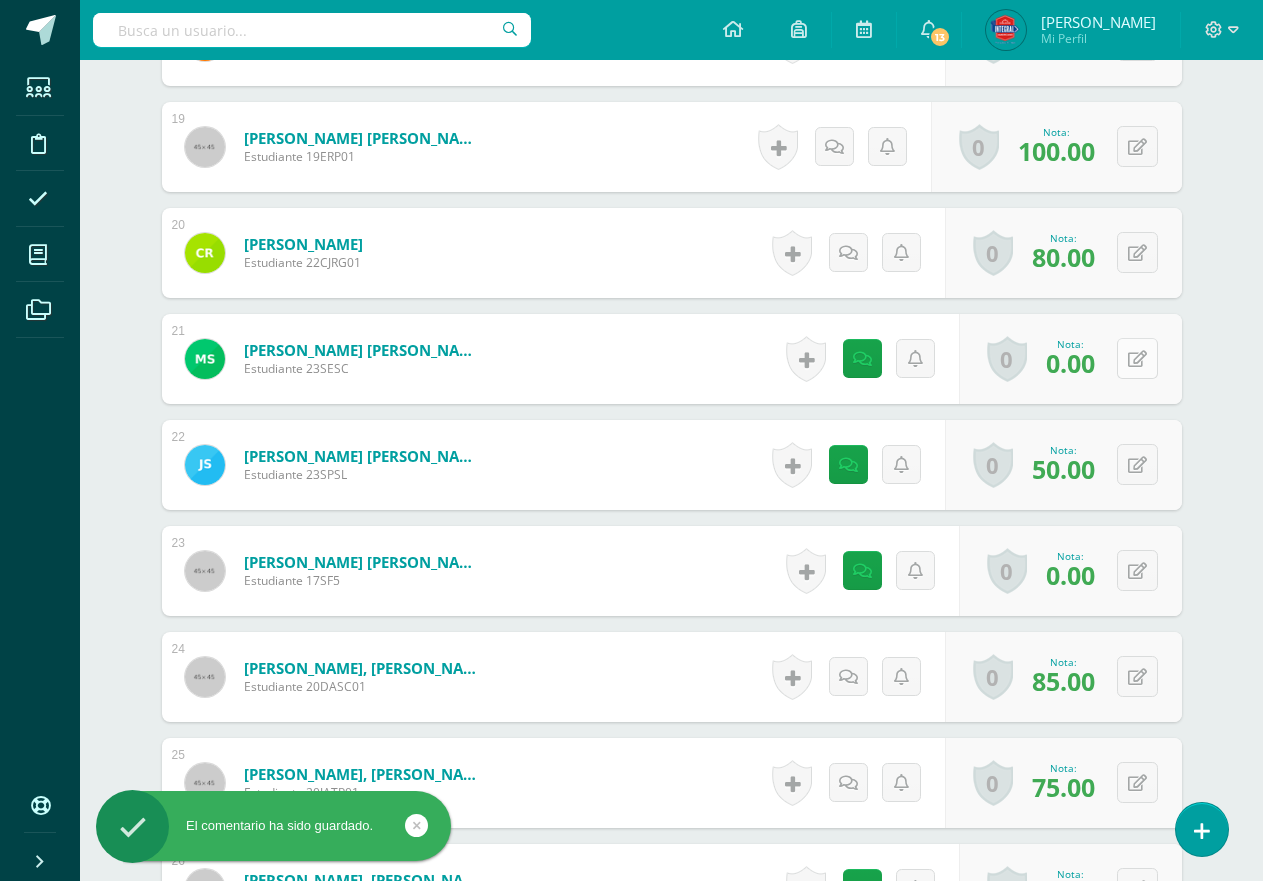 click at bounding box center (1137, 359) 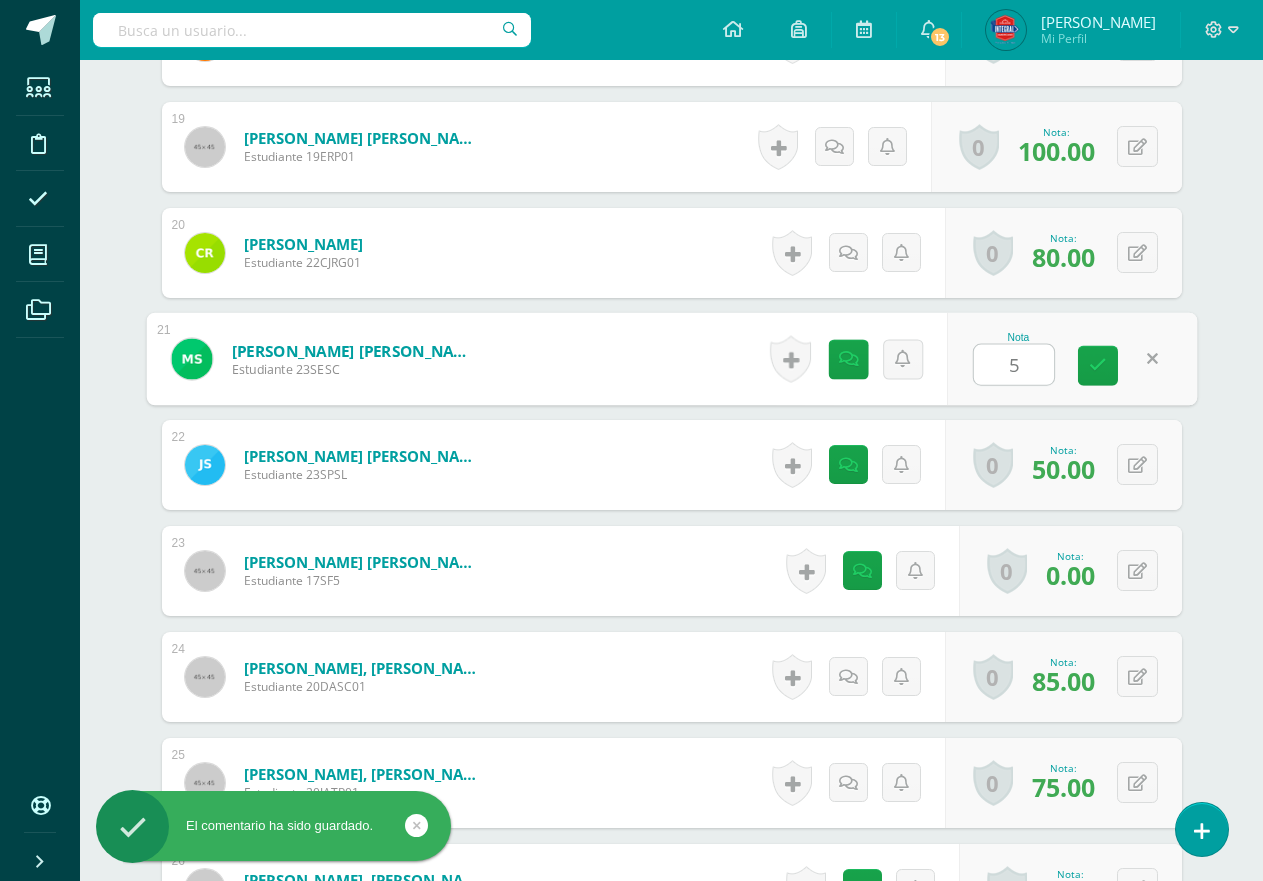 type on "50" 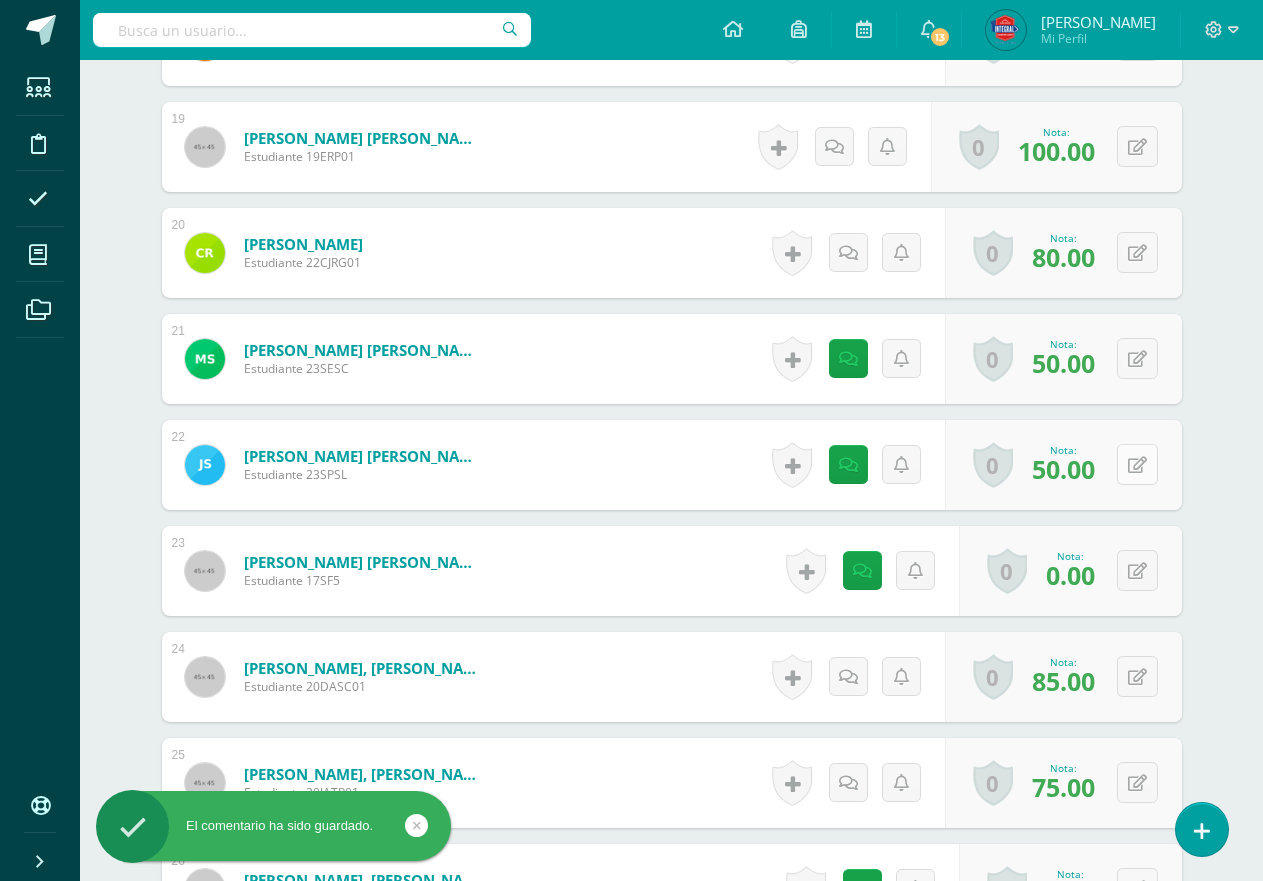 click at bounding box center [1137, 465] 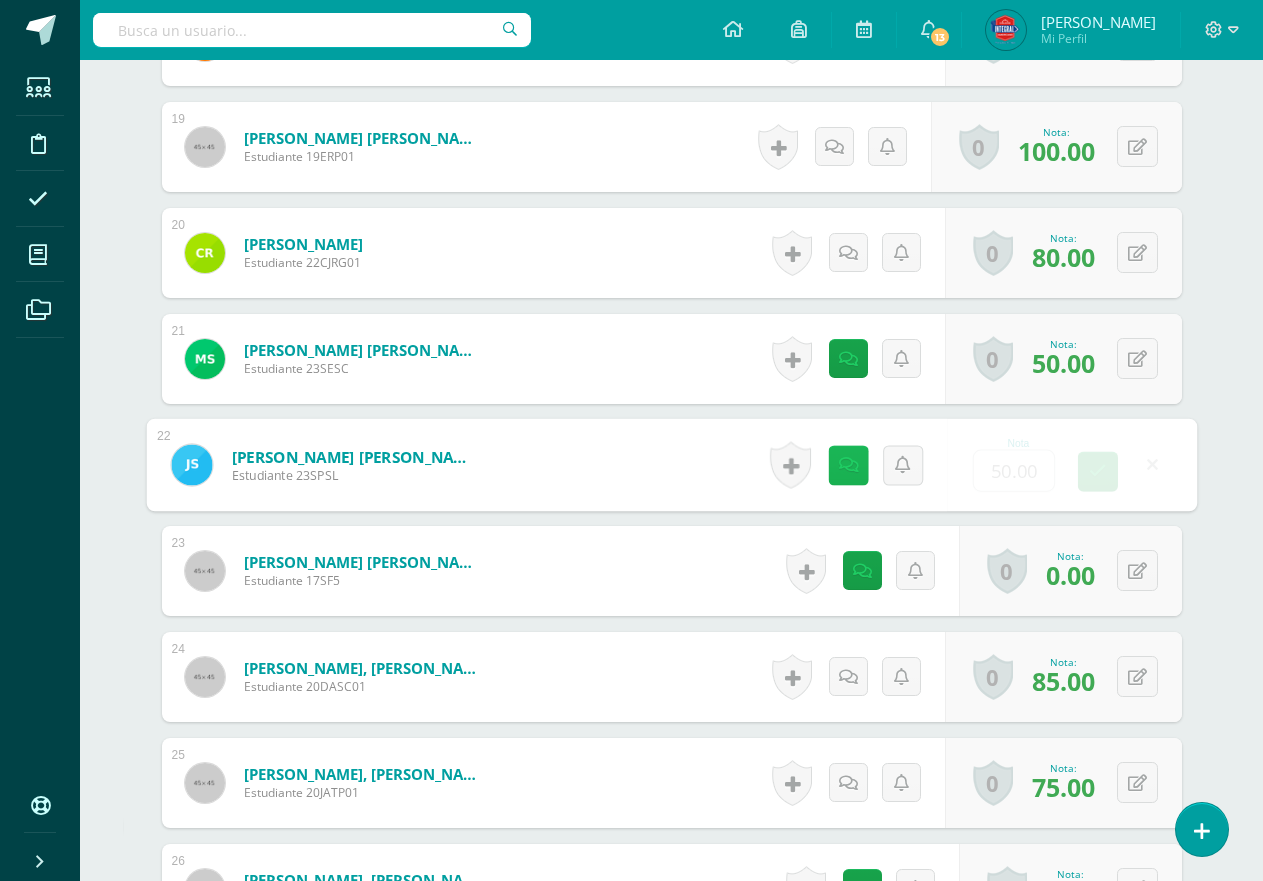 click at bounding box center [848, 464] 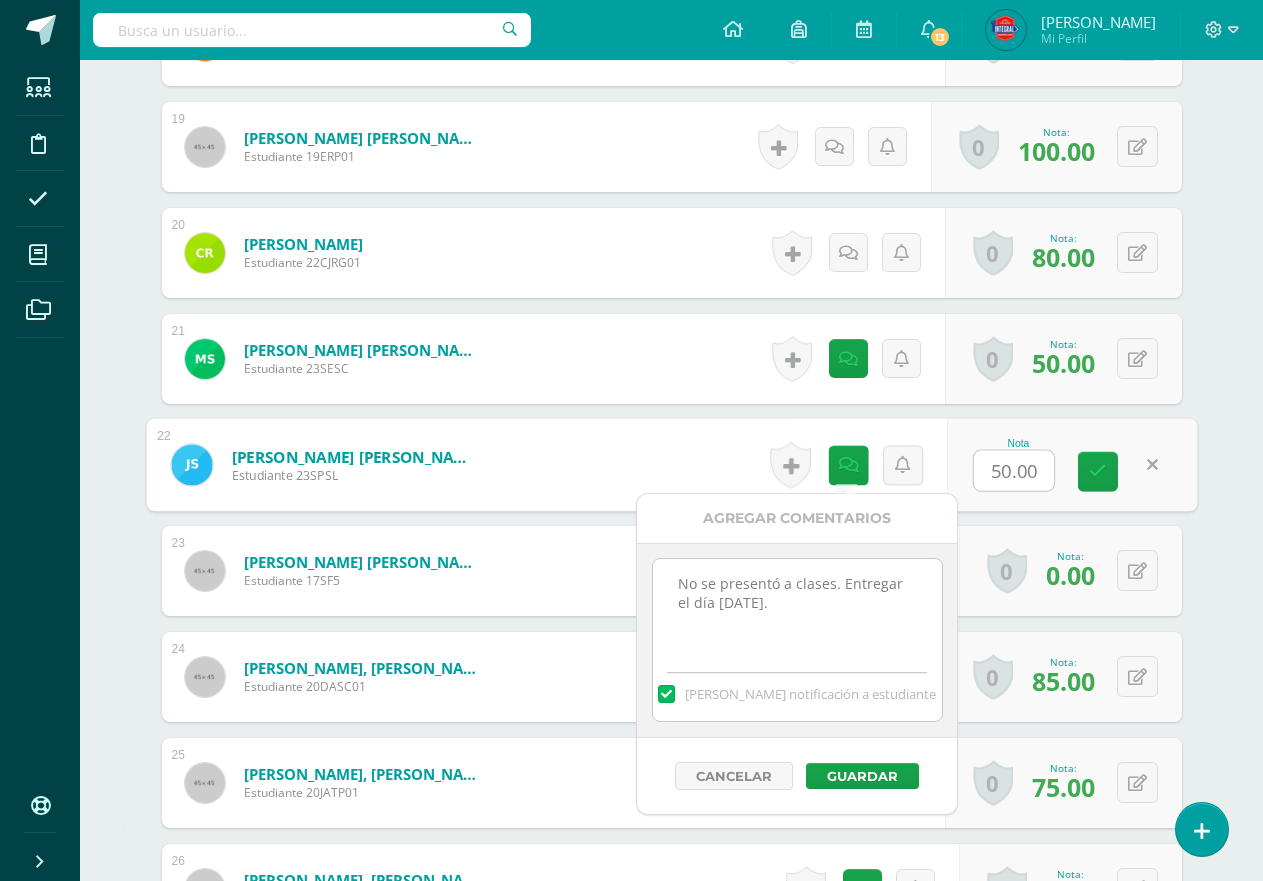 click on "No se presentó a clases. Entregar el día lunes 14/07/25." at bounding box center (797, 609) 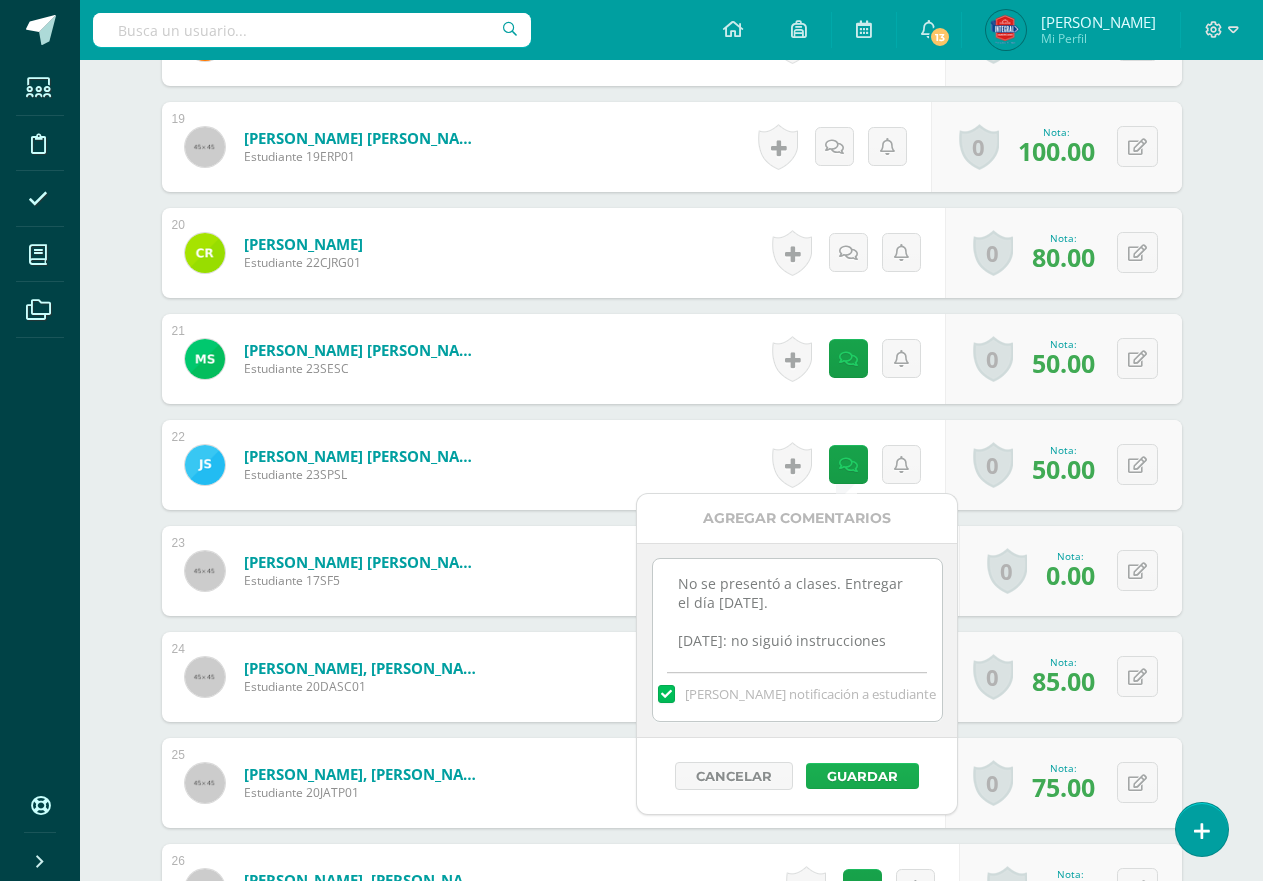 type on "No se presentó a clases. Entregar el día lunes 14/07/25.
14/07/25: no siguió instrucciones" 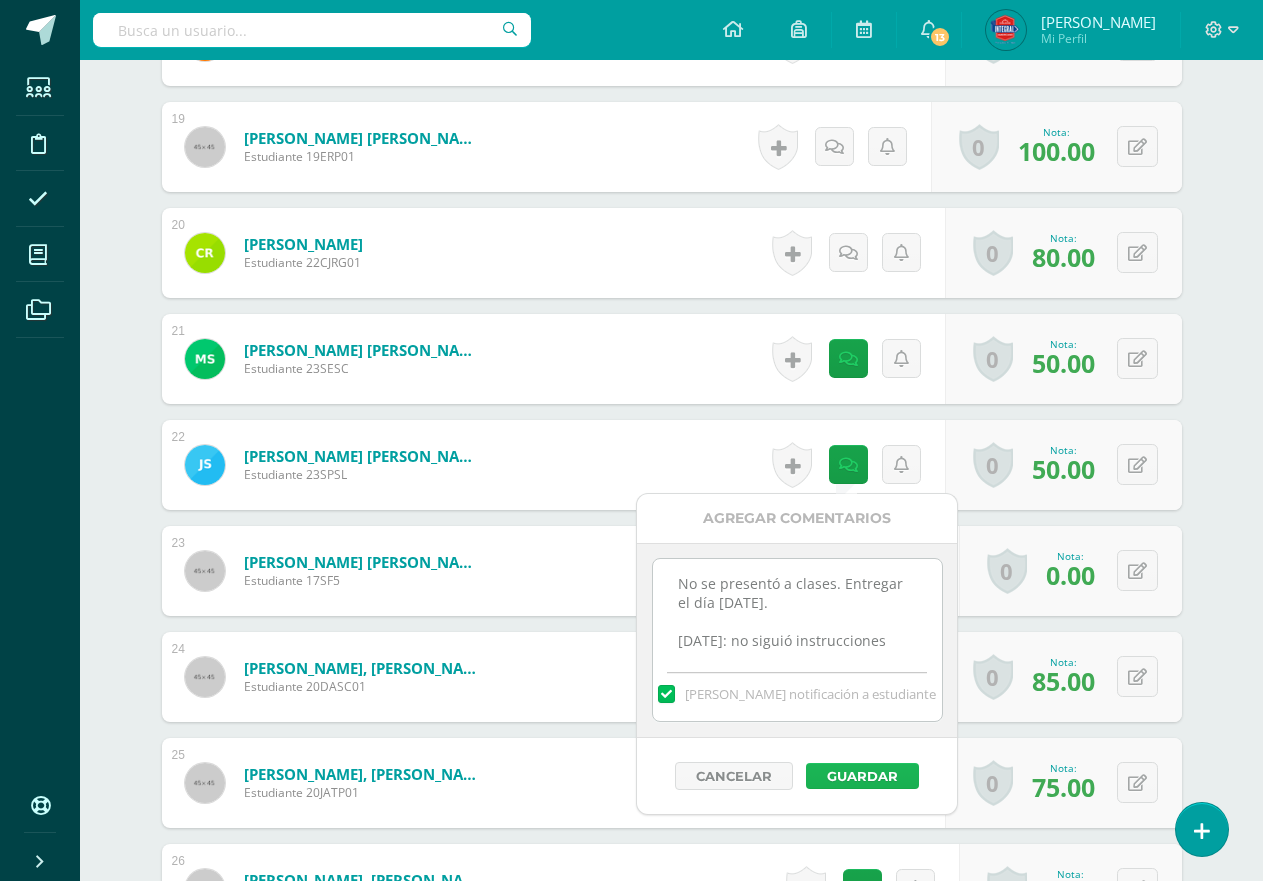 click on "Guardar" at bounding box center [862, 776] 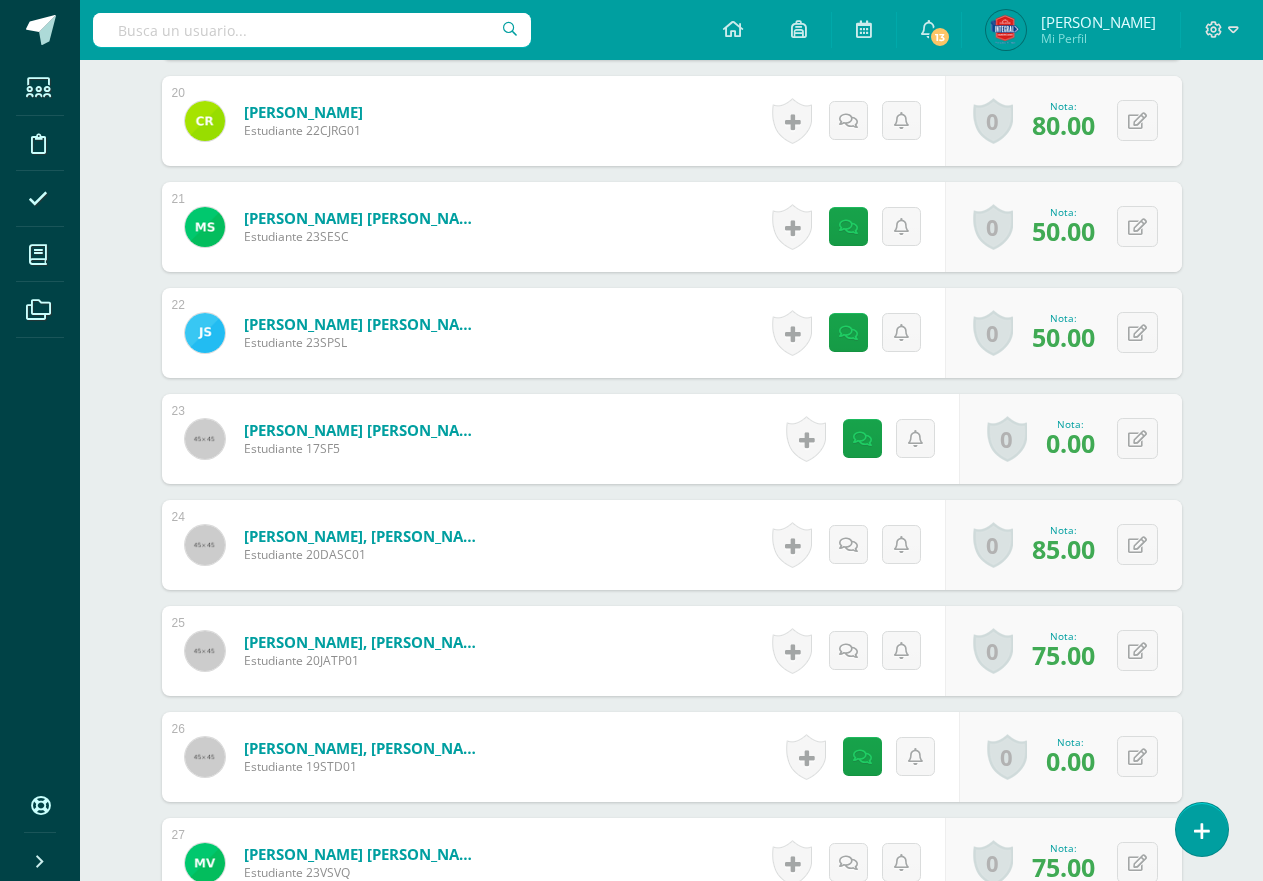 scroll, scrollTop: 2700, scrollLeft: 0, axis: vertical 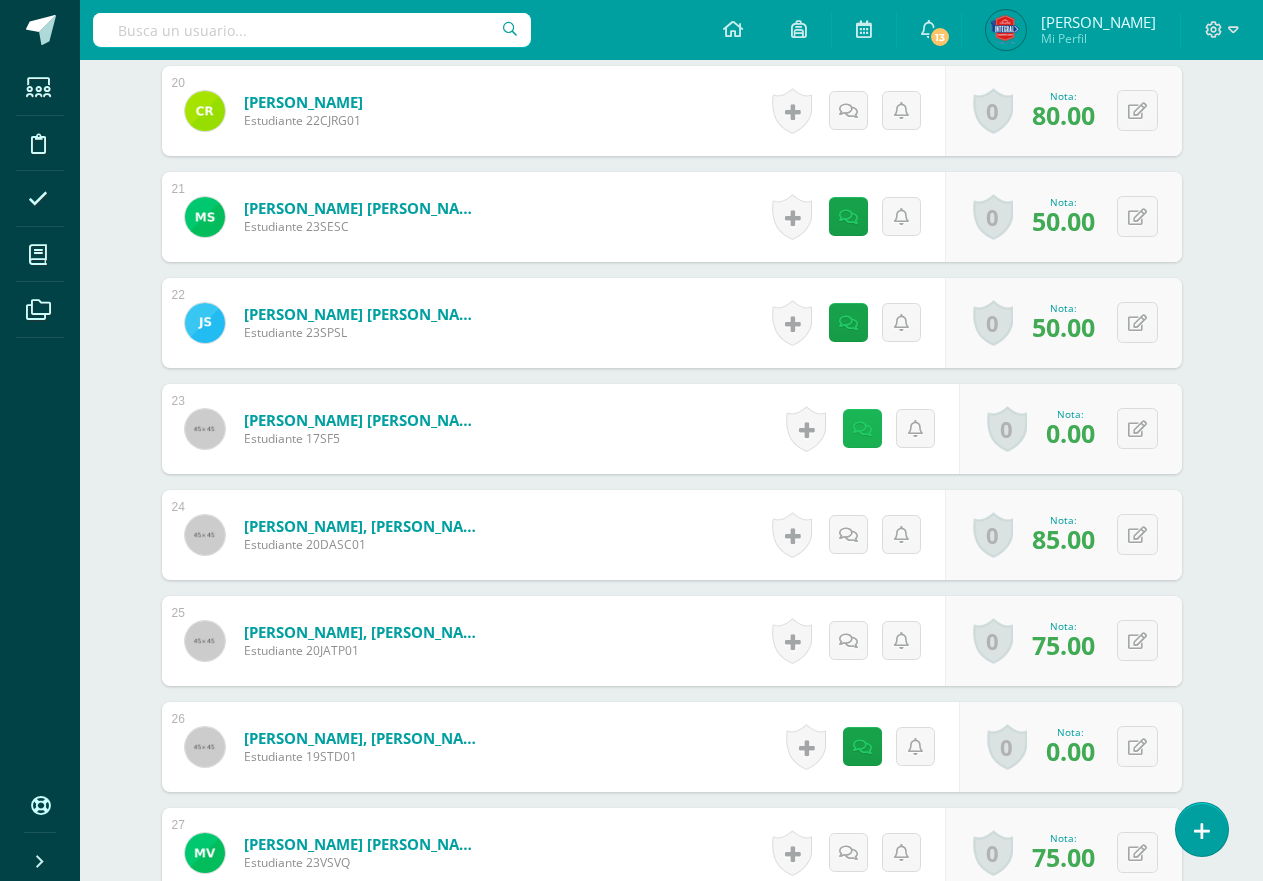 click at bounding box center (862, 428) 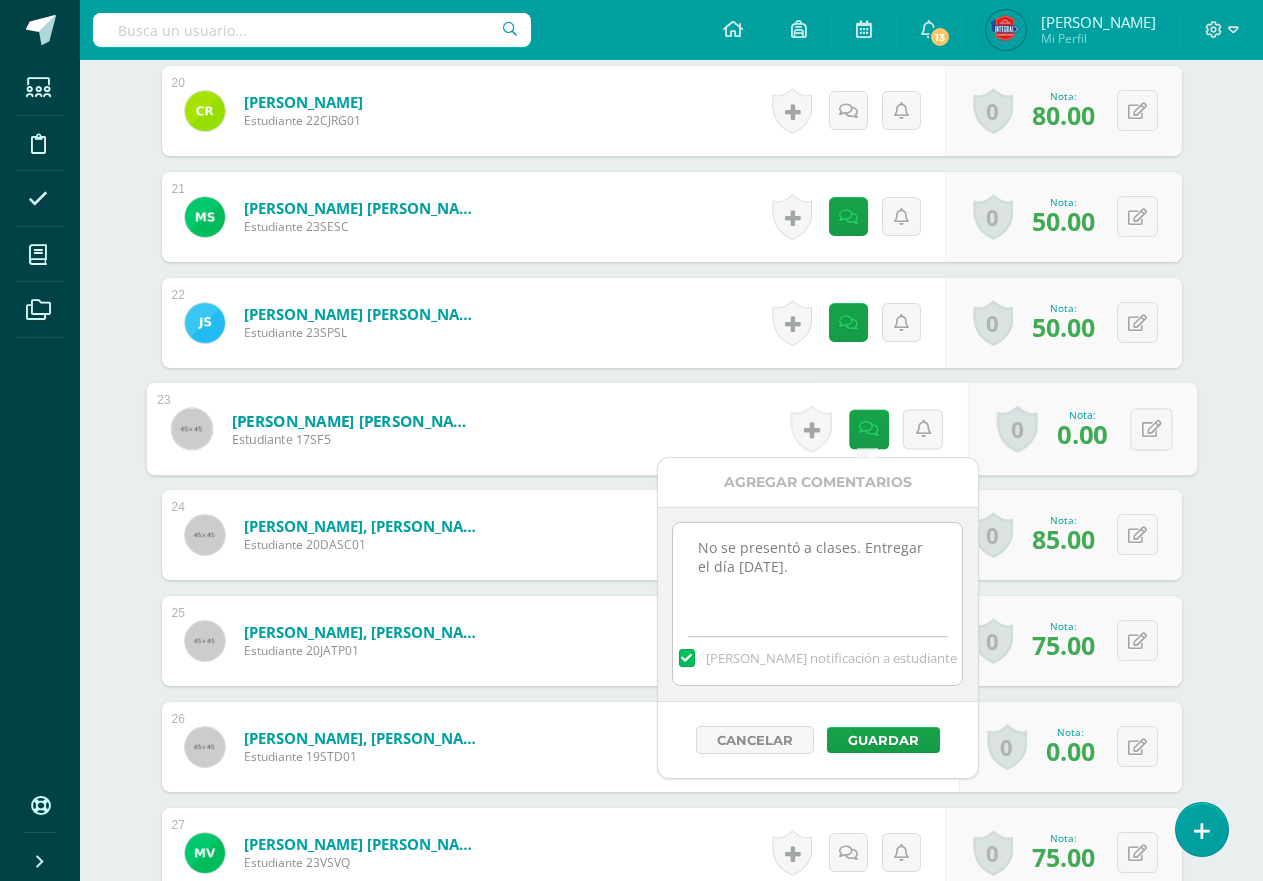 click on "No se presentó a clases. Entregar el día lunes 14/07/25." at bounding box center (817, 573) 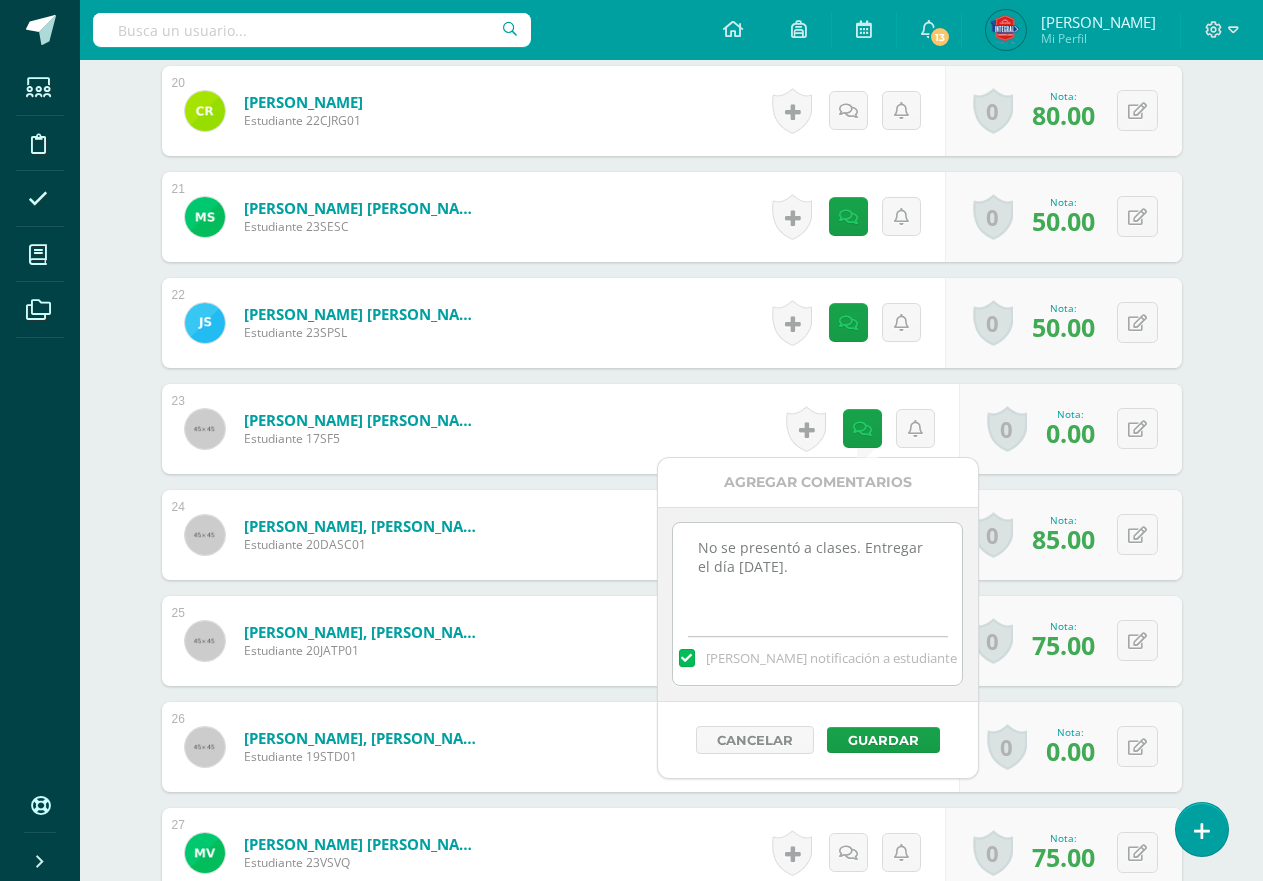 paste on "14/07/25: No entregó tarea, entregar mañana con el 70% de la nota." 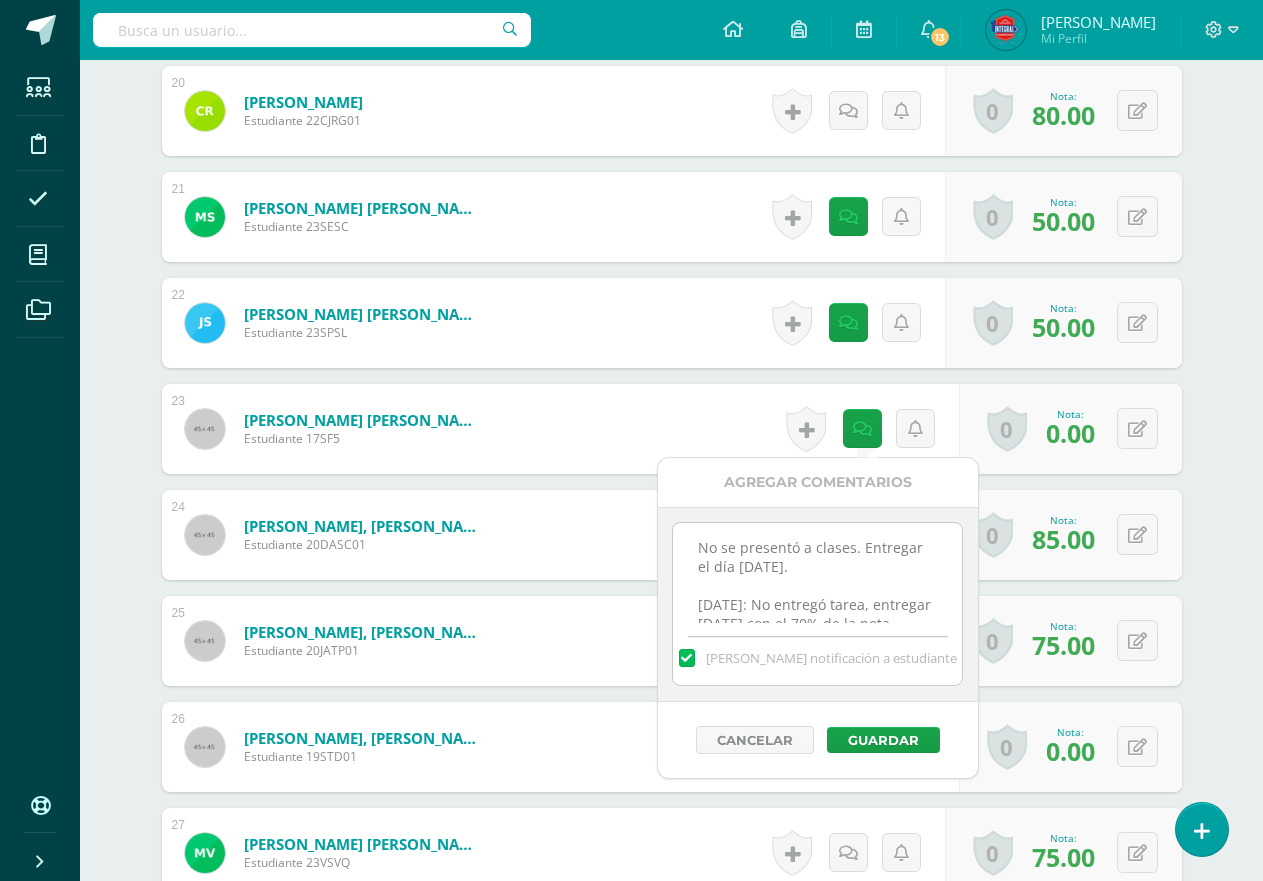 scroll, scrollTop: 30, scrollLeft: 0, axis: vertical 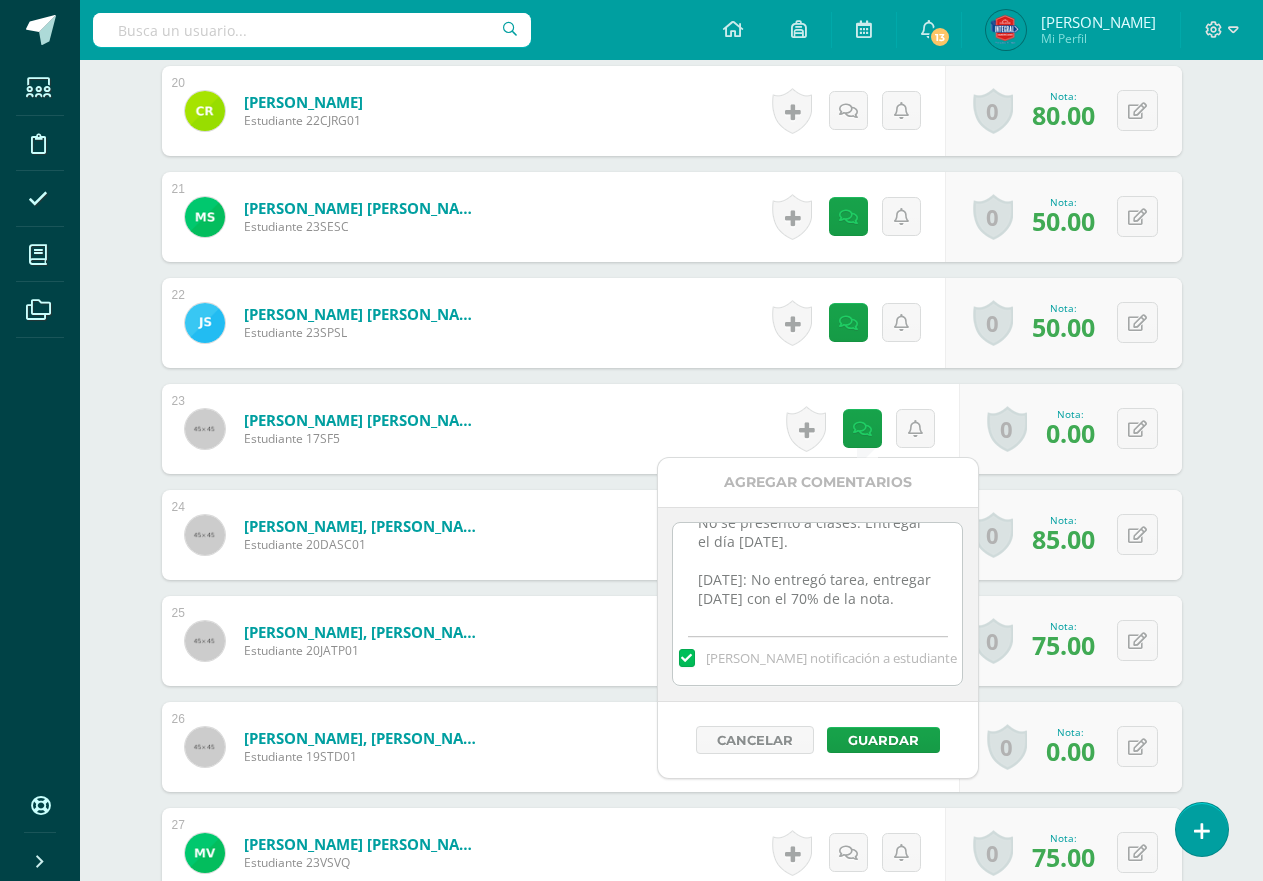 drag, startPoint x: 832, startPoint y: 621, endPoint x: 842, endPoint y: 578, distance: 44.14748 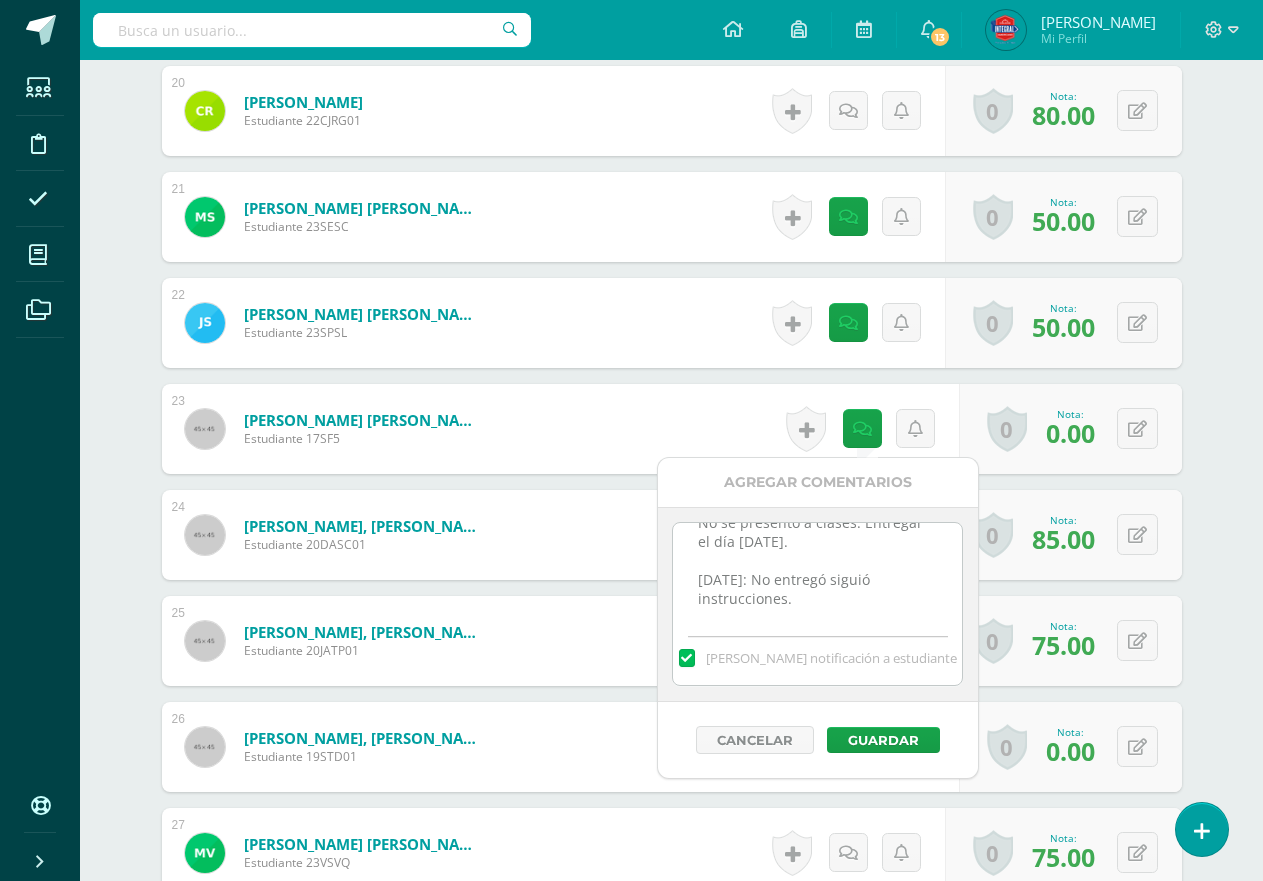 scroll, scrollTop: 30, scrollLeft: 0, axis: vertical 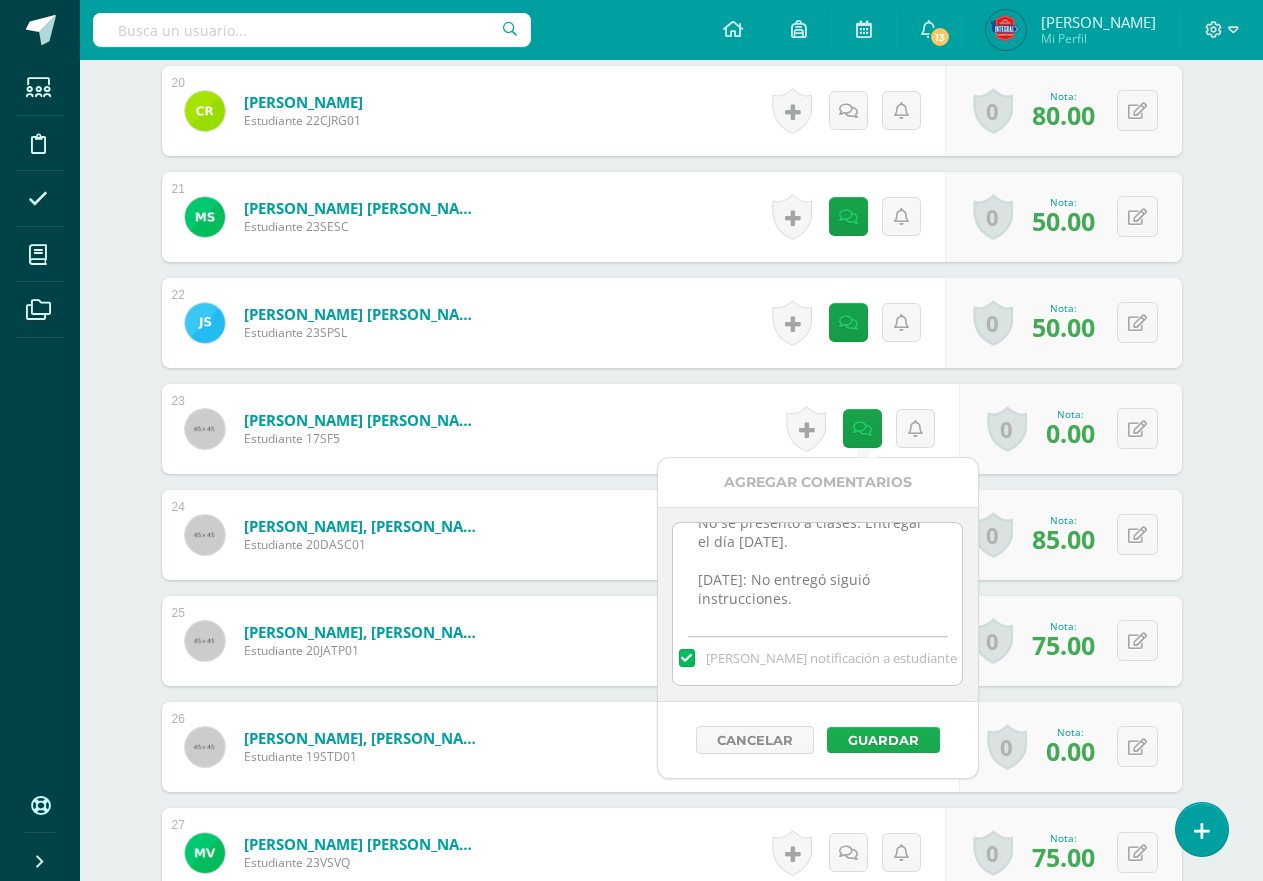 type on "No se presentó a clases. Entregar el día lunes 14/07/25.
14/07/25: No entregó siguió instrucciones." 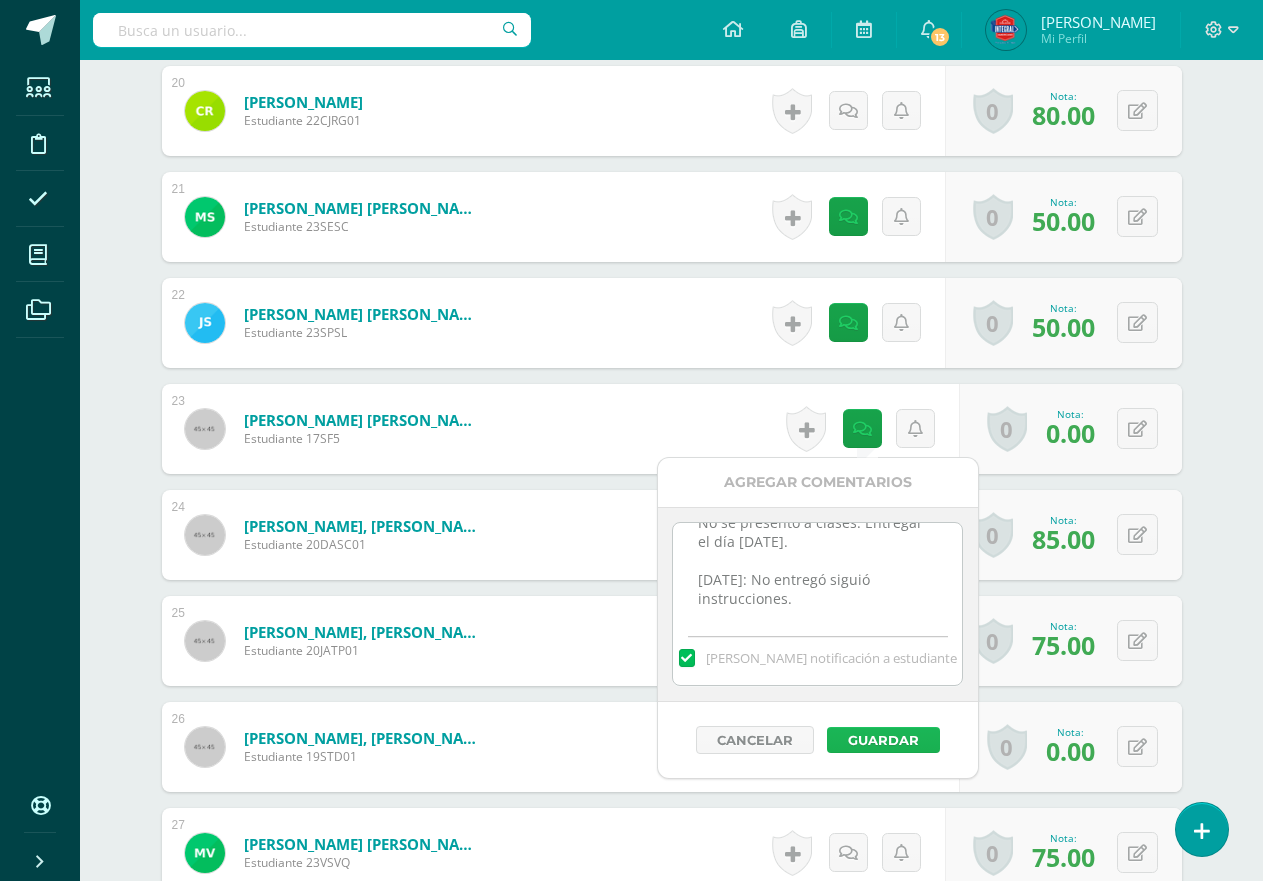 click on "Guardar" at bounding box center (883, 740) 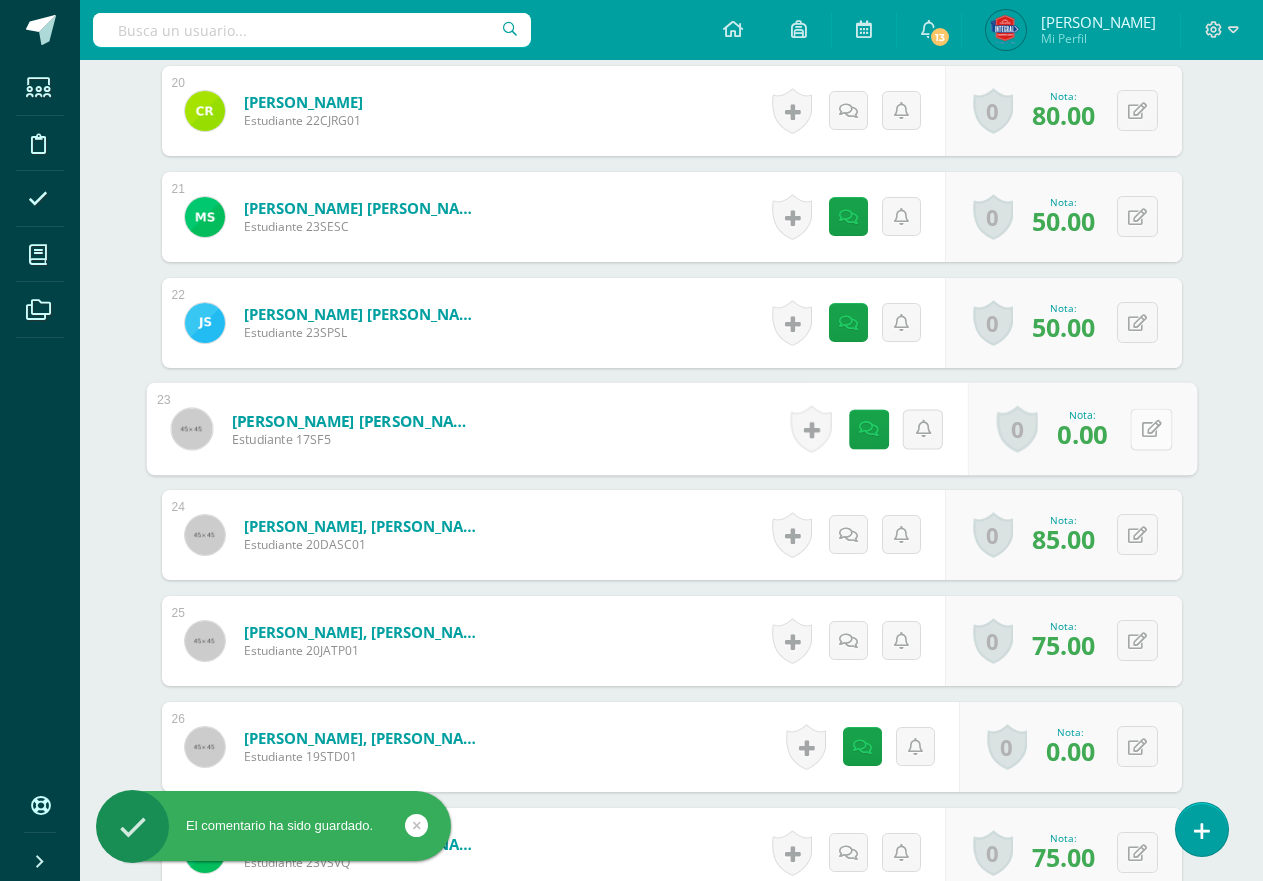click at bounding box center (1151, 428) 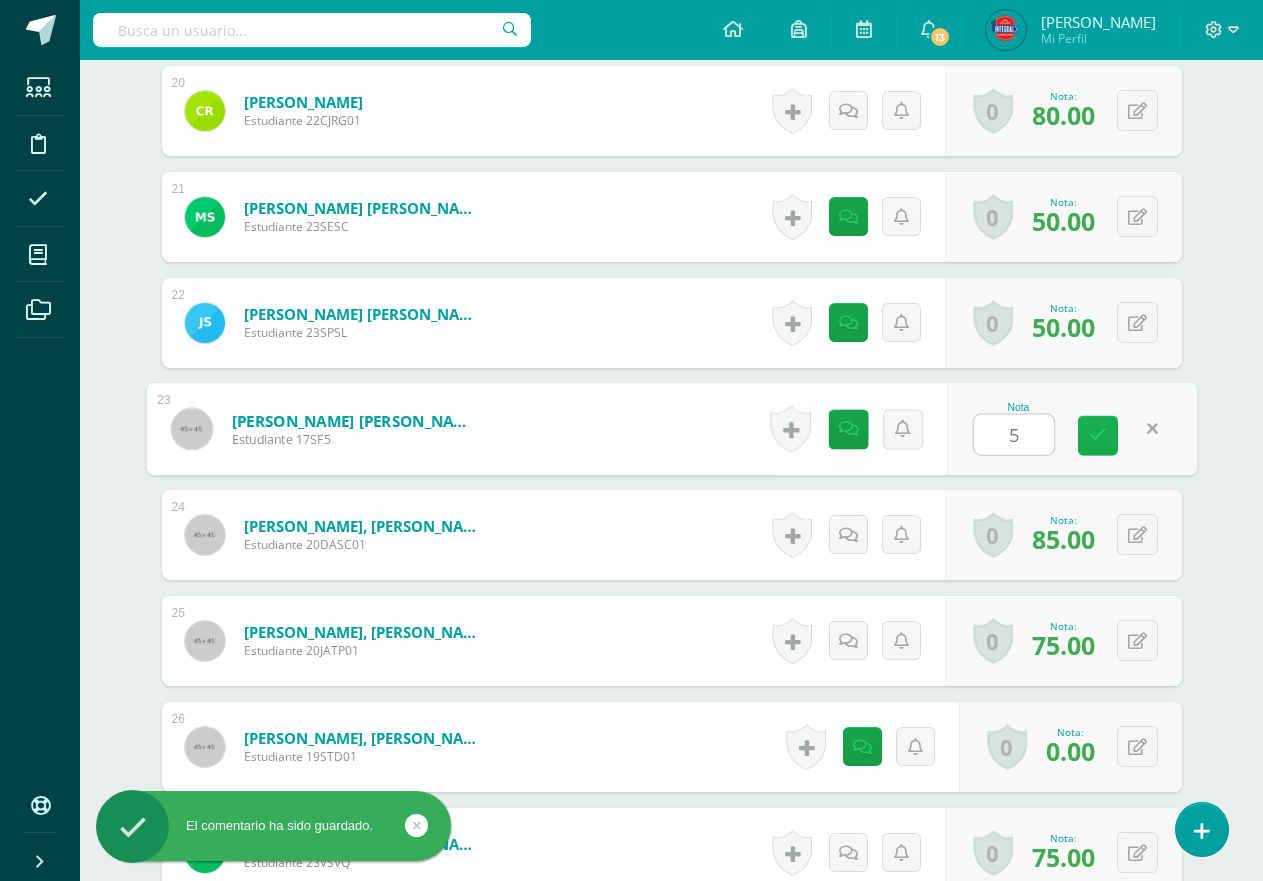 type on "50" 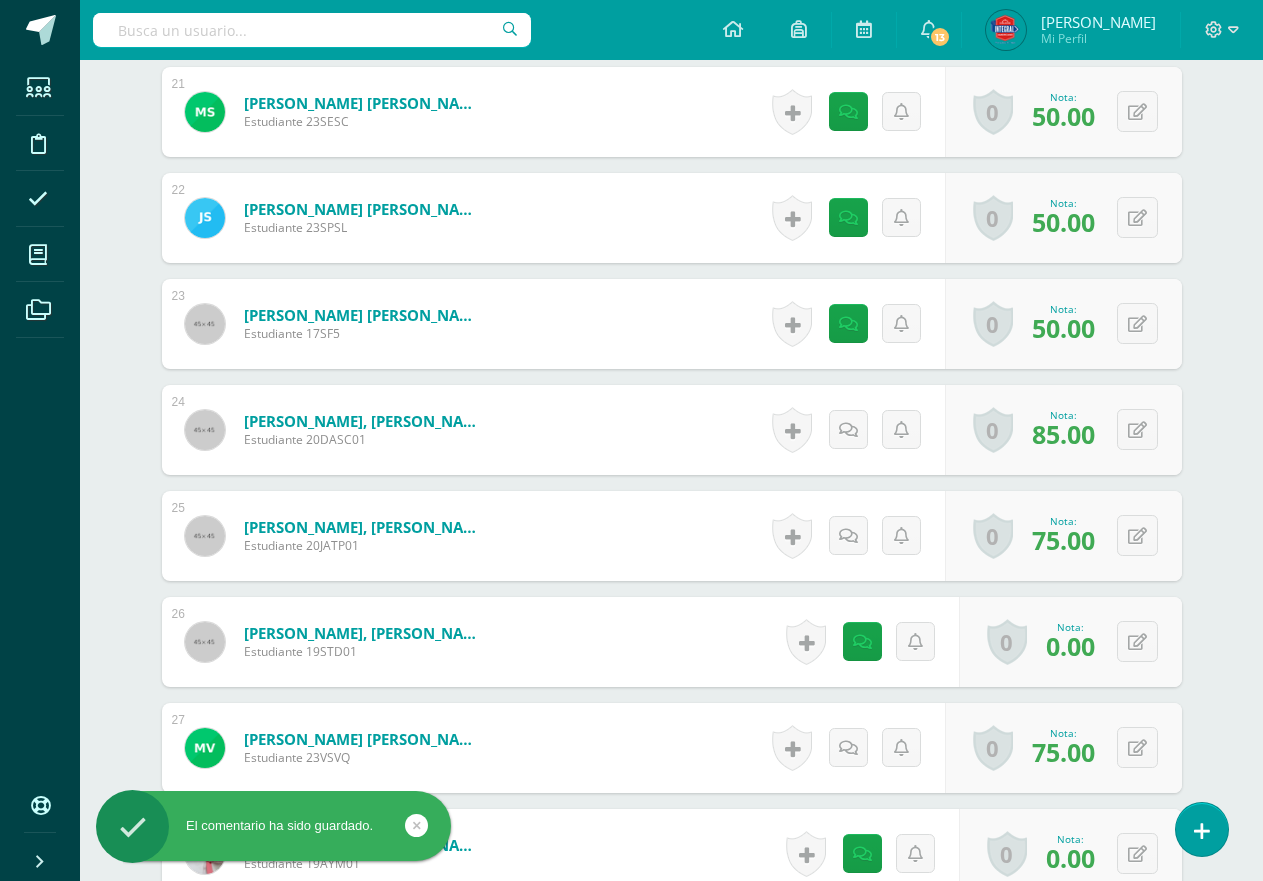 scroll, scrollTop: 3000, scrollLeft: 0, axis: vertical 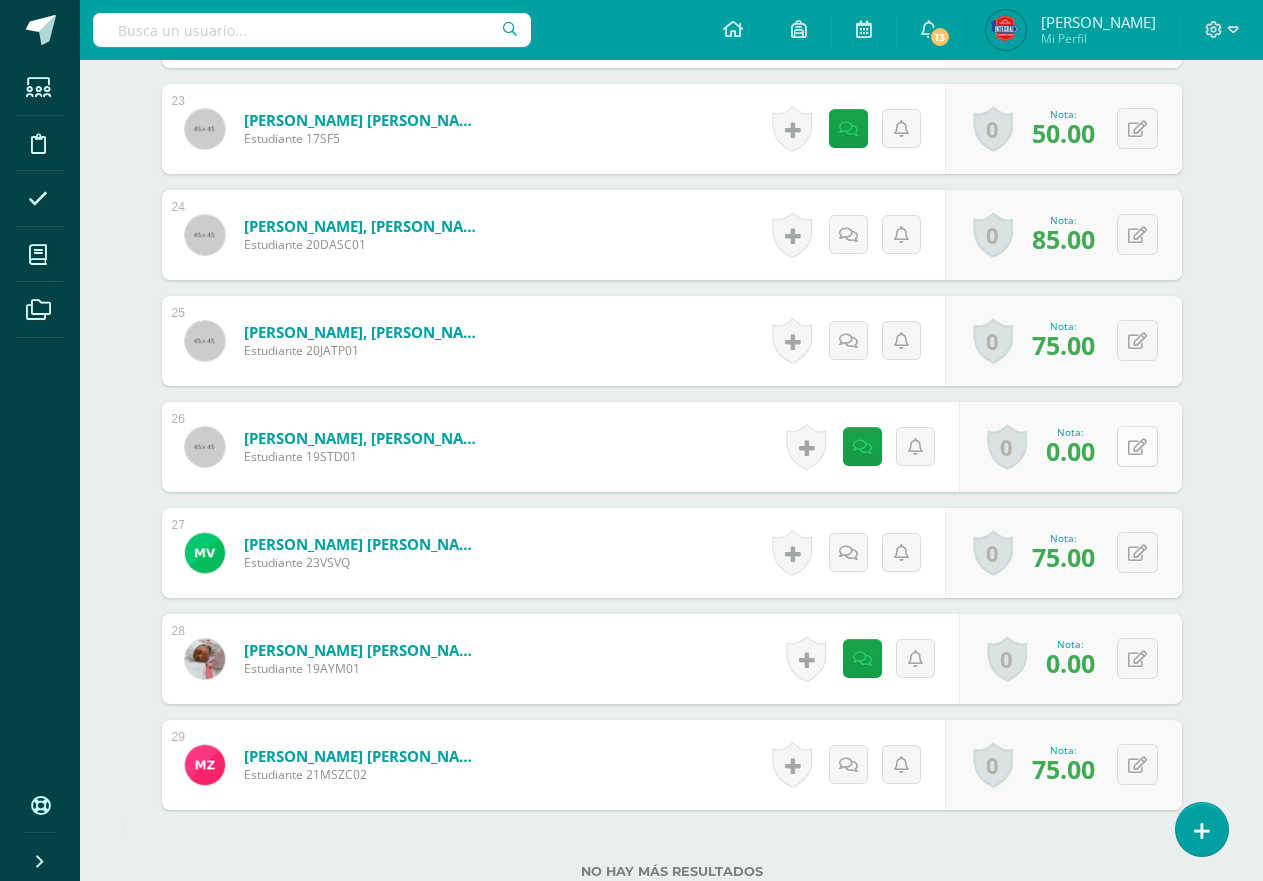 click at bounding box center [1137, 446] 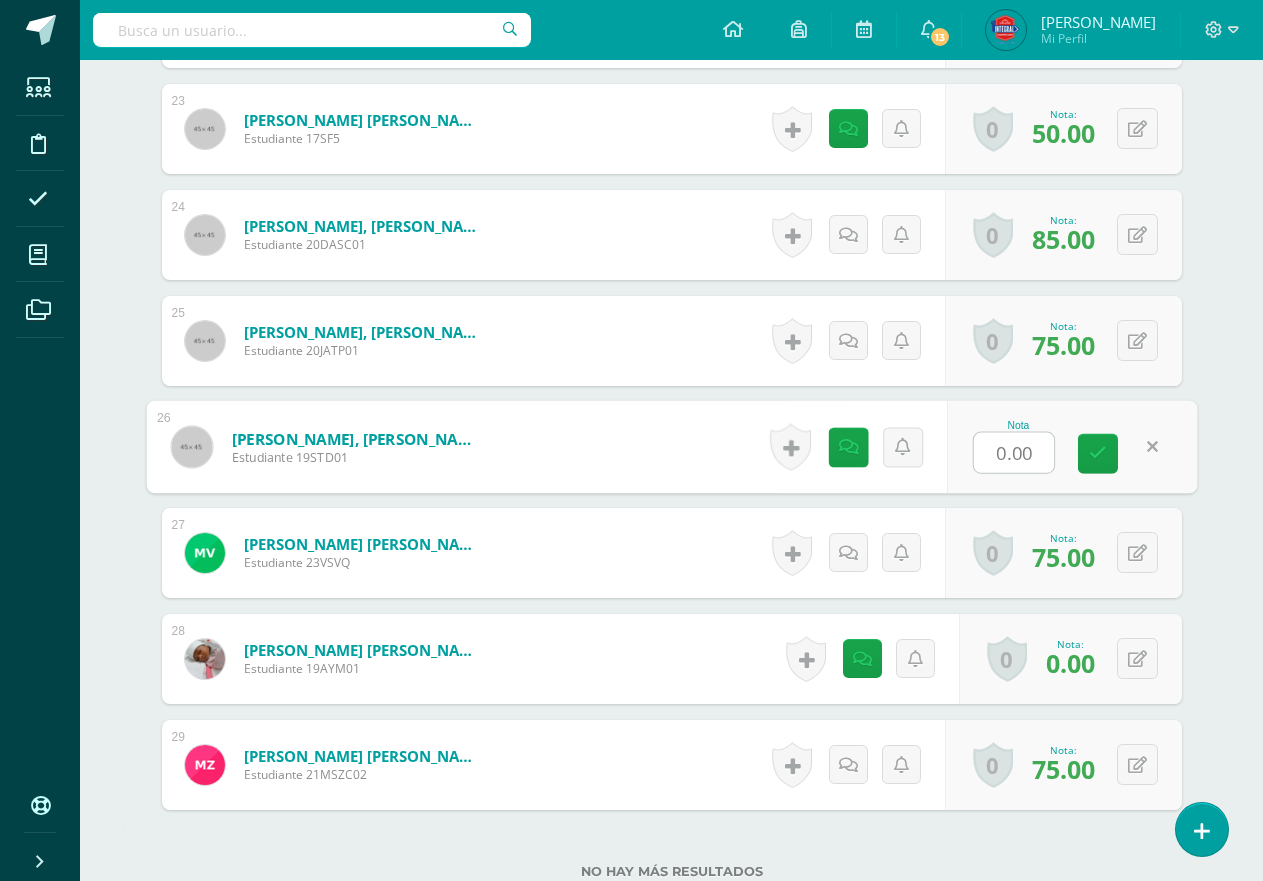 type on "7" 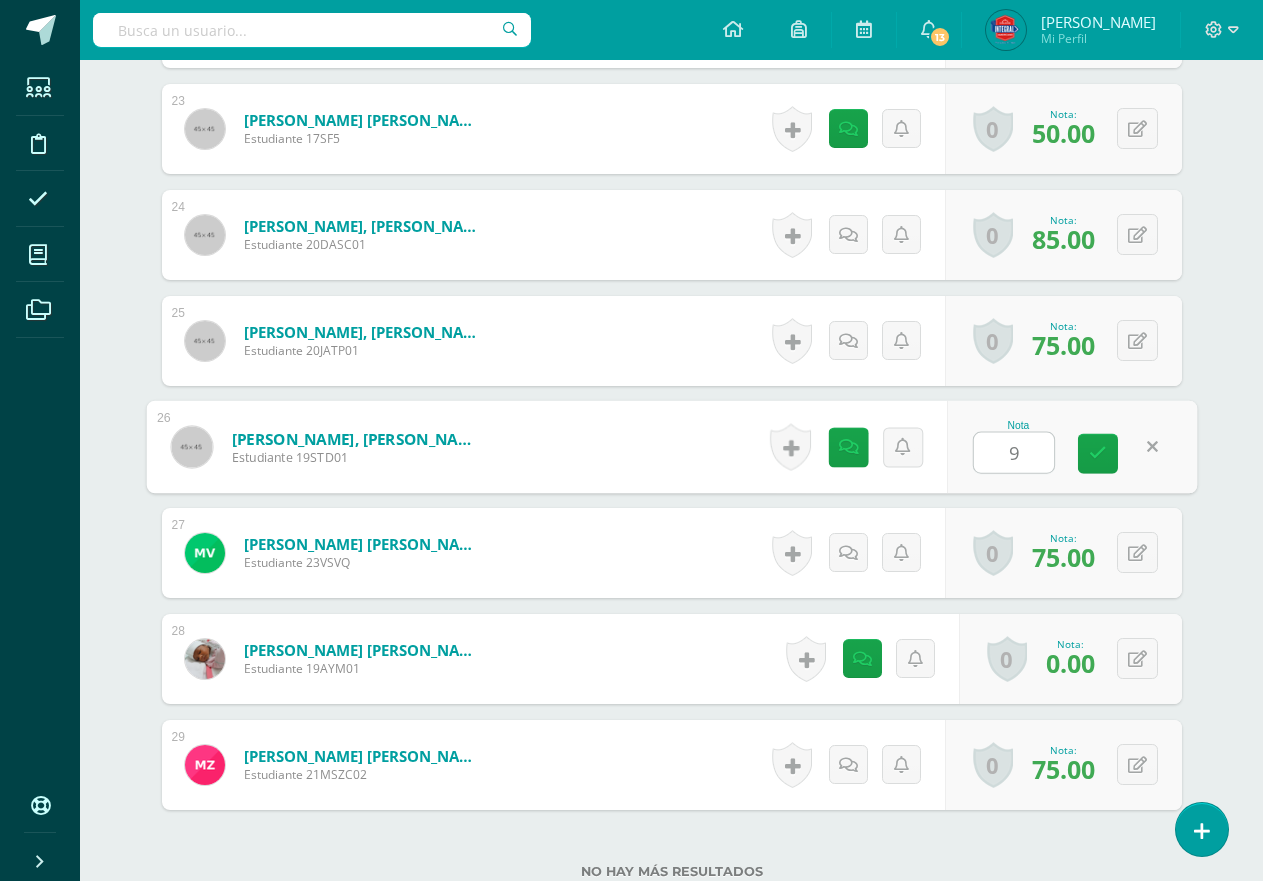 type on "90" 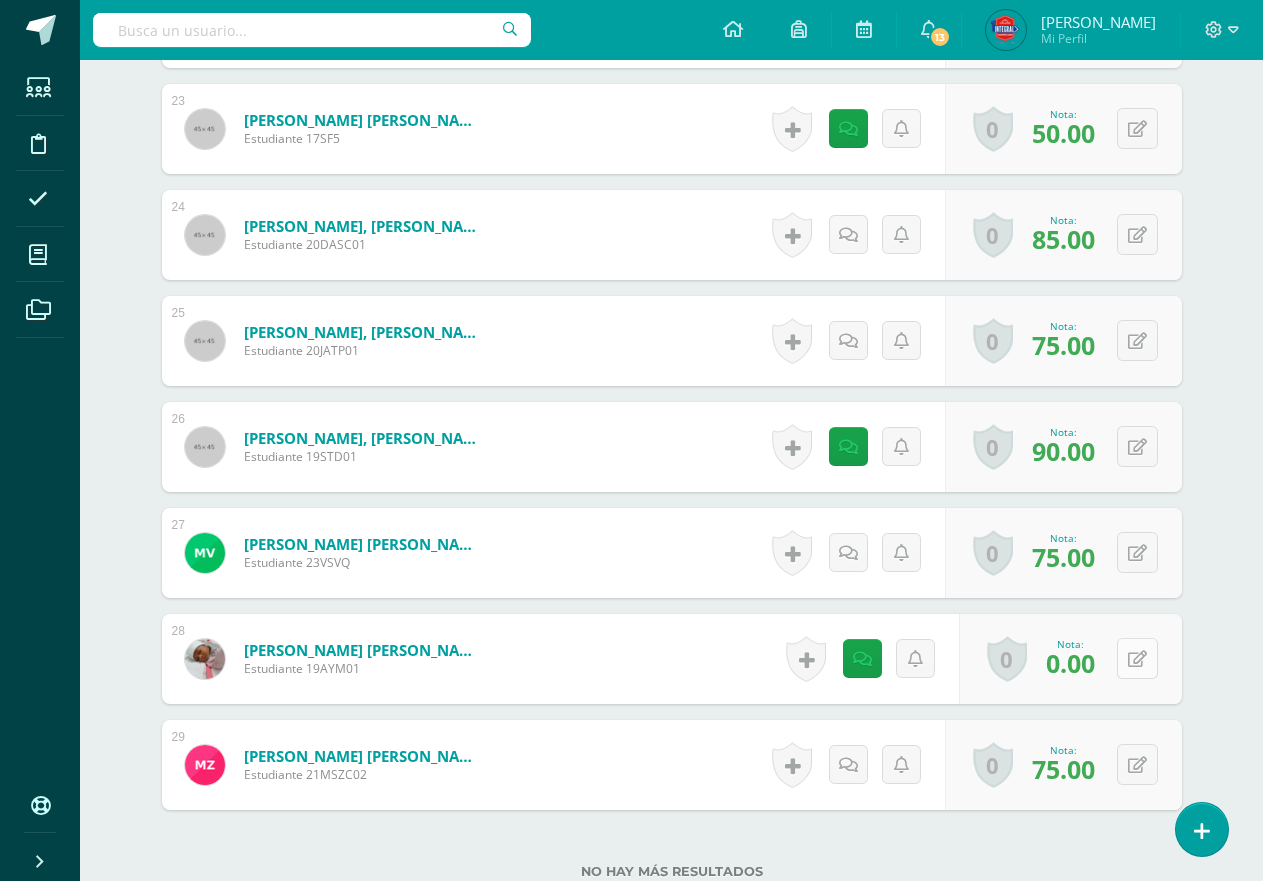 click at bounding box center [1137, 658] 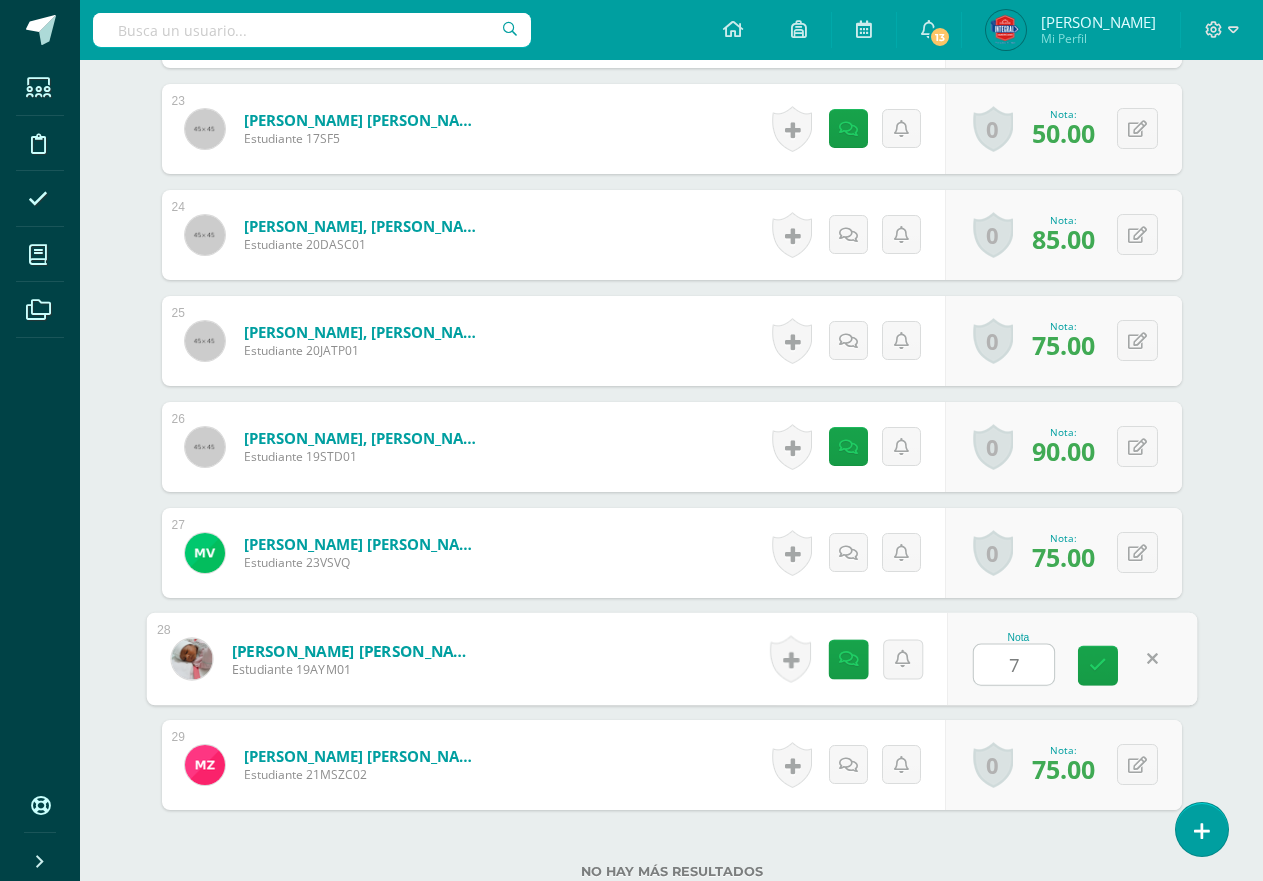 type on "75" 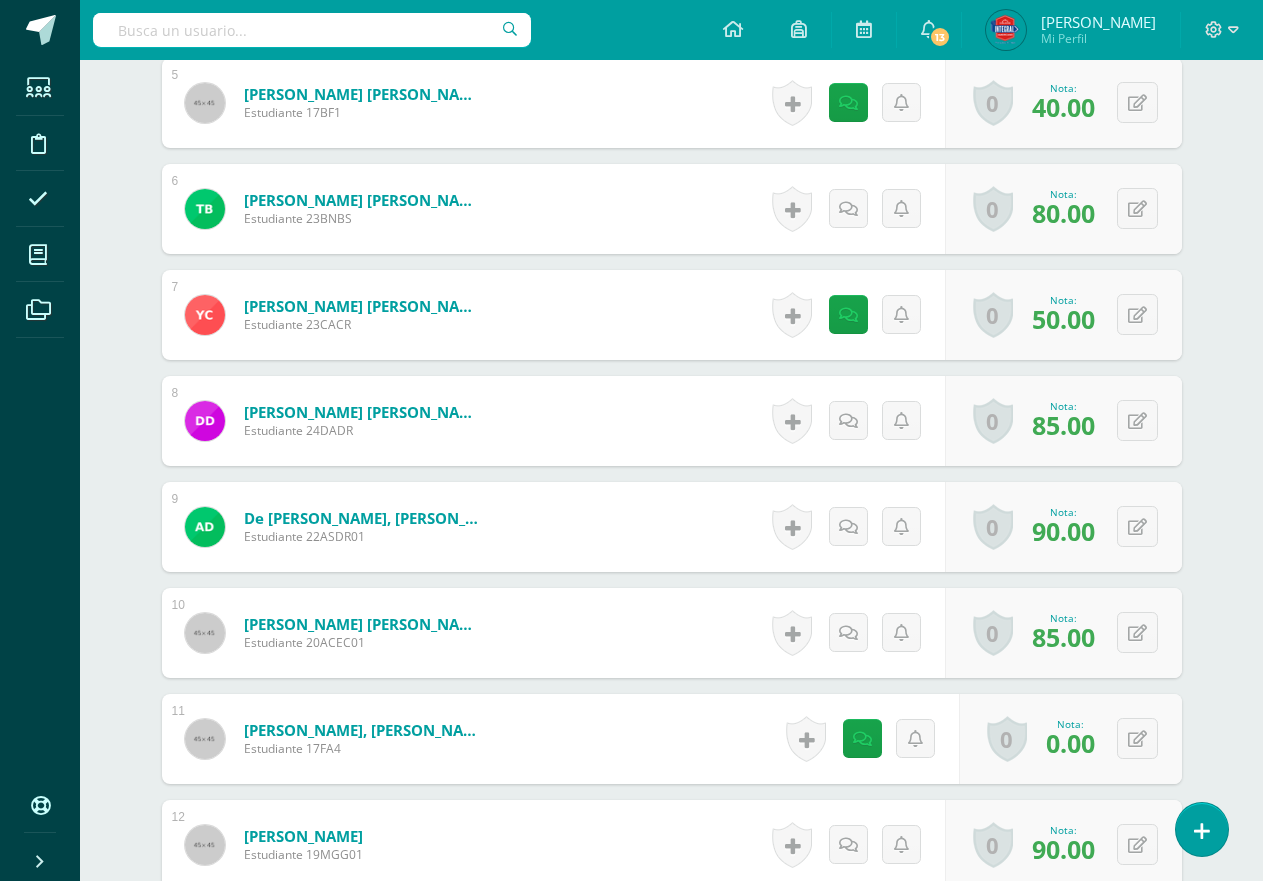 scroll, scrollTop: 700, scrollLeft: 0, axis: vertical 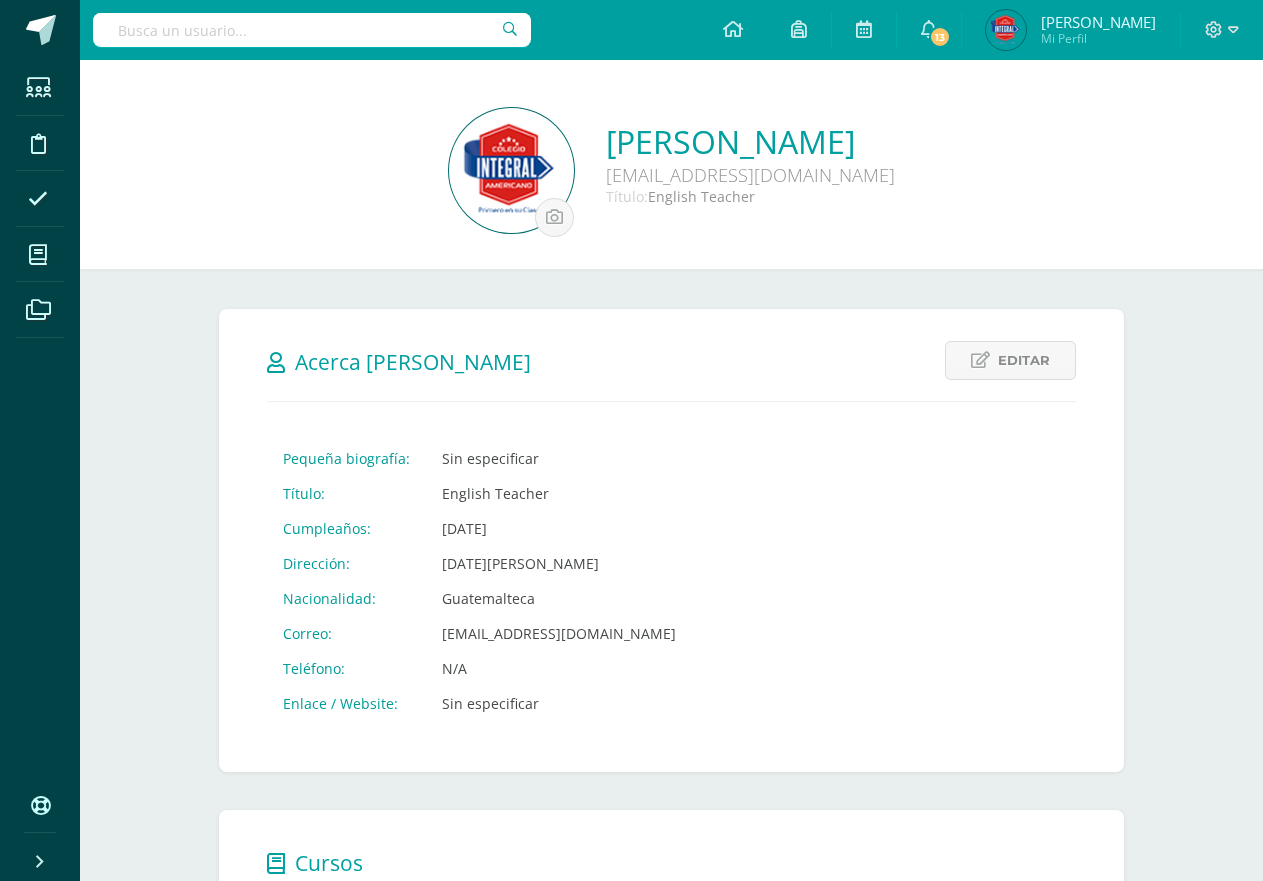 click on "Inglés" at bounding box center [878, 1041] 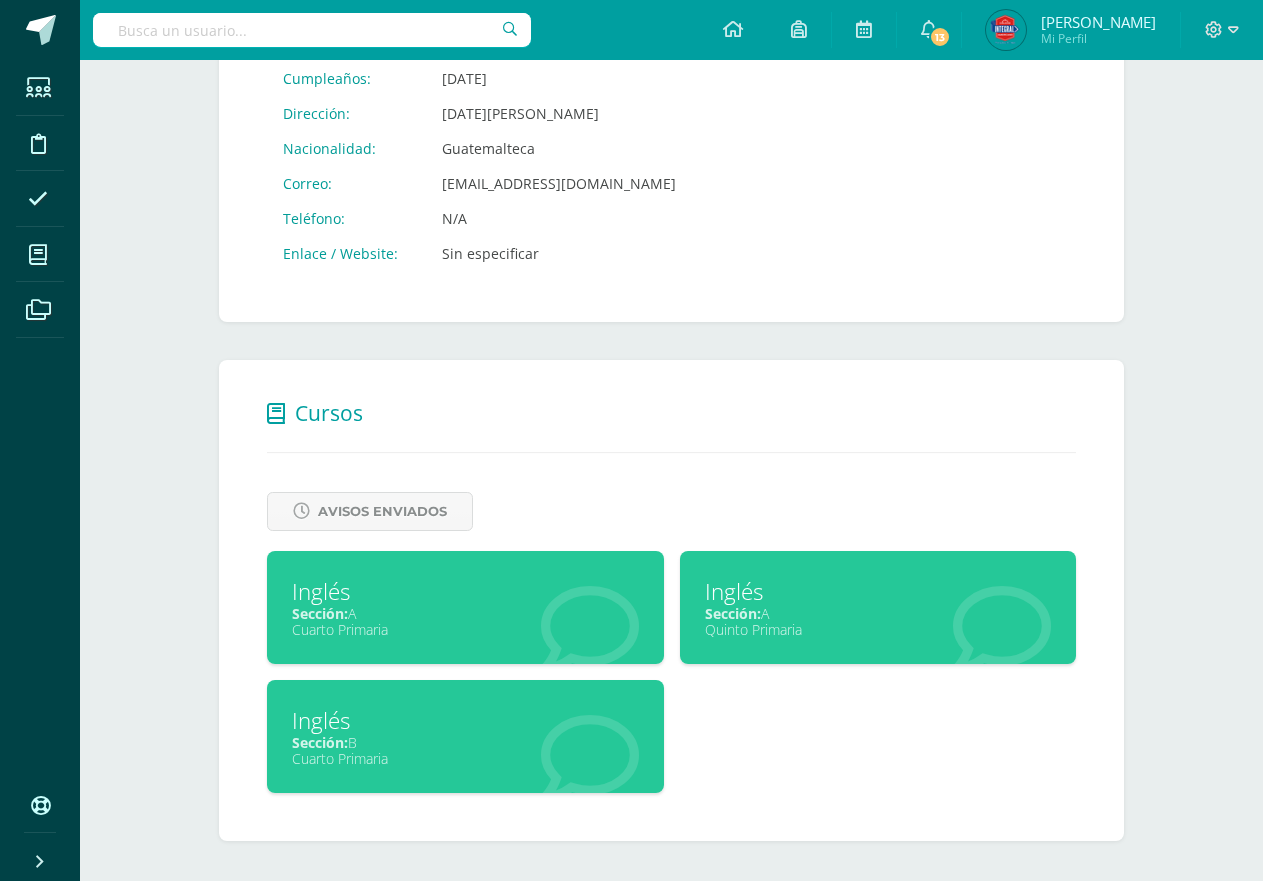 scroll, scrollTop: 0, scrollLeft: 0, axis: both 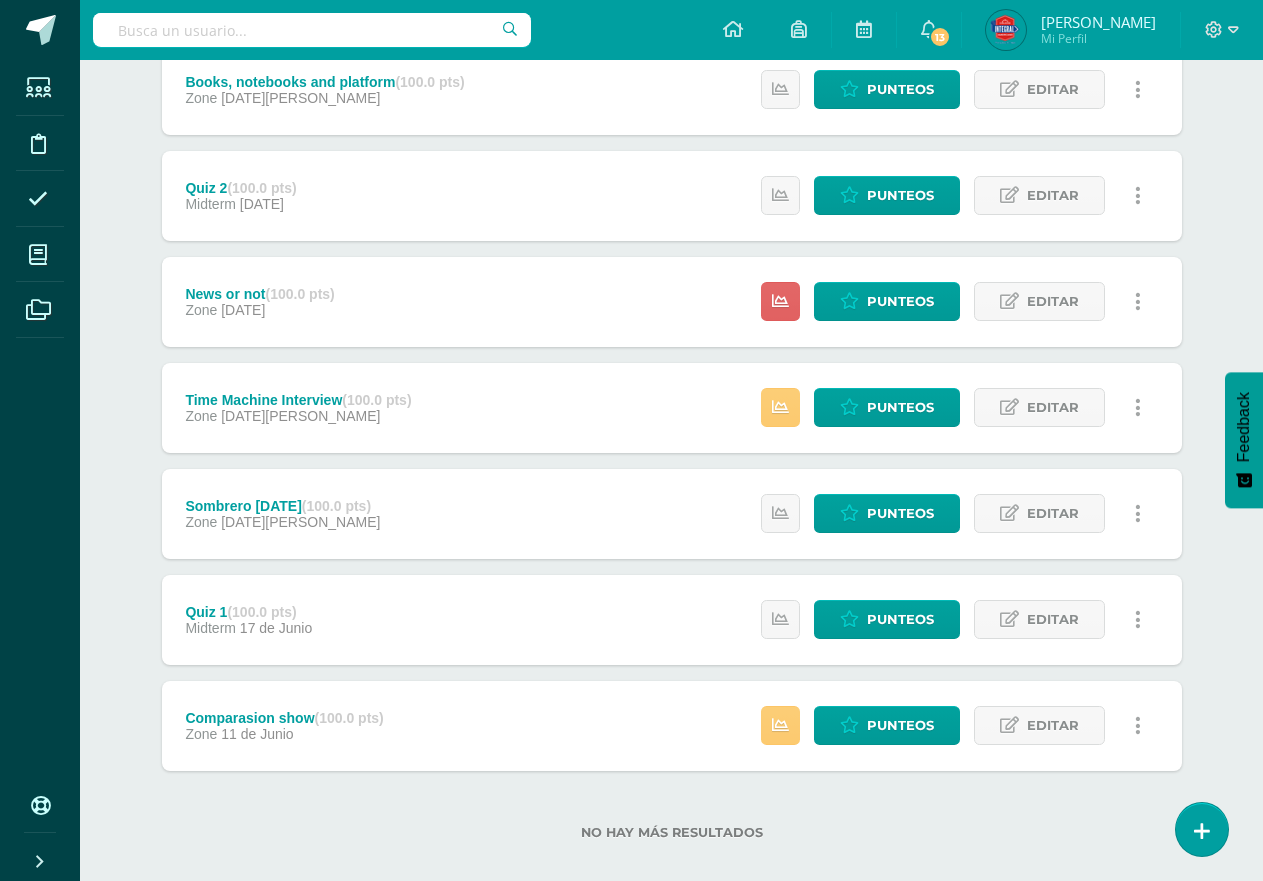 click on "Estatus de Actividad:
0
Estudiantes sin calificar
4
Estudiantes con cero
Media
74.3
Max
100
Min
0
Punteos
Editar
Historial de actividad
Eliminar" at bounding box center (956, 408) 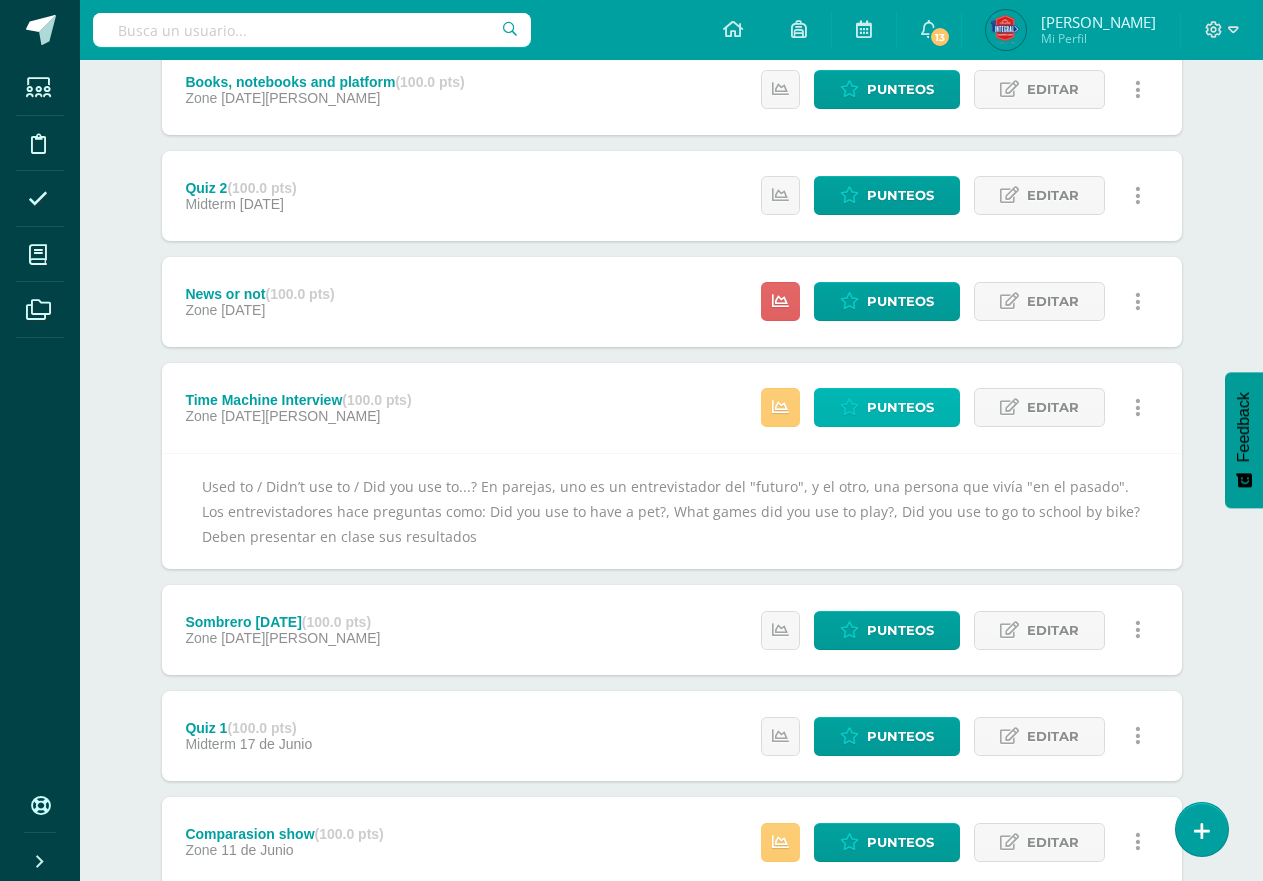 click on "Punteos" at bounding box center (887, 407) 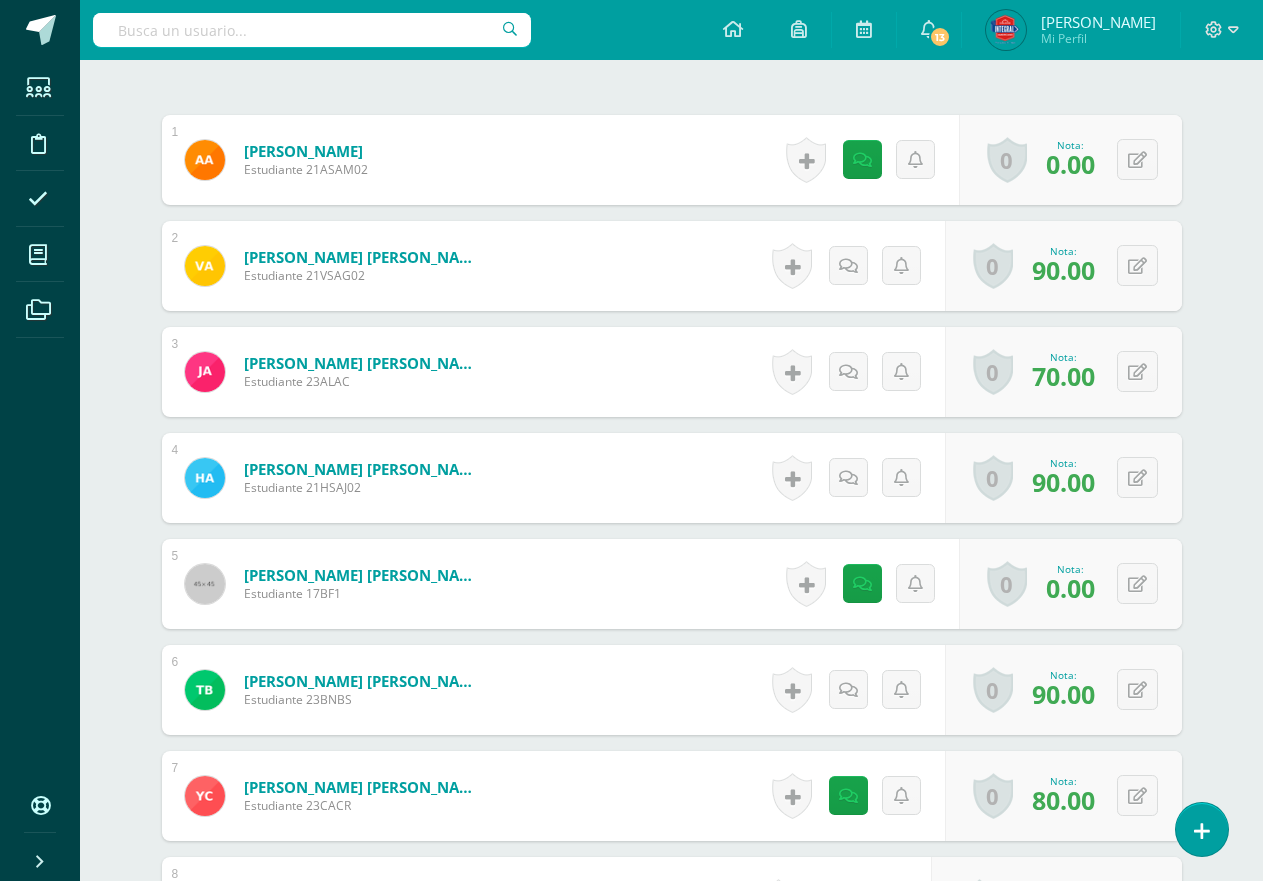 scroll, scrollTop: 638, scrollLeft: 0, axis: vertical 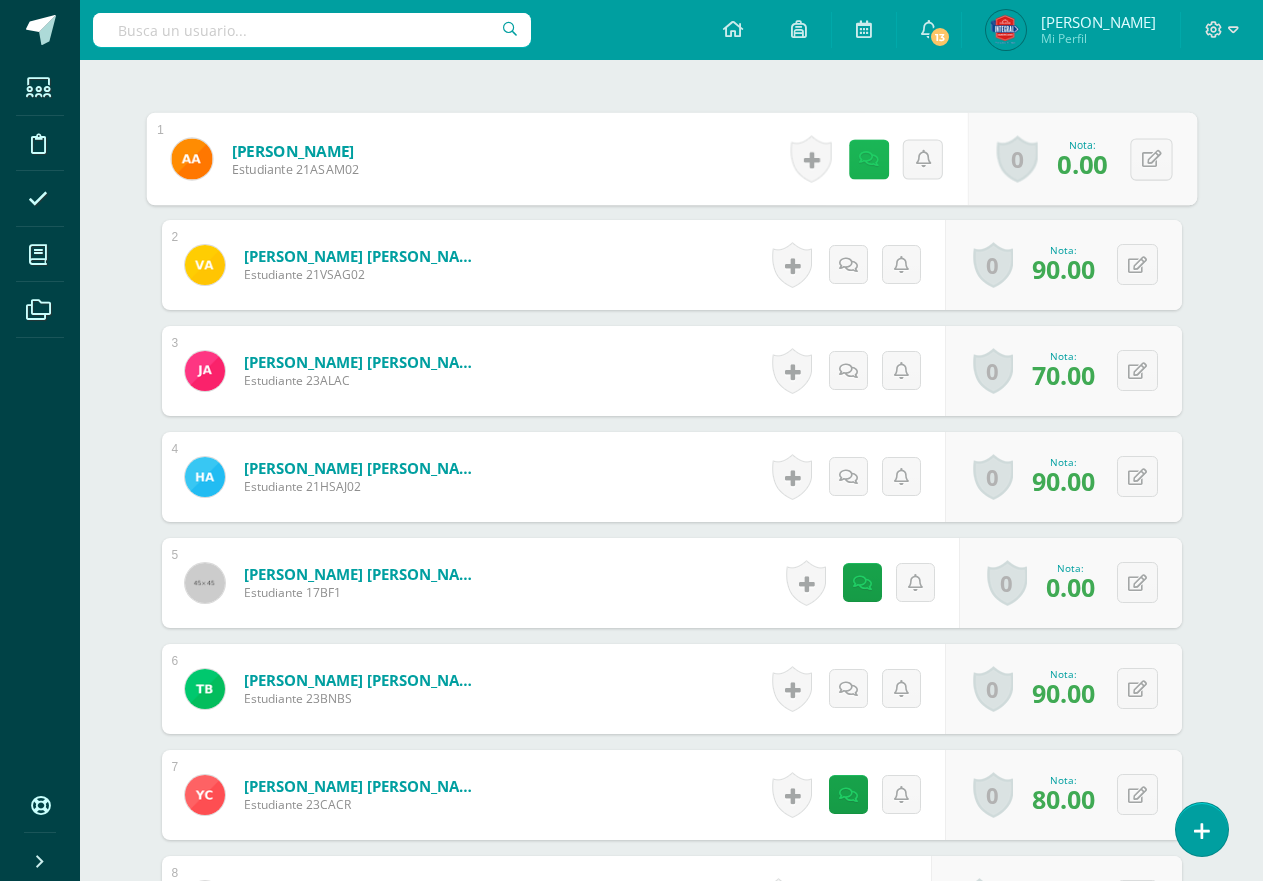 click at bounding box center [868, 159] 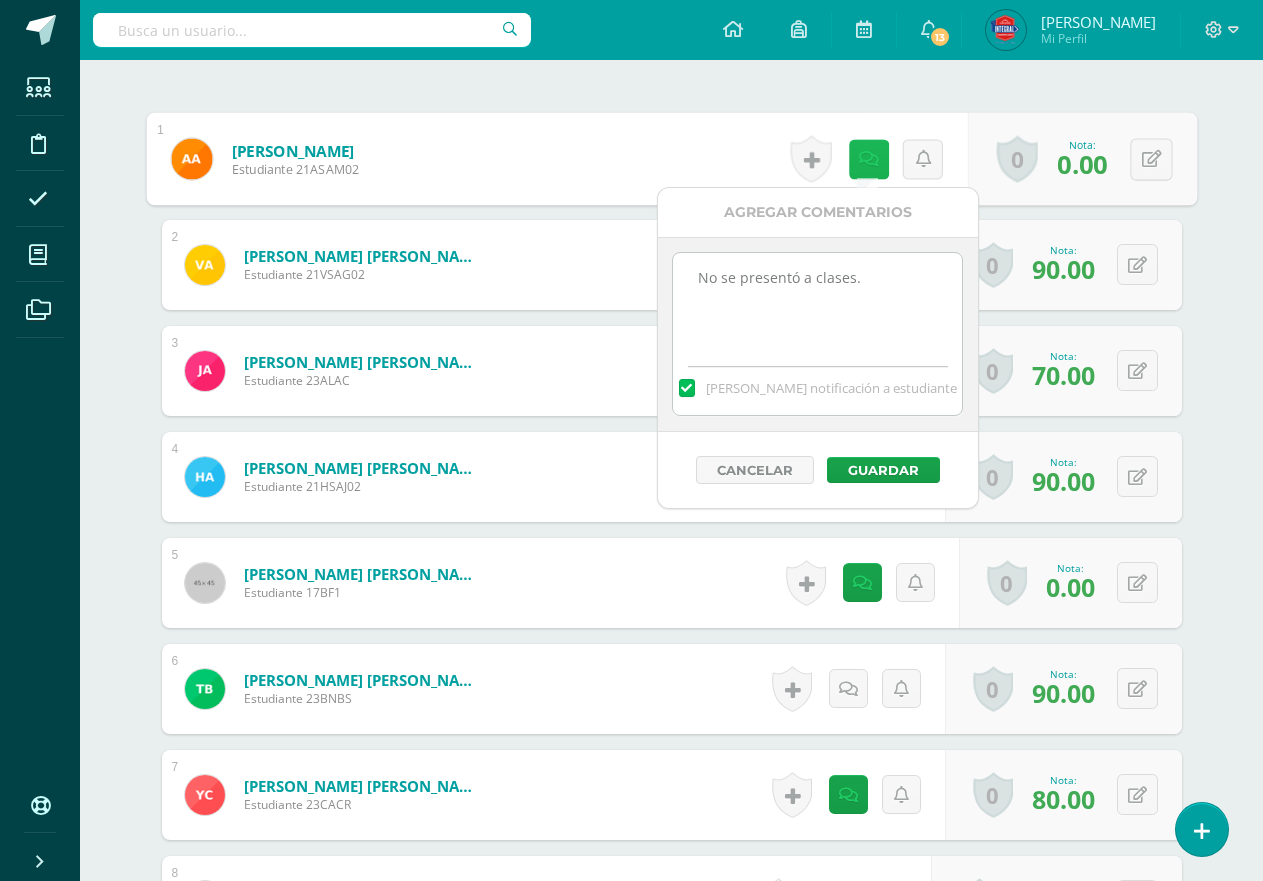 click at bounding box center [868, 158] 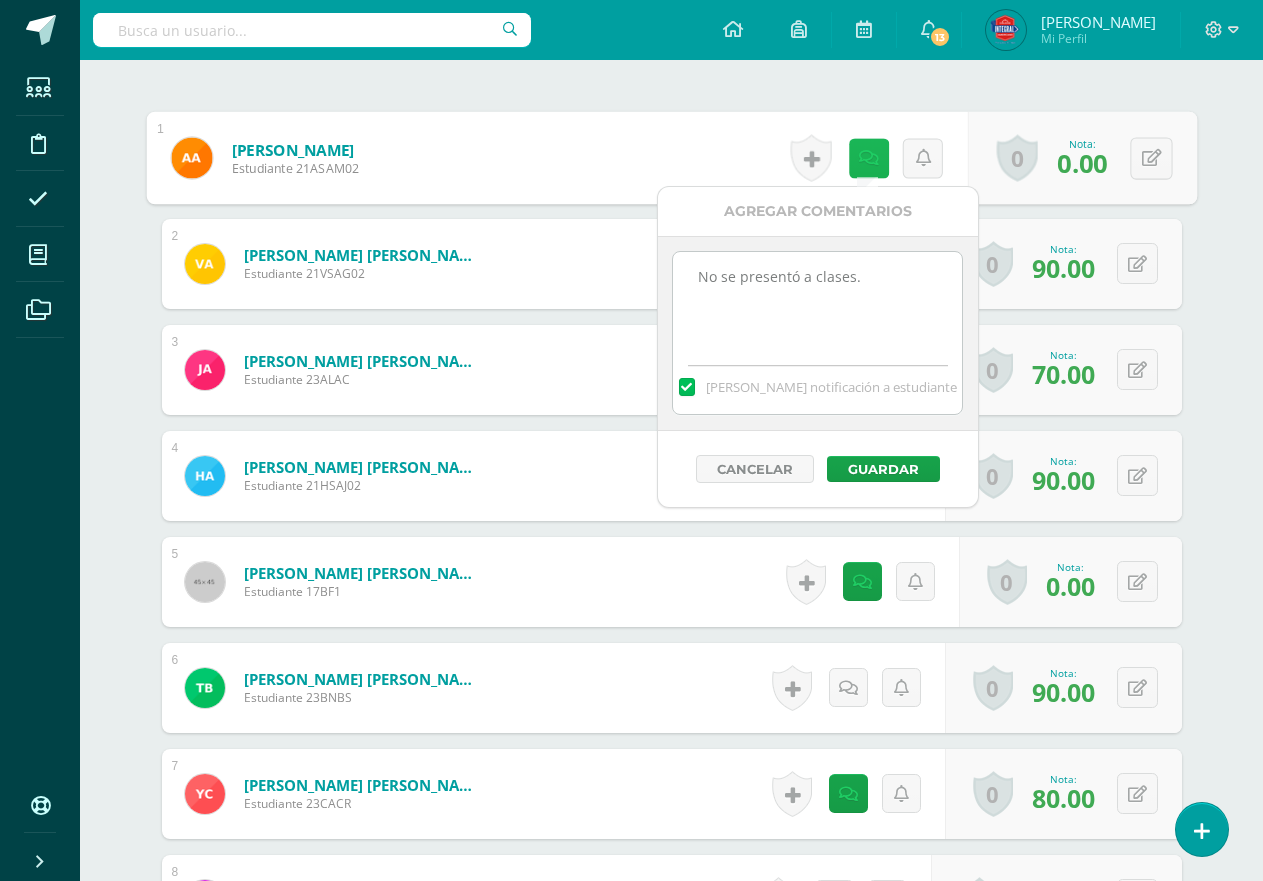 scroll, scrollTop: 640, scrollLeft: 0, axis: vertical 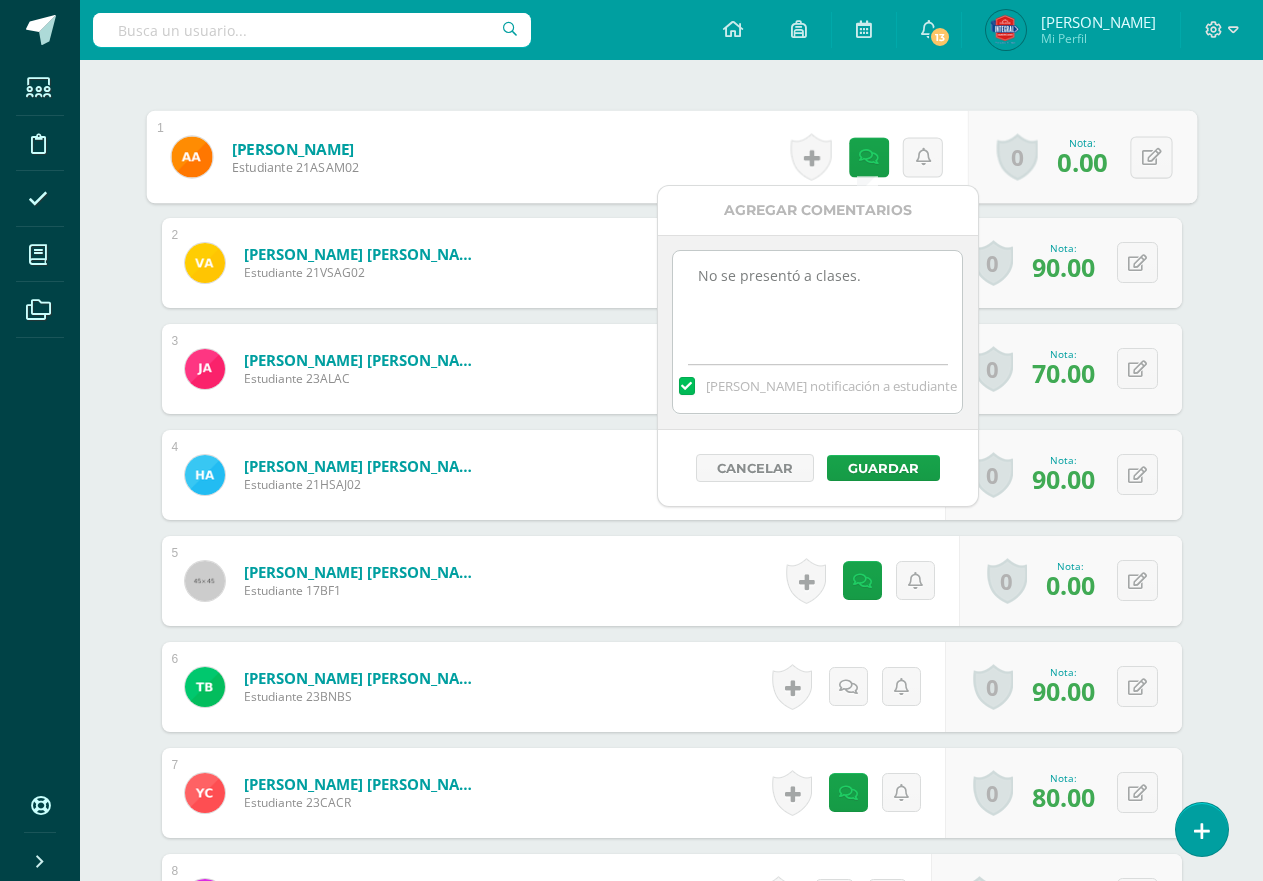click on "No se presentó a clases." at bounding box center [817, 301] 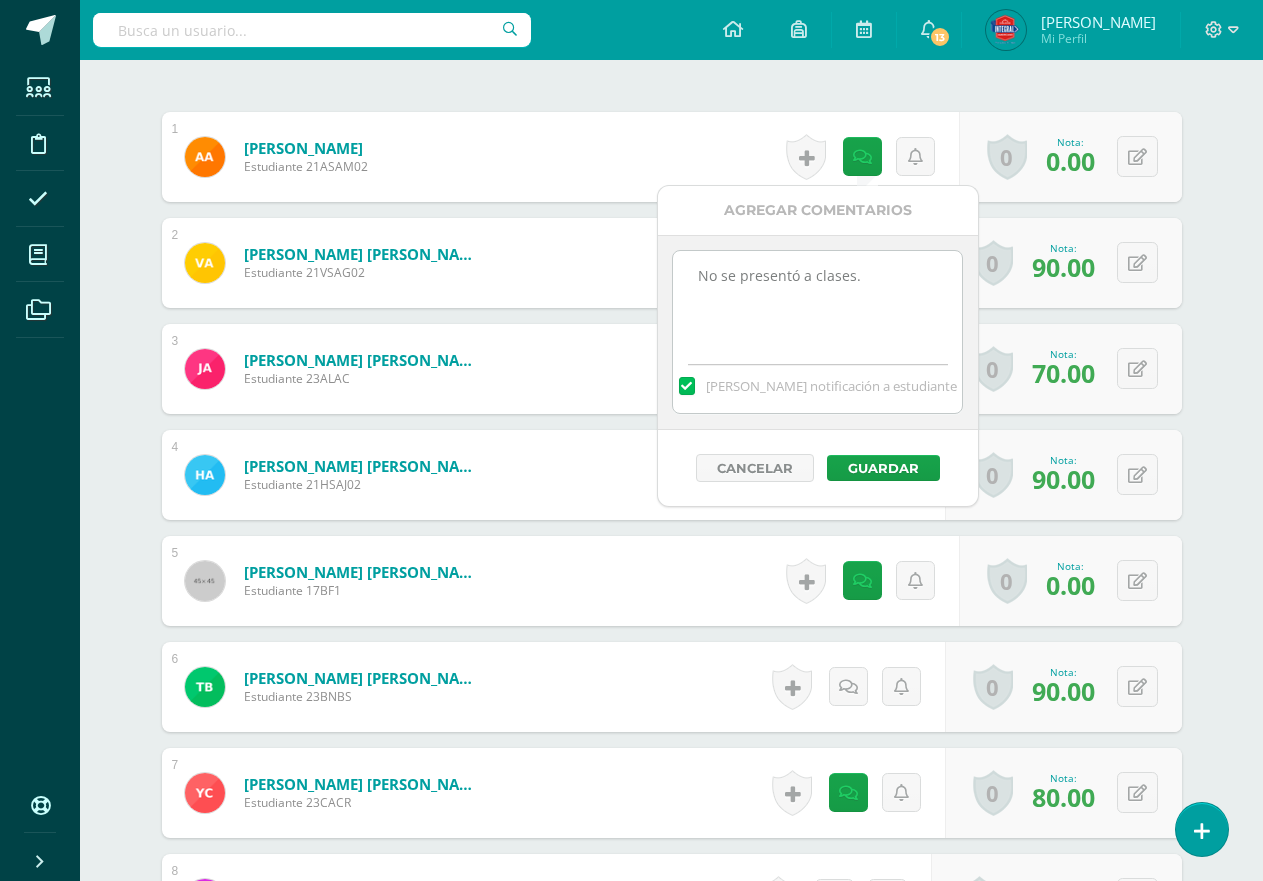 click on "0
[GEOGRAPHIC_DATA]
Logros obtenidos
Aún no hay logros agregados
Nota:
90.00" at bounding box center [1063, 263] 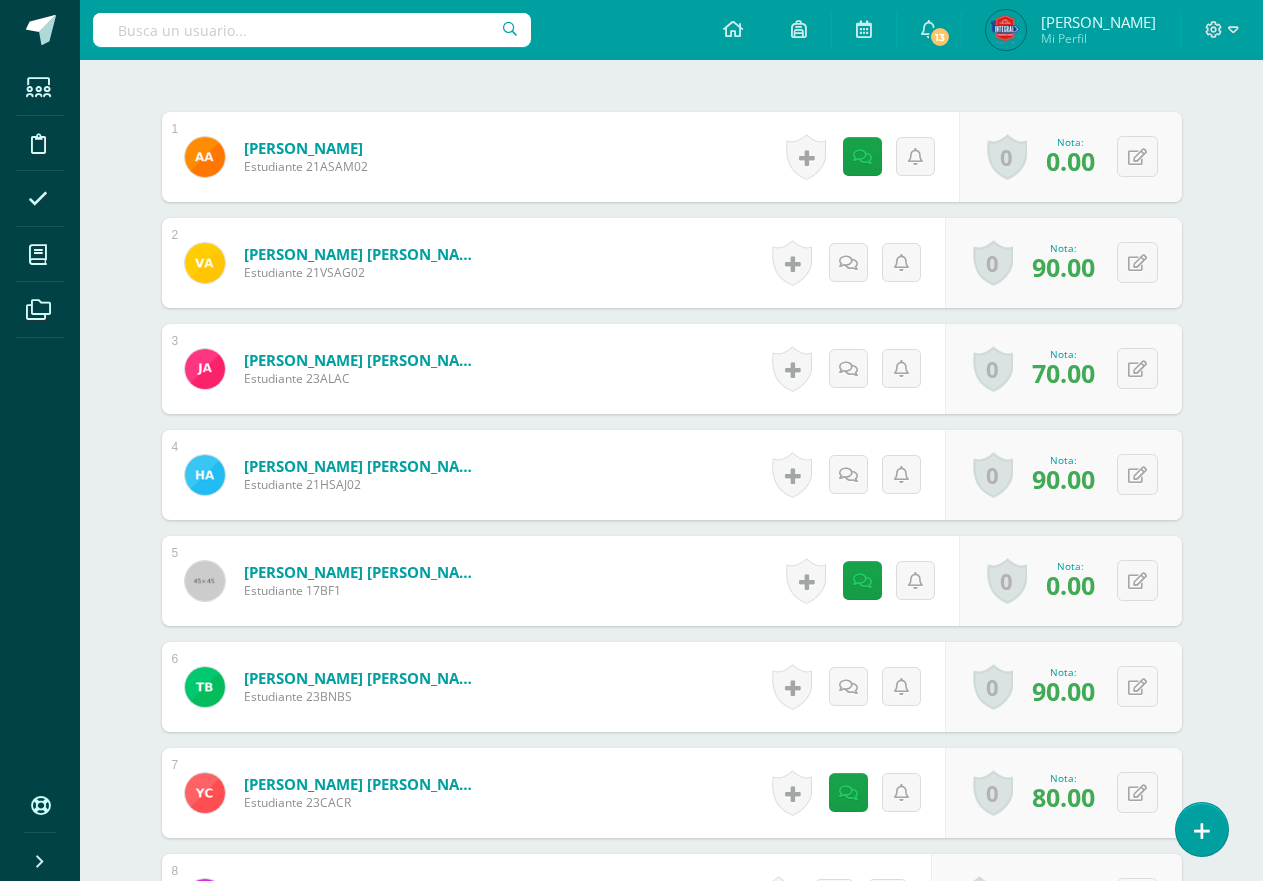 scroll, scrollTop: 740, scrollLeft: 0, axis: vertical 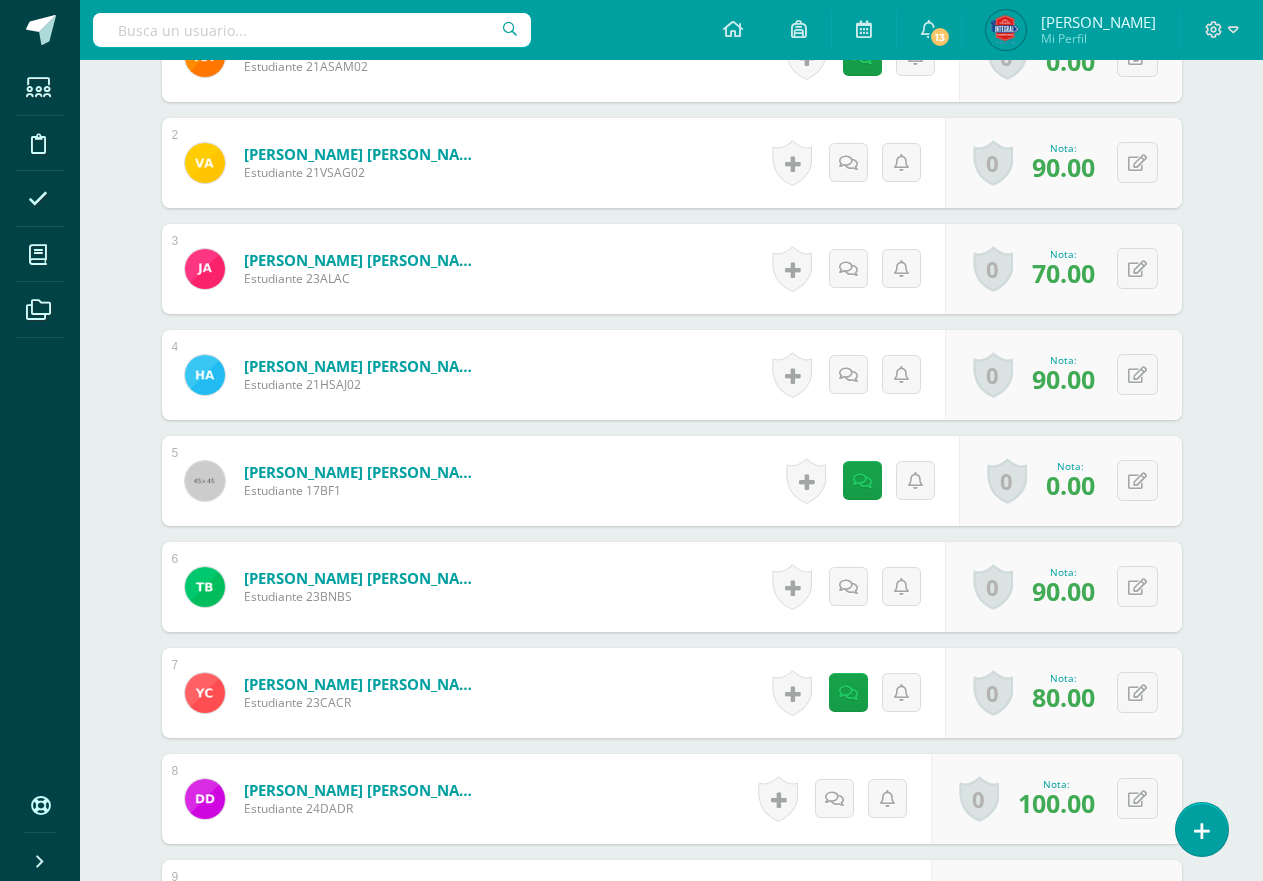 click on "0
[GEOGRAPHIC_DATA]
Logros obtenidos
Aún no hay logros agregados
Nota:
0.00" at bounding box center (1070, 481) 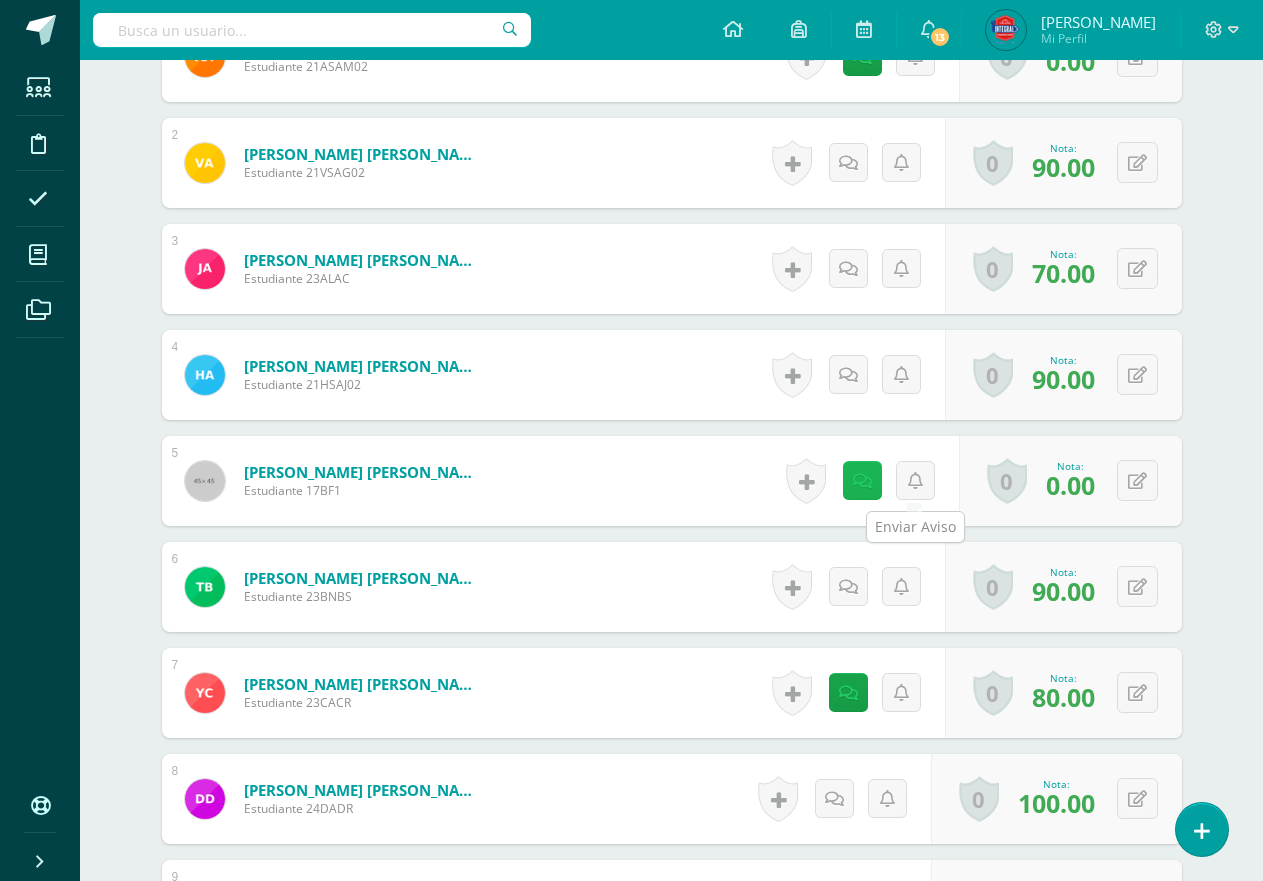 click at bounding box center [862, 480] 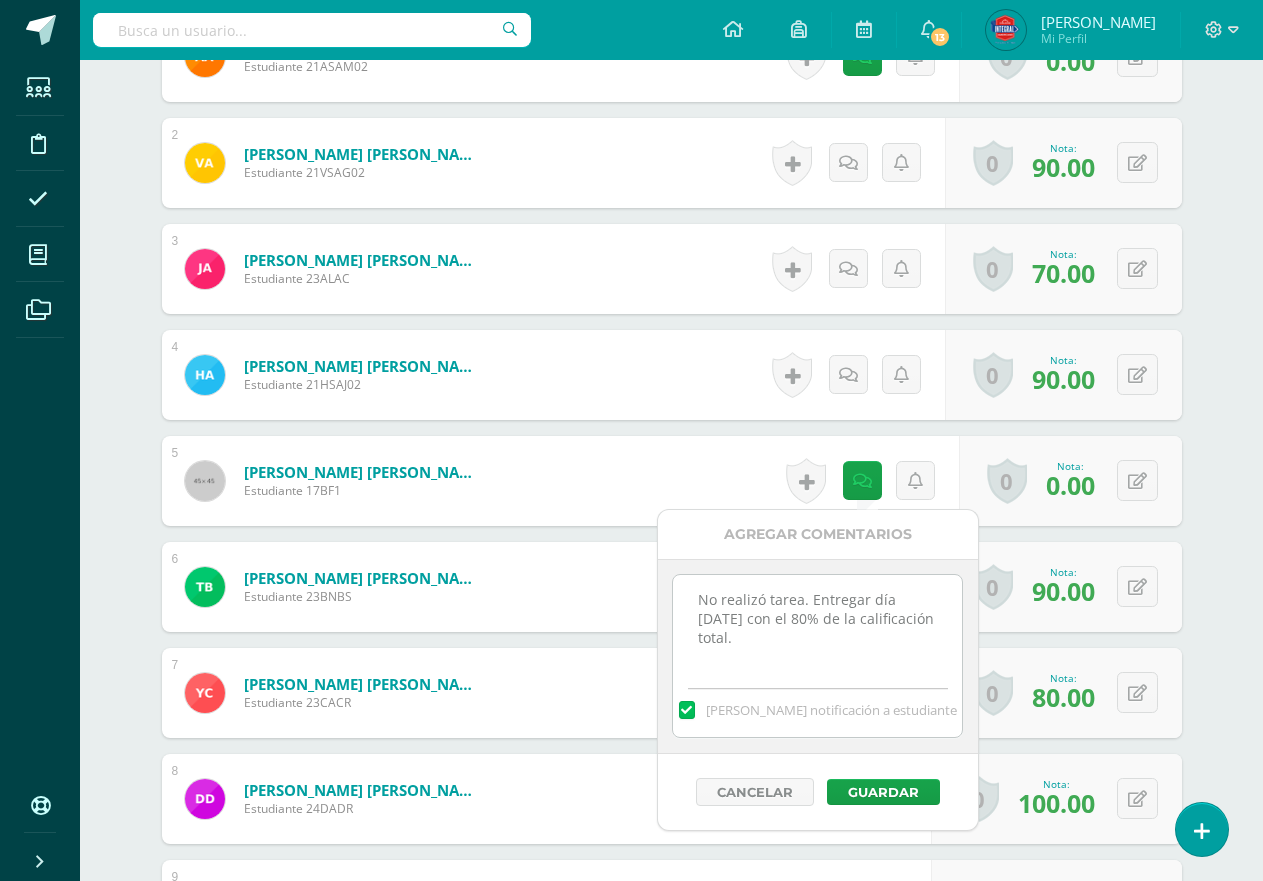 click on "No realizó tarea. Entregar día [DATE] con el 80% de la calificación total." at bounding box center (817, 625) 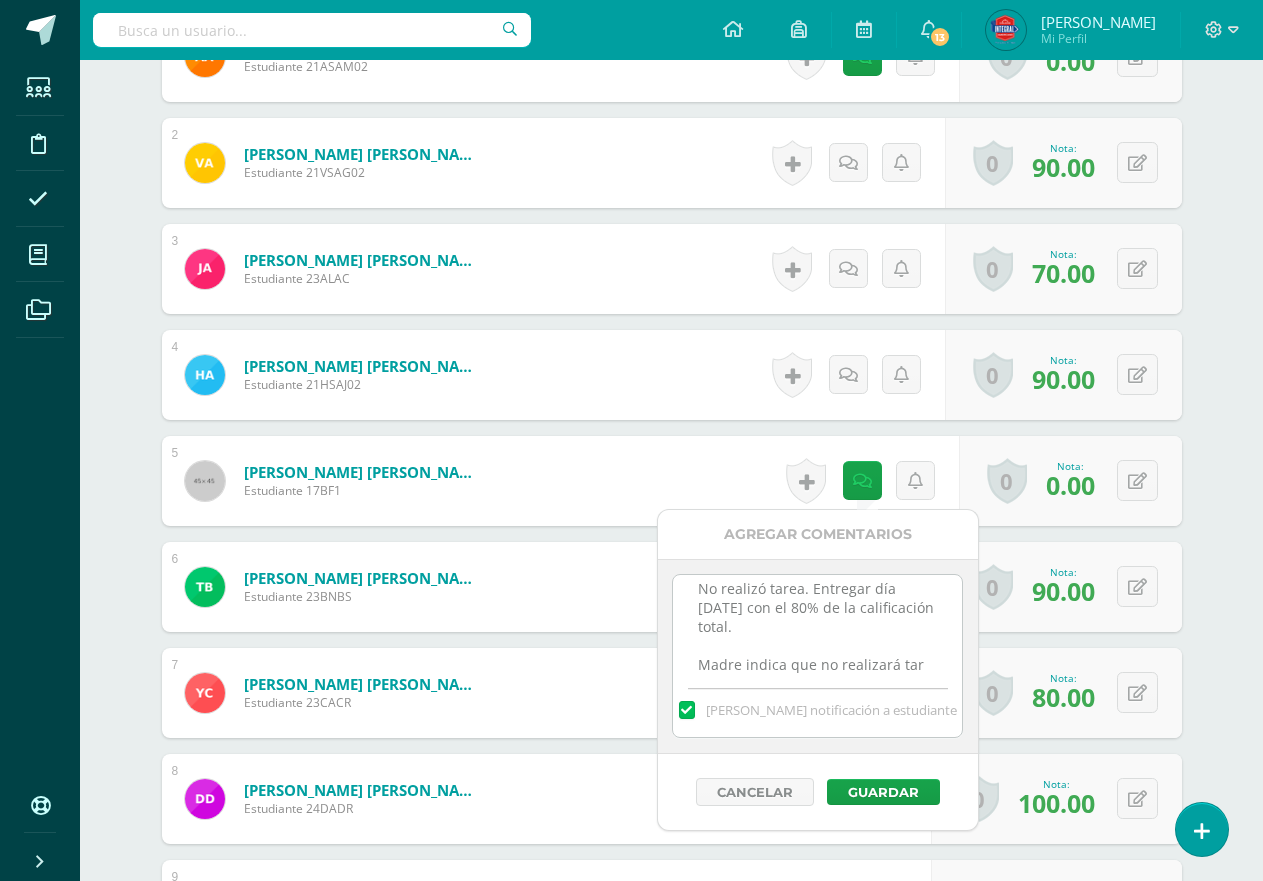 scroll, scrollTop: 30, scrollLeft: 0, axis: vertical 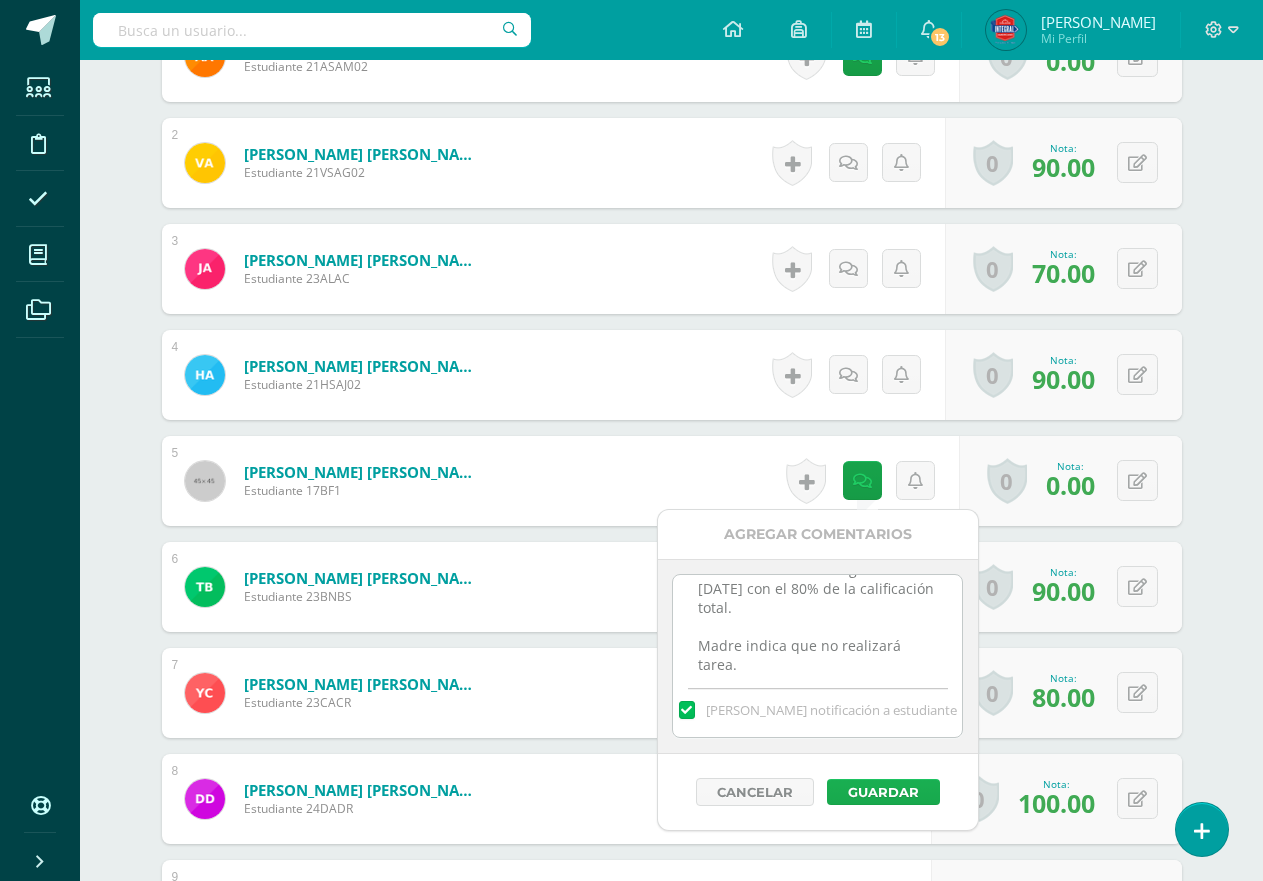 type on "No realizó tarea. Entregar día [DATE] con el 80% de la calificación total.
Madre indica que no realizará tarea." 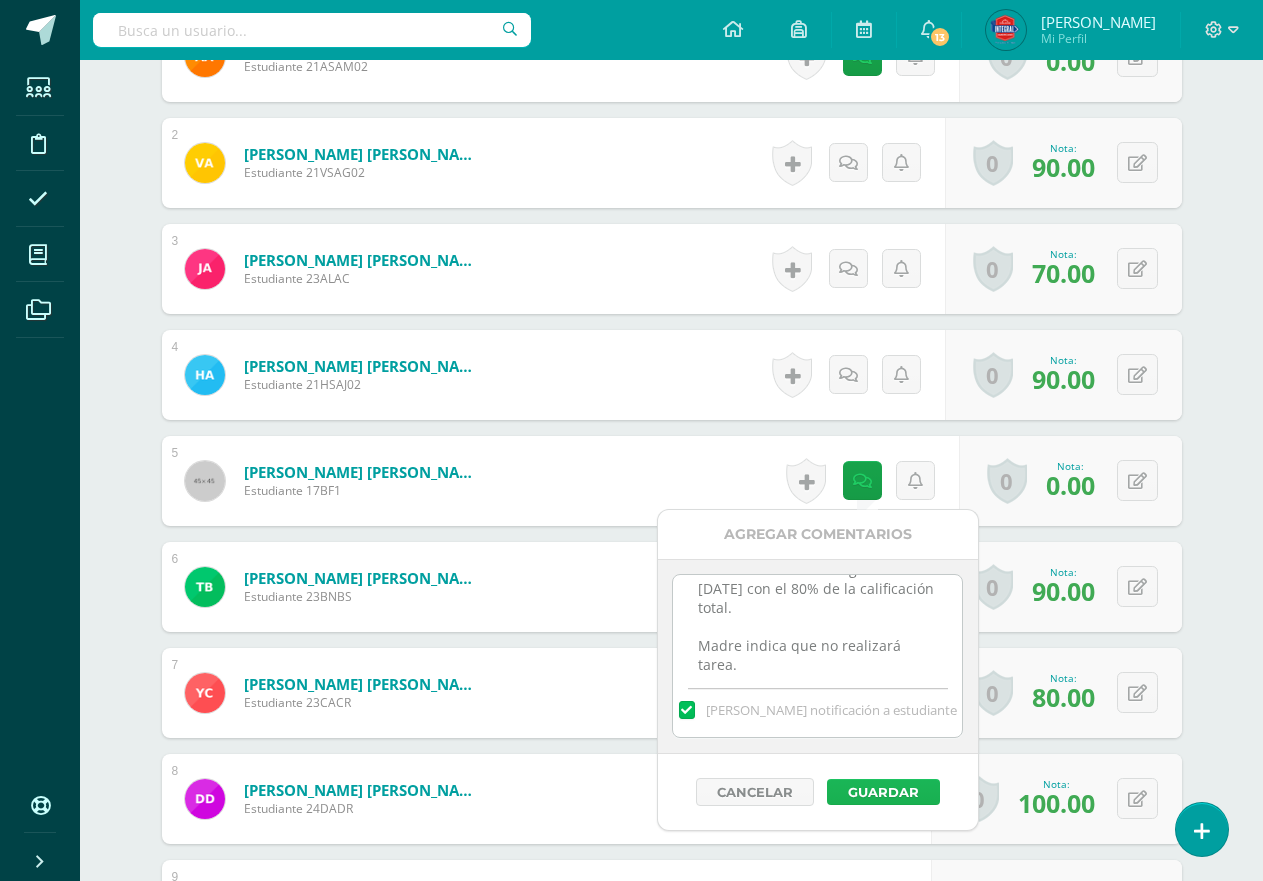 click on "Guardar" at bounding box center [883, 792] 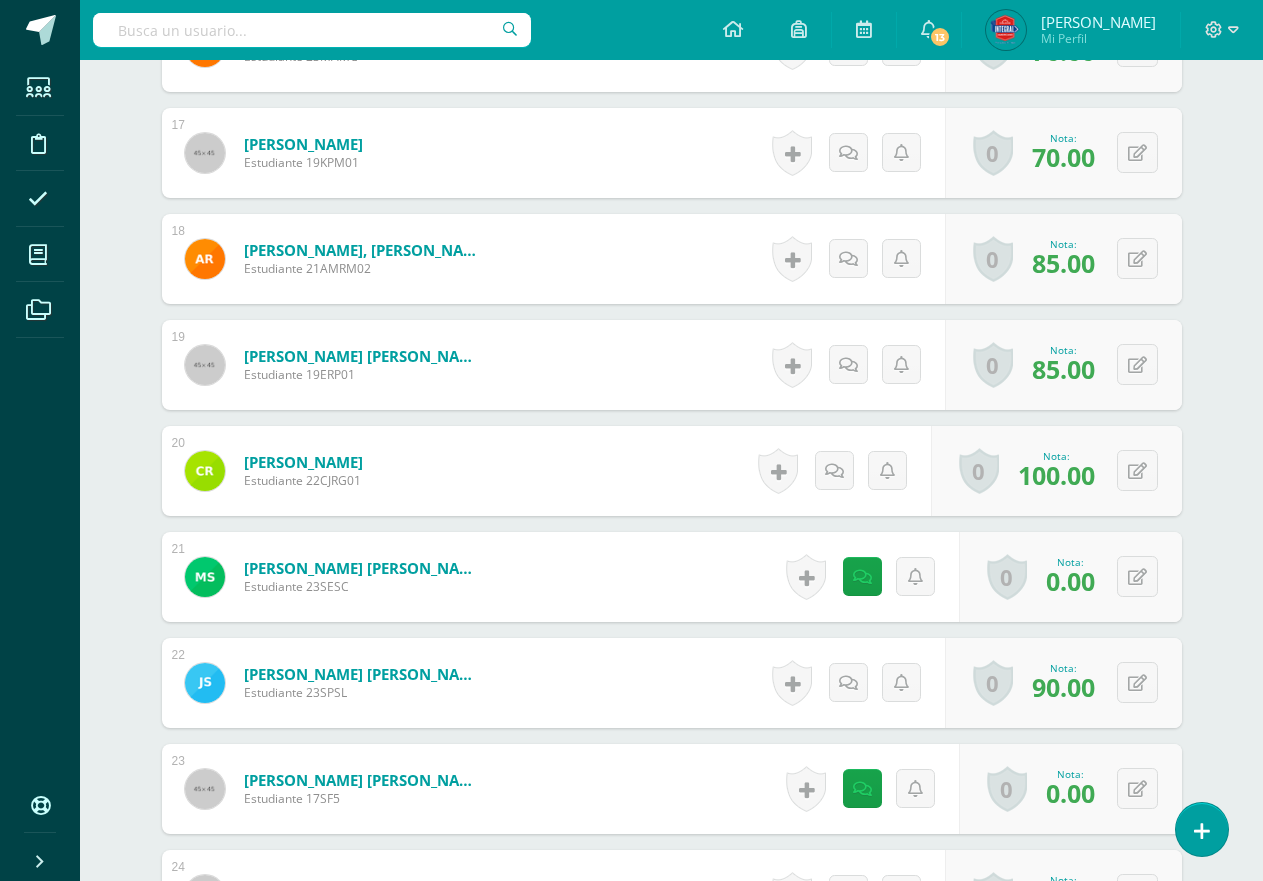 scroll, scrollTop: 2440, scrollLeft: 0, axis: vertical 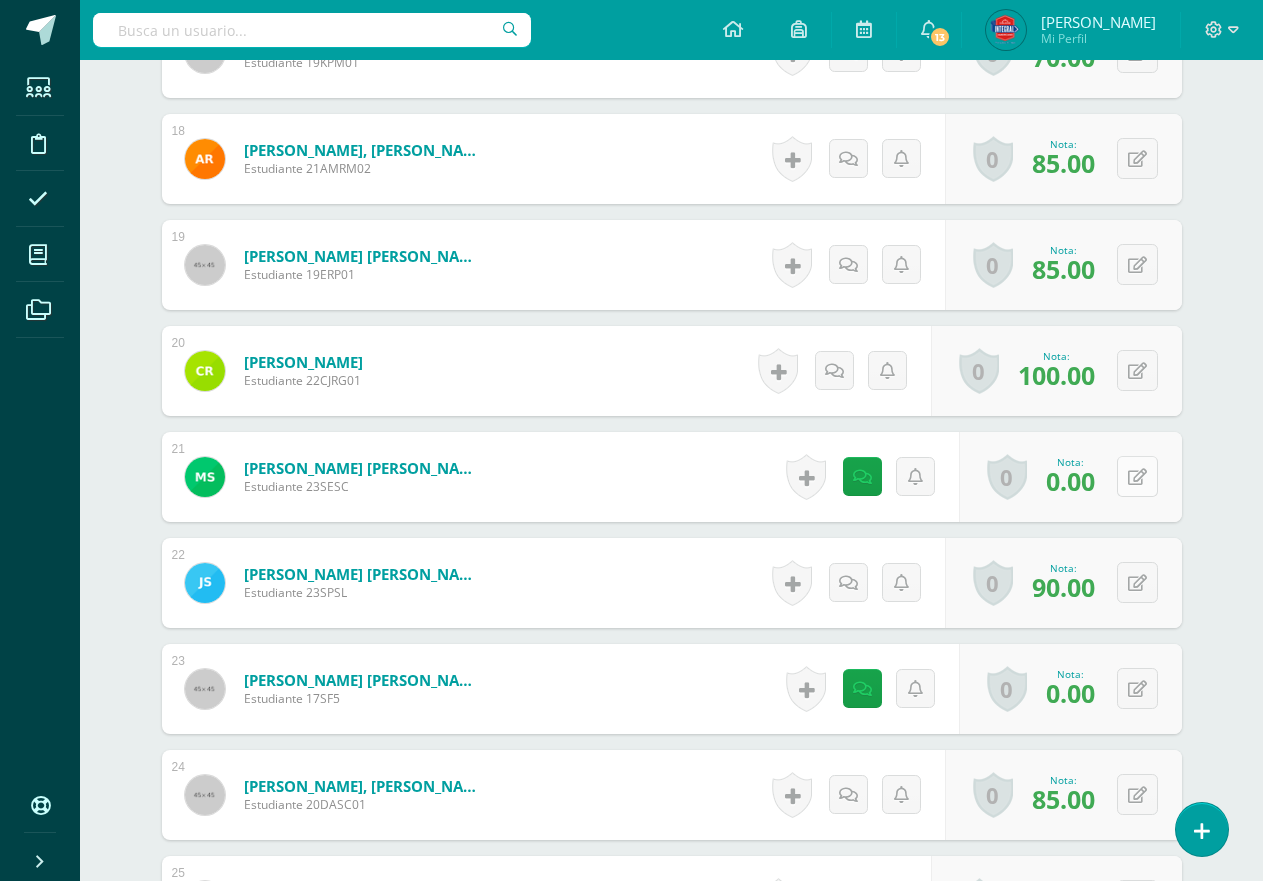 click at bounding box center (1137, 476) 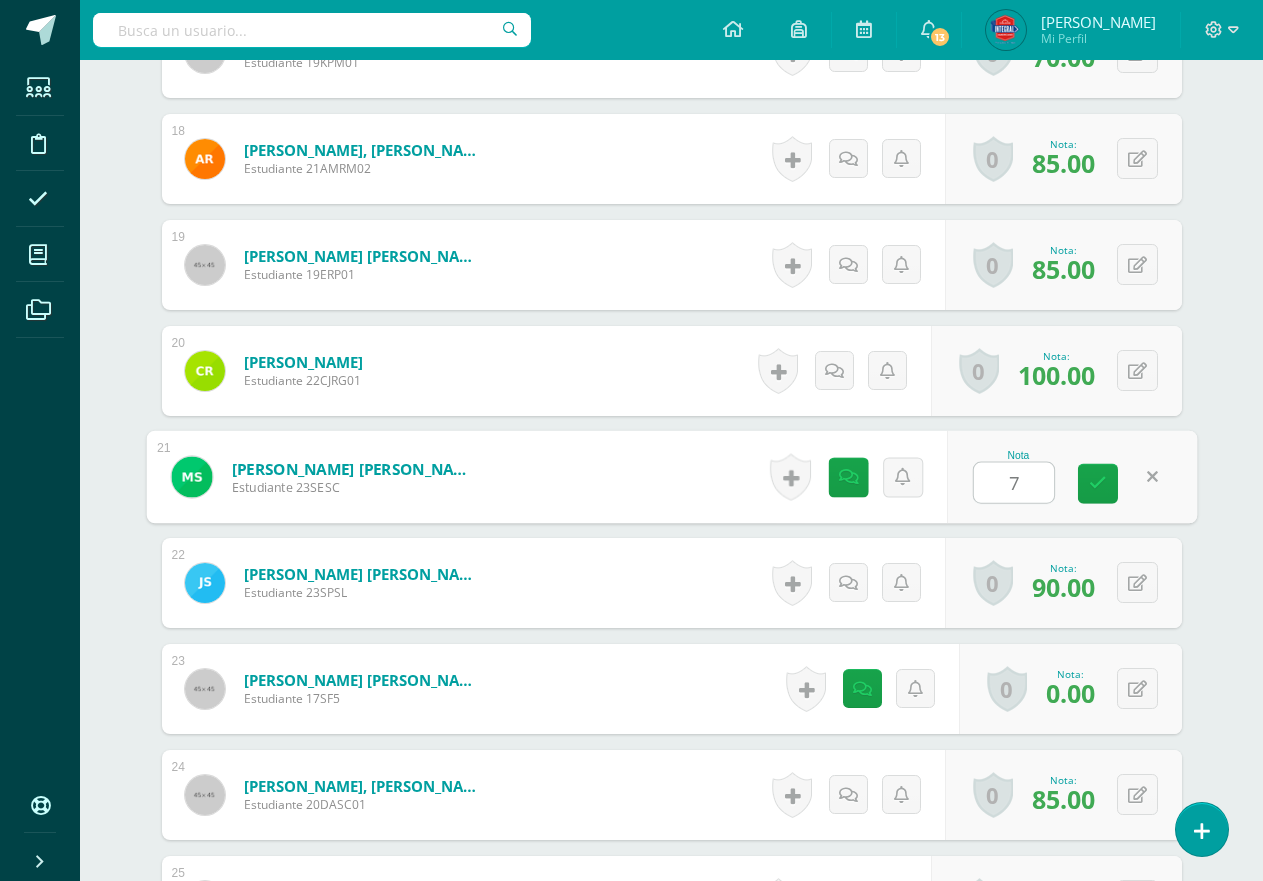 type on "70" 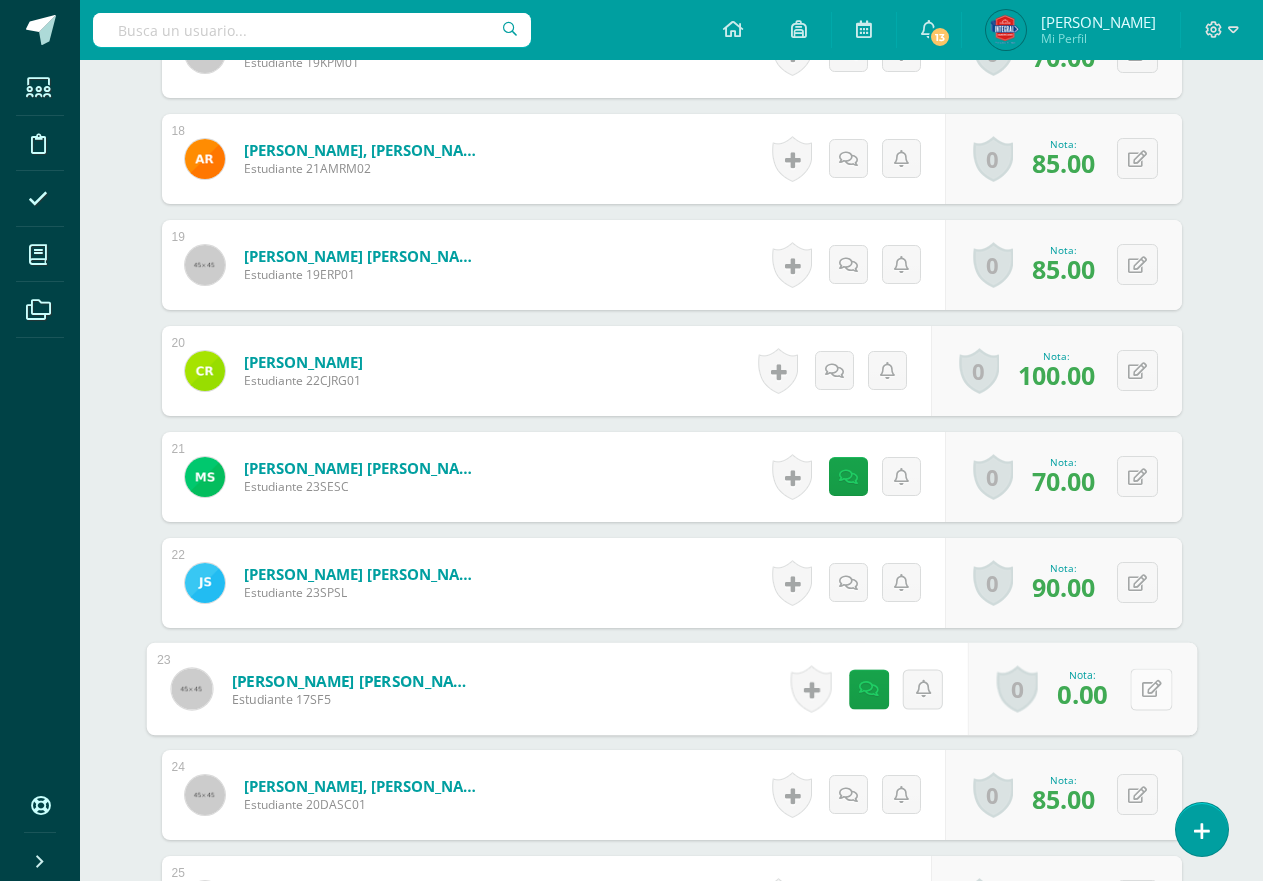 click on "0
[GEOGRAPHIC_DATA]
Logros obtenidos
Aún no hay logros agregados
Nota:
0.00" at bounding box center (1081, 689) 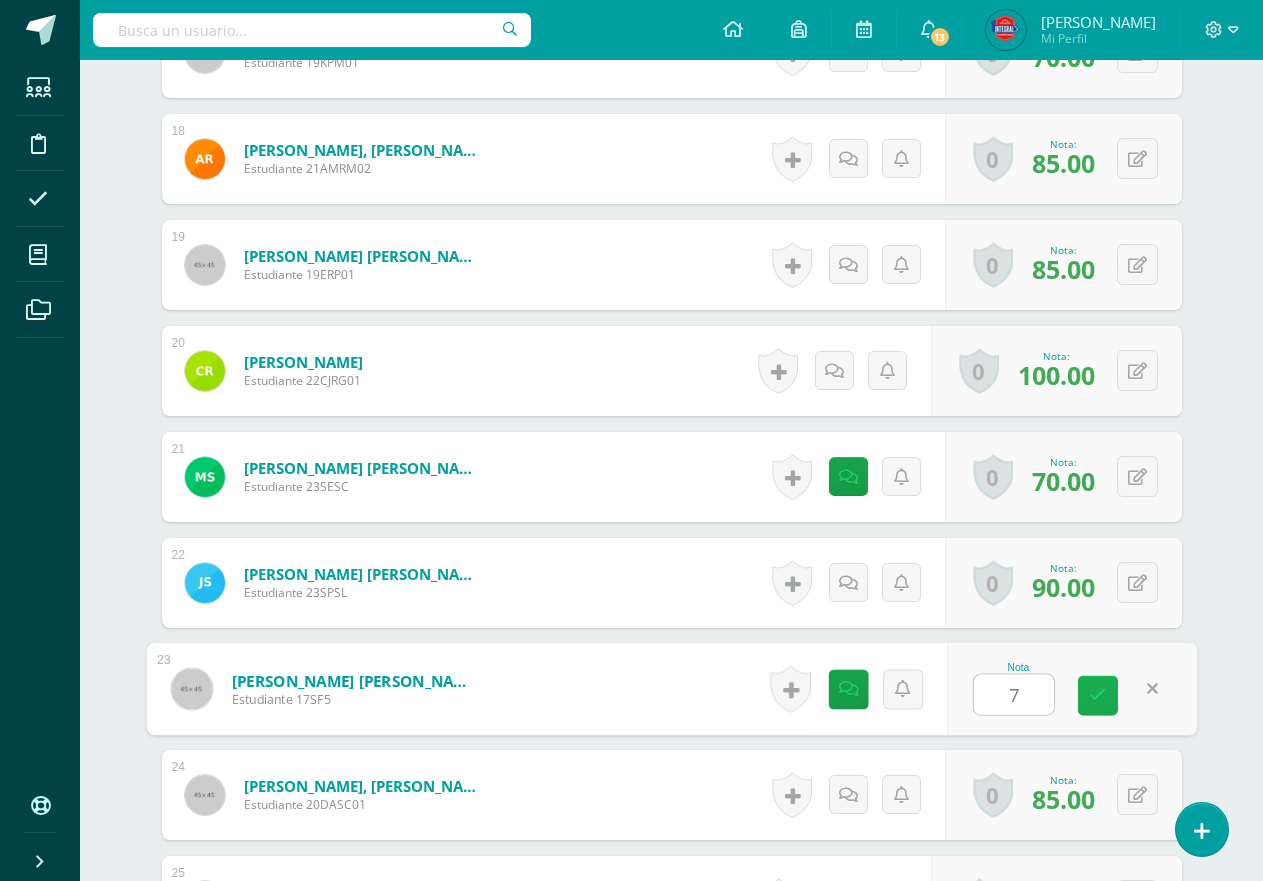 type on "70" 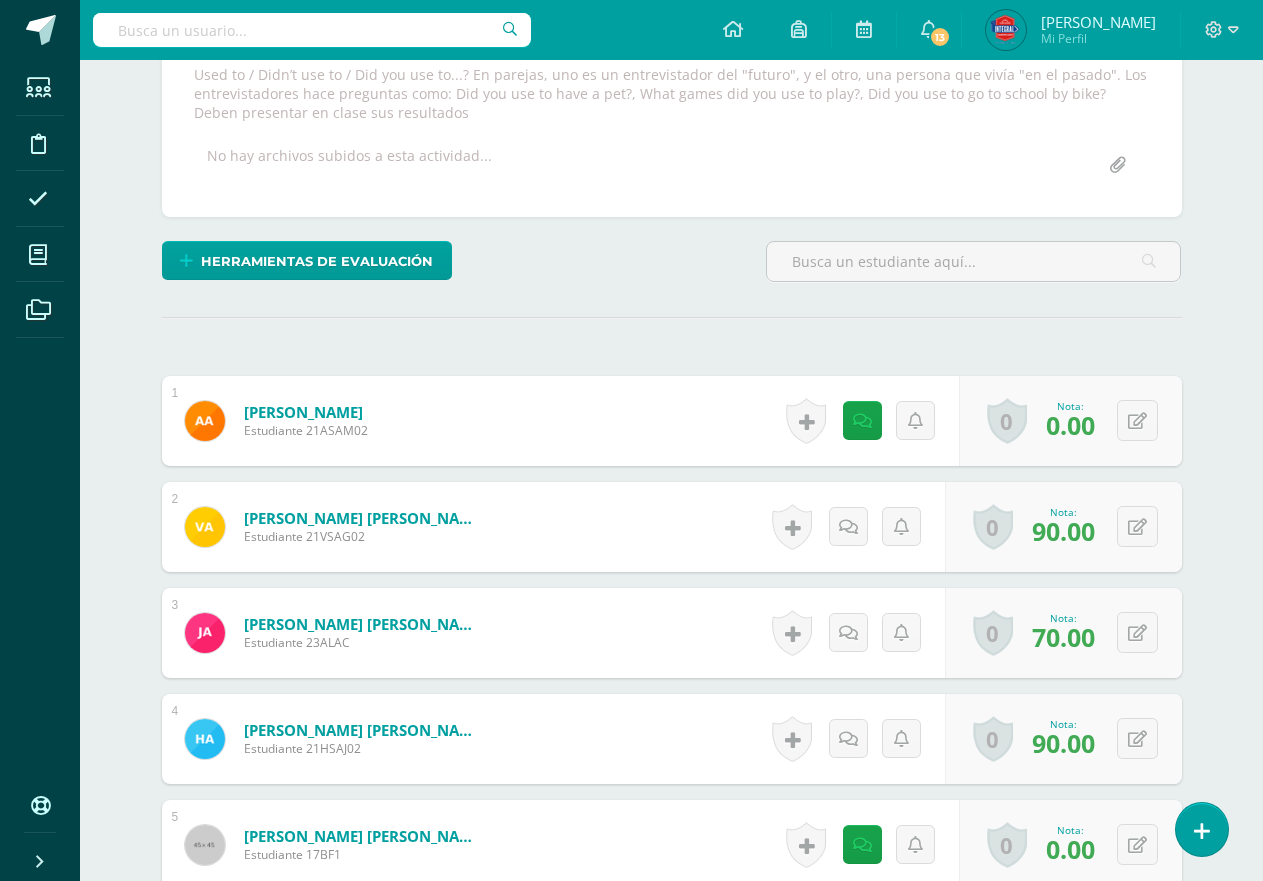 scroll, scrollTop: 340, scrollLeft: 0, axis: vertical 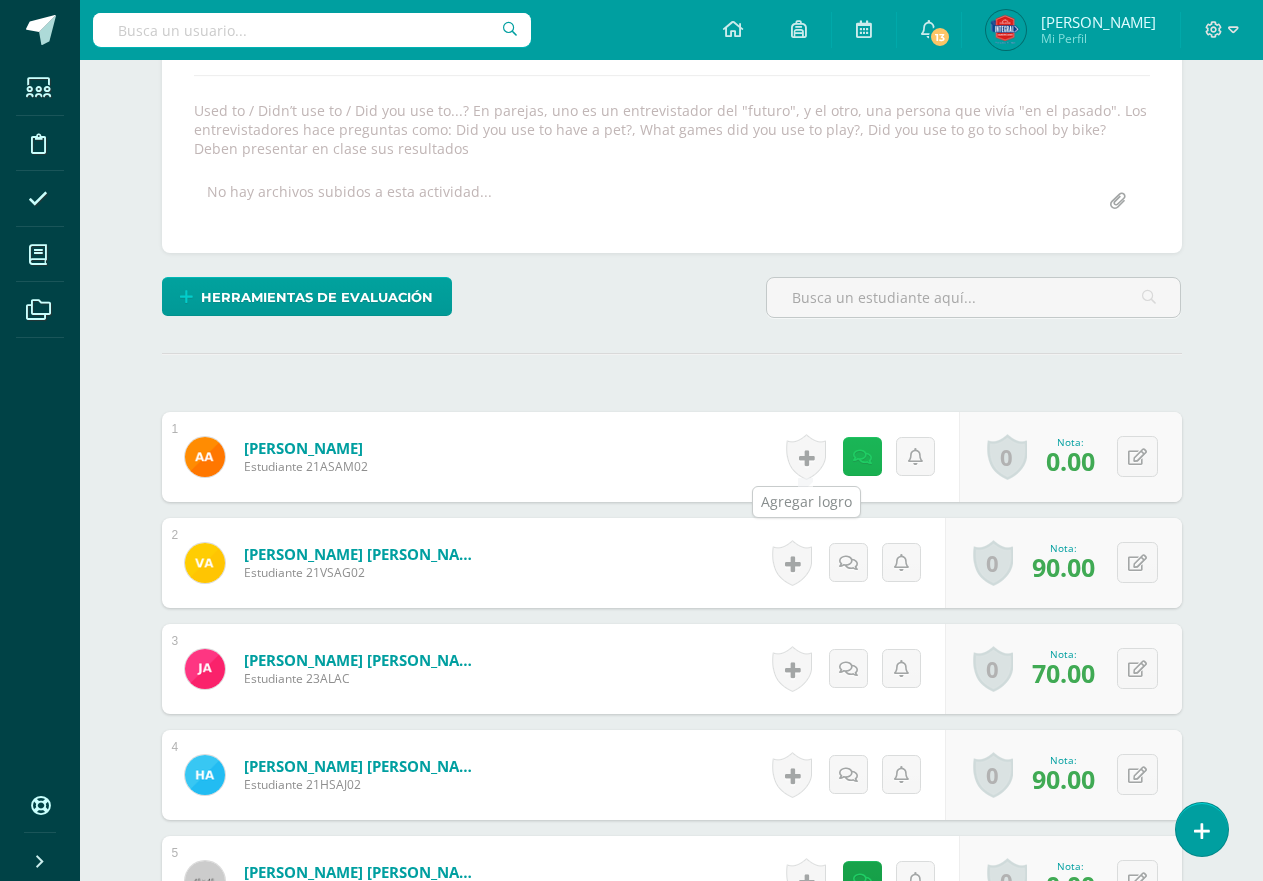 click at bounding box center [862, 456] 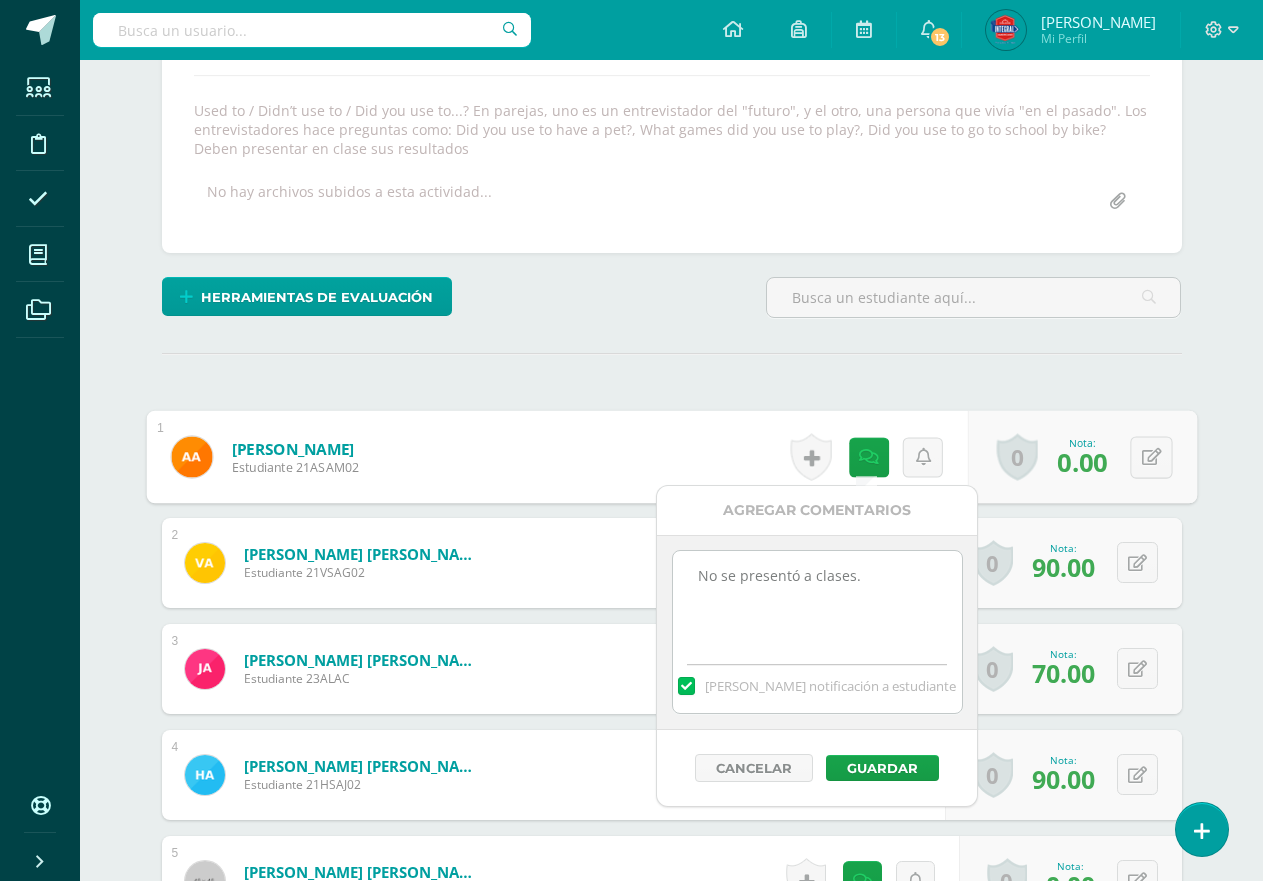 click on "No se presentó a clases." at bounding box center (817, 601) 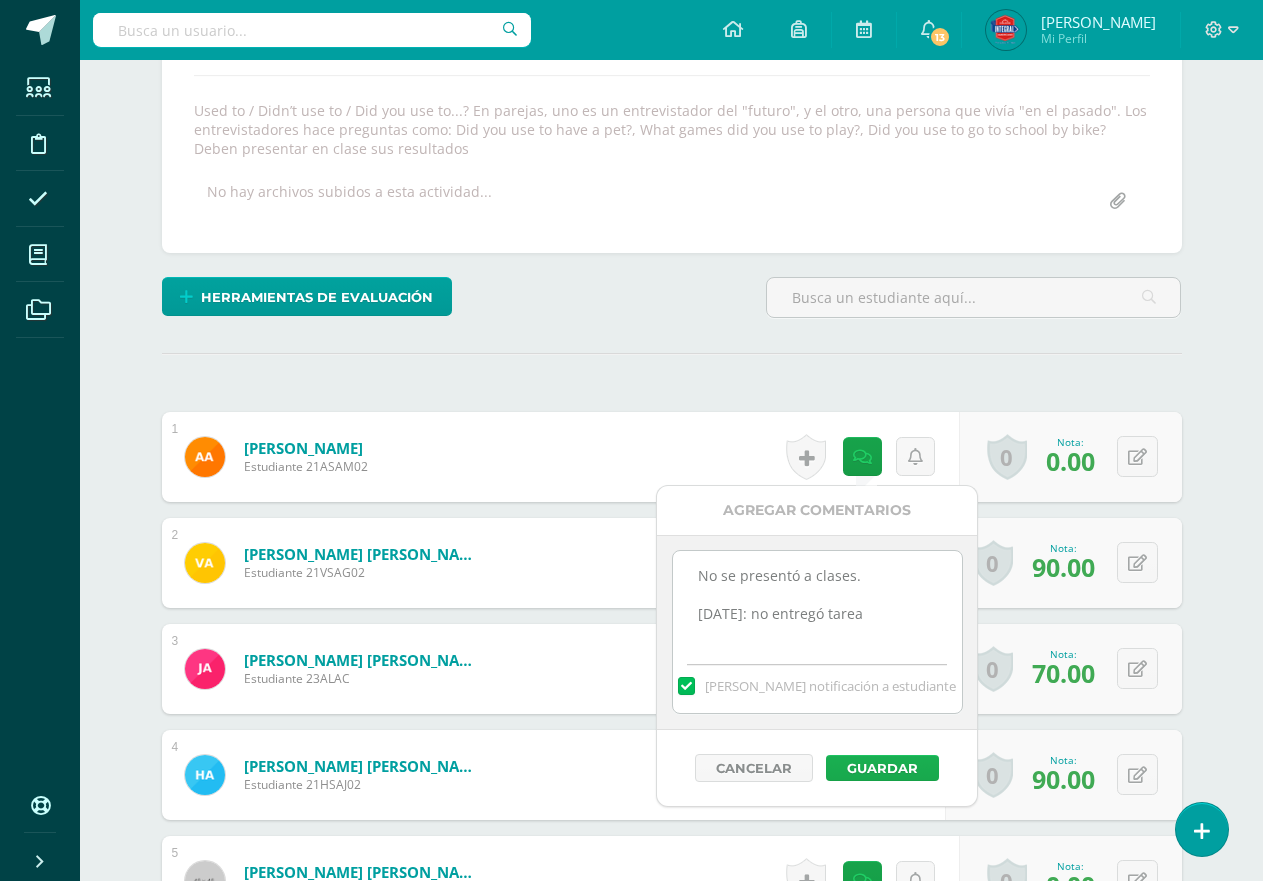 type on "No se presentó a clases.
[DATE]: no entregó tarea" 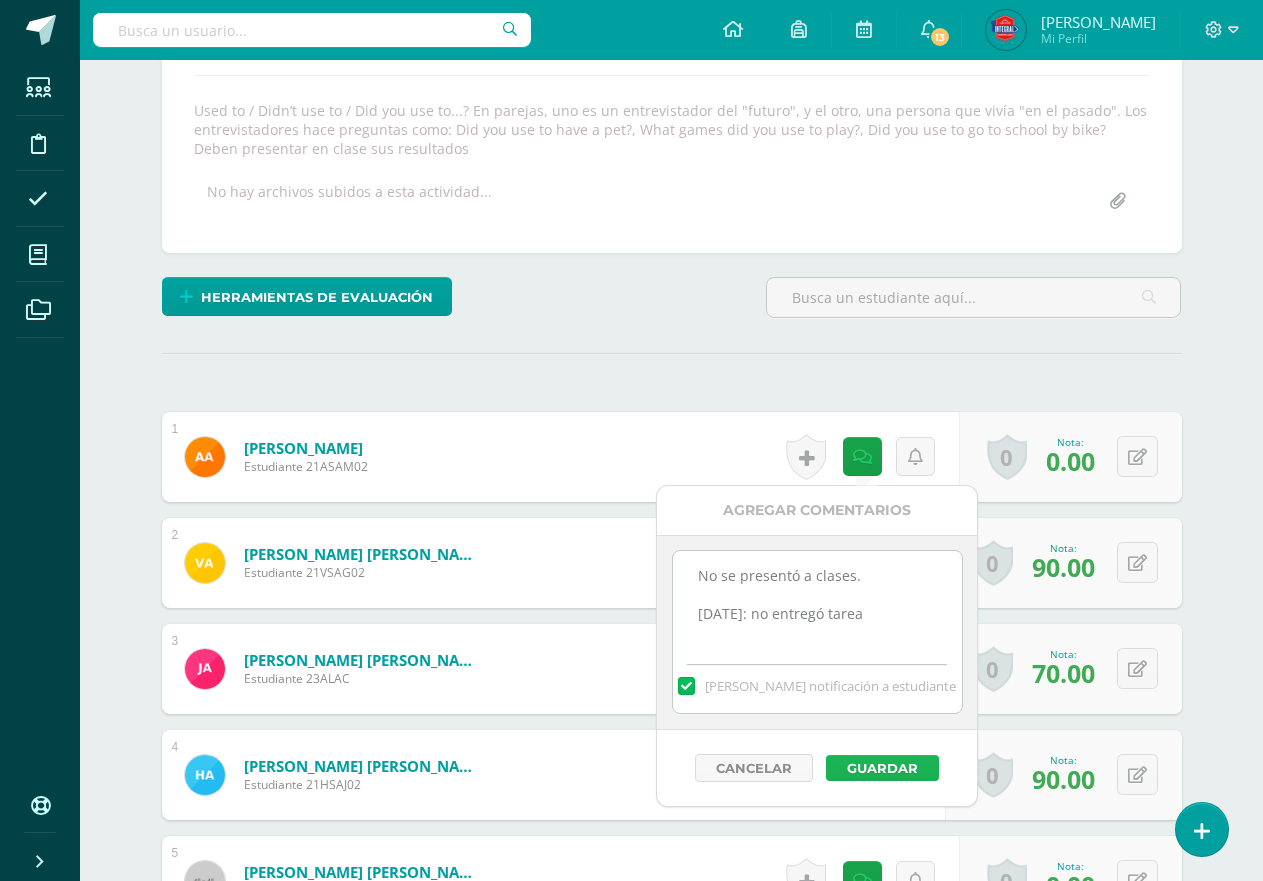 click on "Guardar" at bounding box center [882, 768] 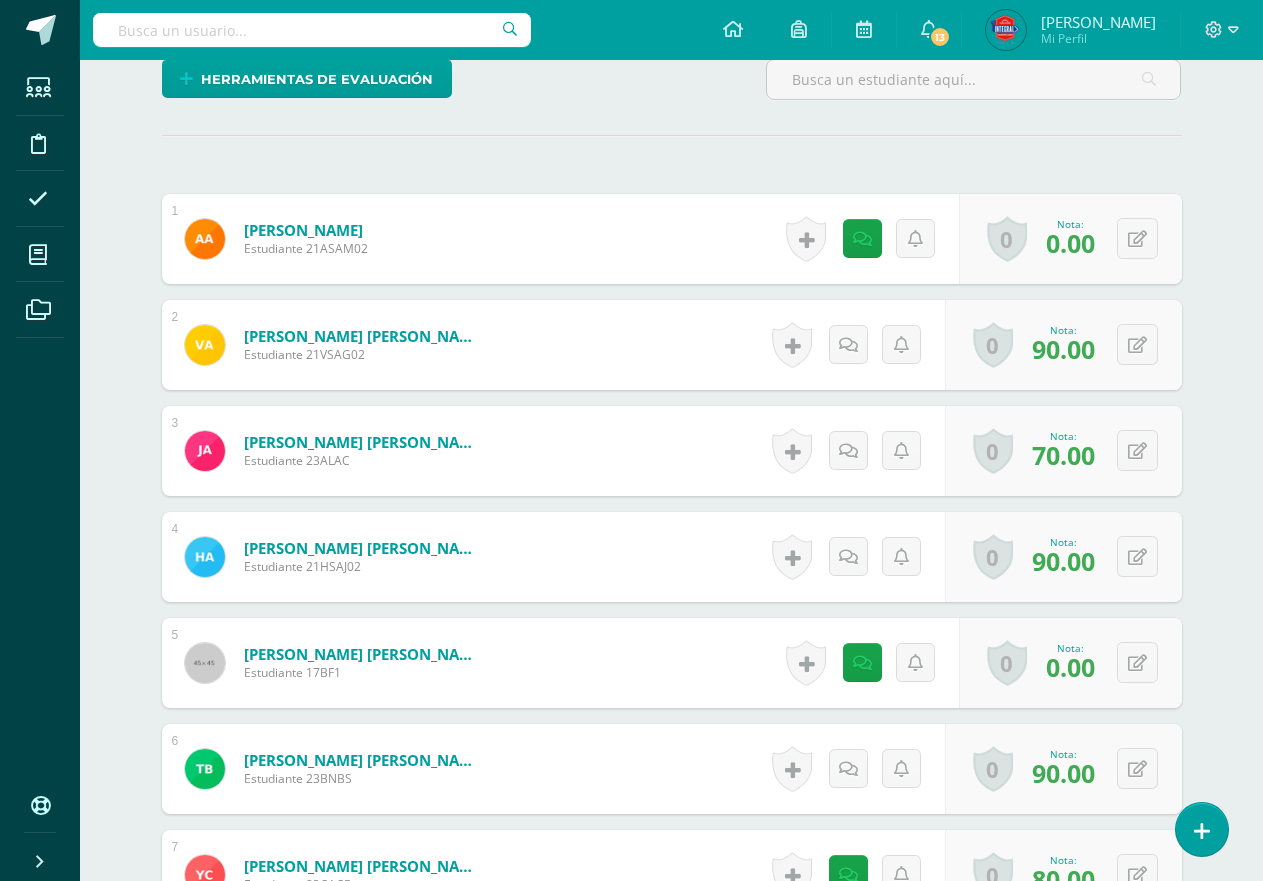 scroll, scrollTop: 58, scrollLeft: 0, axis: vertical 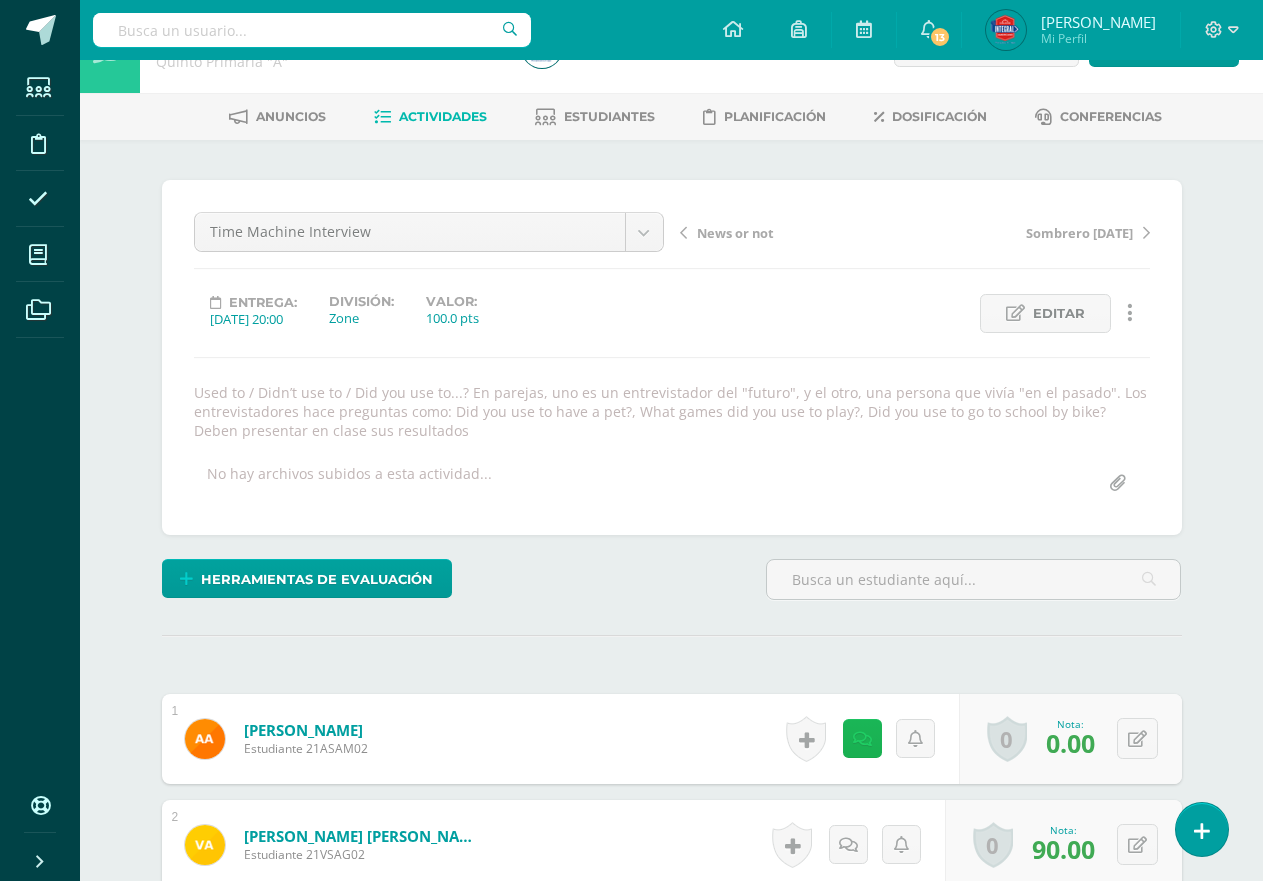 click at bounding box center [862, 739] 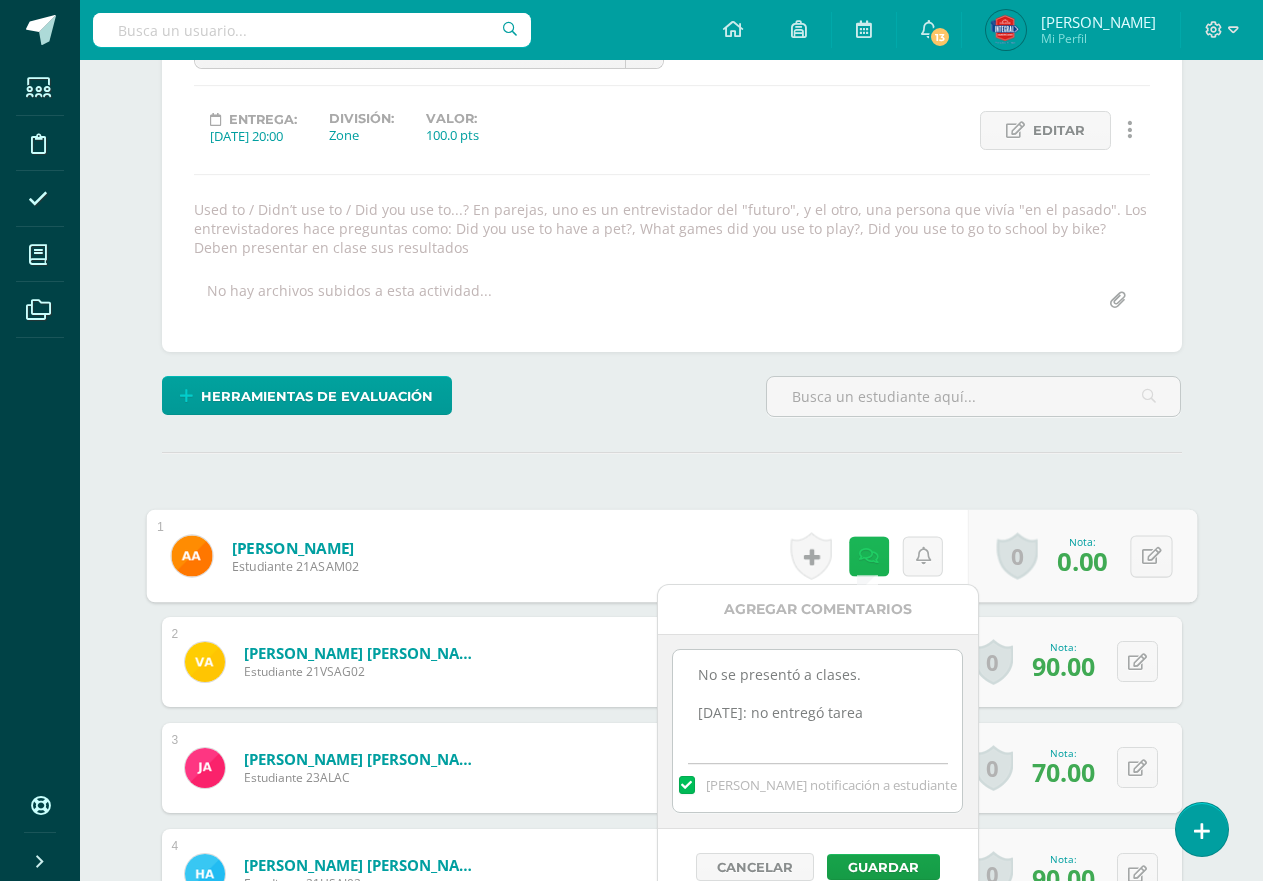 scroll, scrollTop: 258, scrollLeft: 0, axis: vertical 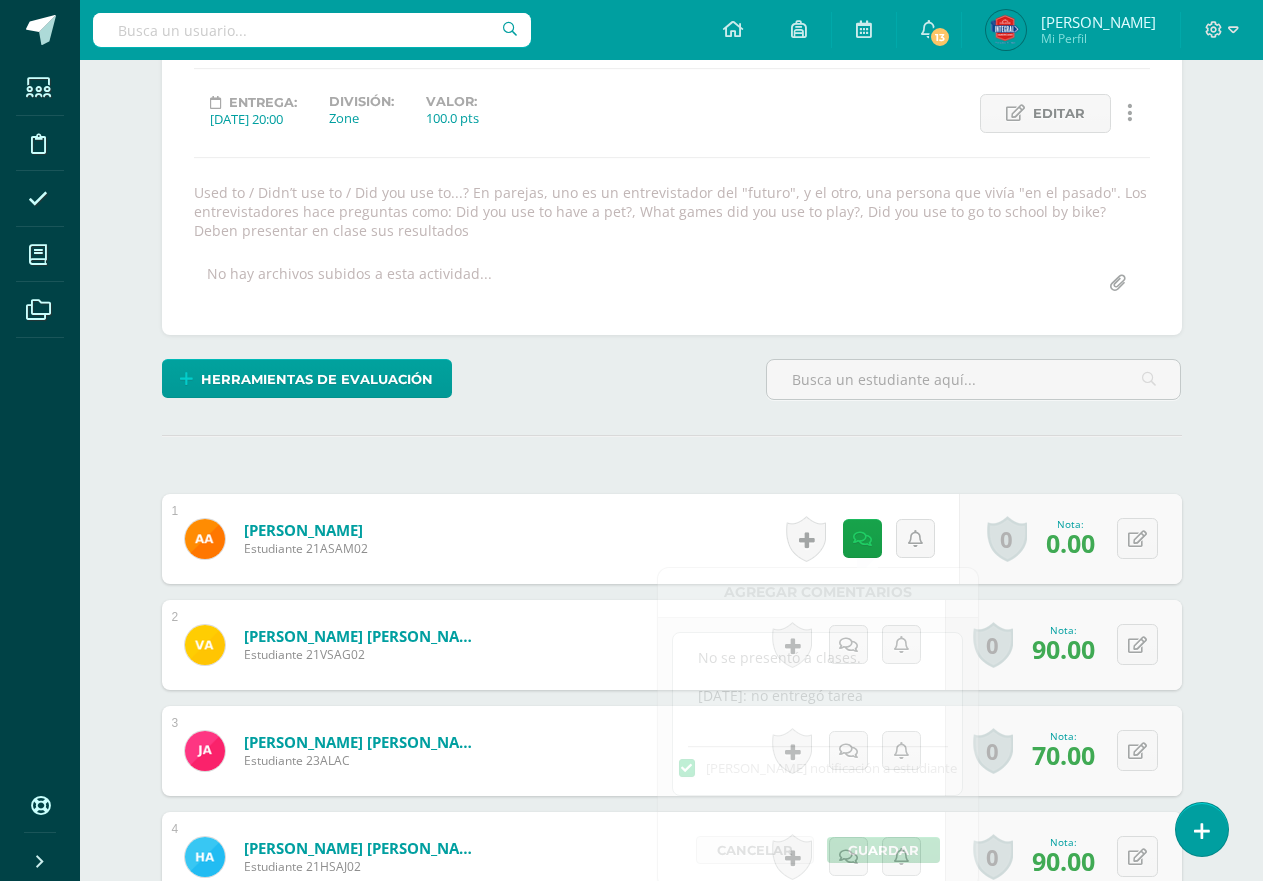 click on "Time Machine Interview                             Final written assessment Final Speaking project. Future Show Time! Books, notebooks and platform Quiz 2 News or not Time Machine Interview Sombrero [DATE] Quiz 1 Comparasion show News or not Sombrero [DATE] Entrega:
[DATE] 20:00
División:
Zone
Valor:
100.0 pts
Editar
Historial de actividad
Eliminar
Historial de actividad" at bounding box center [672, 157] 